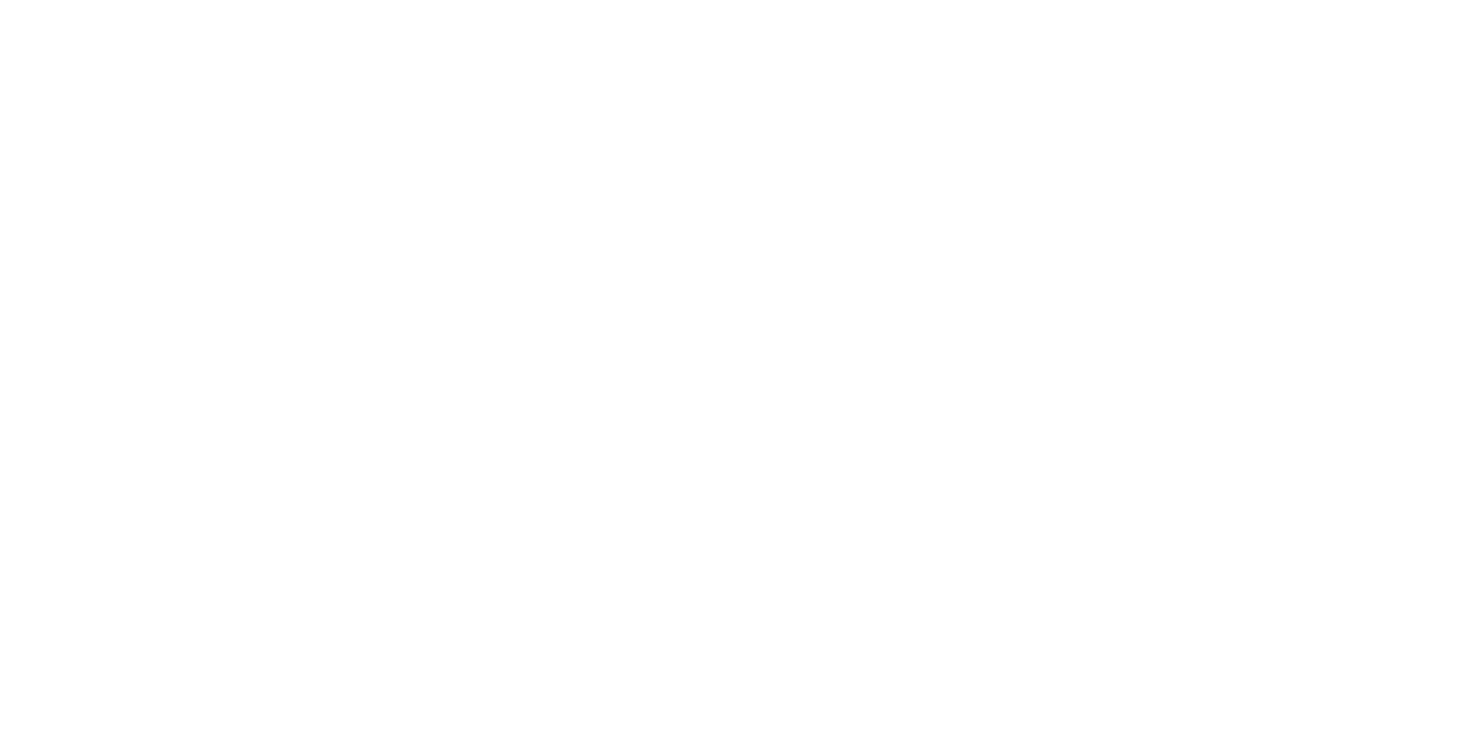 scroll, scrollTop: 0, scrollLeft: 0, axis: both 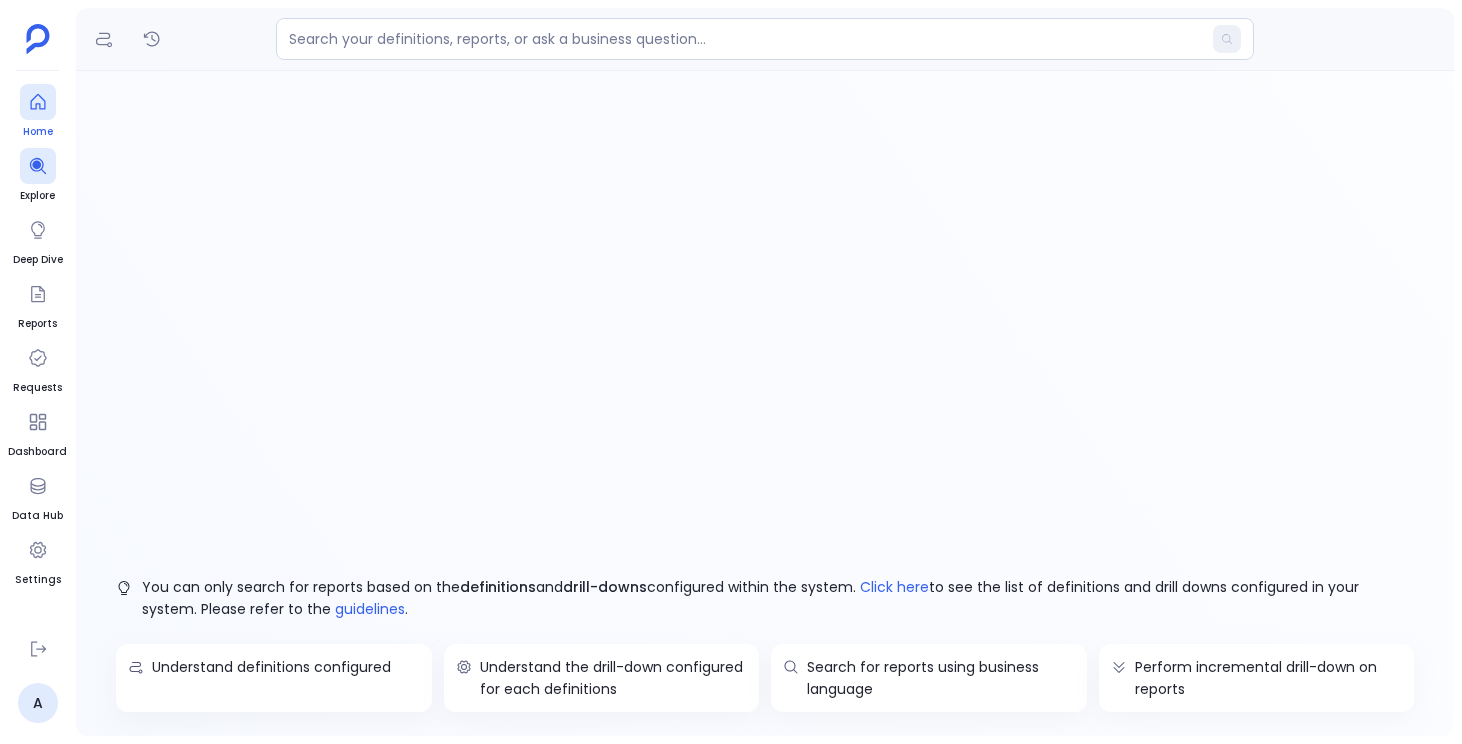 click at bounding box center [38, 102] 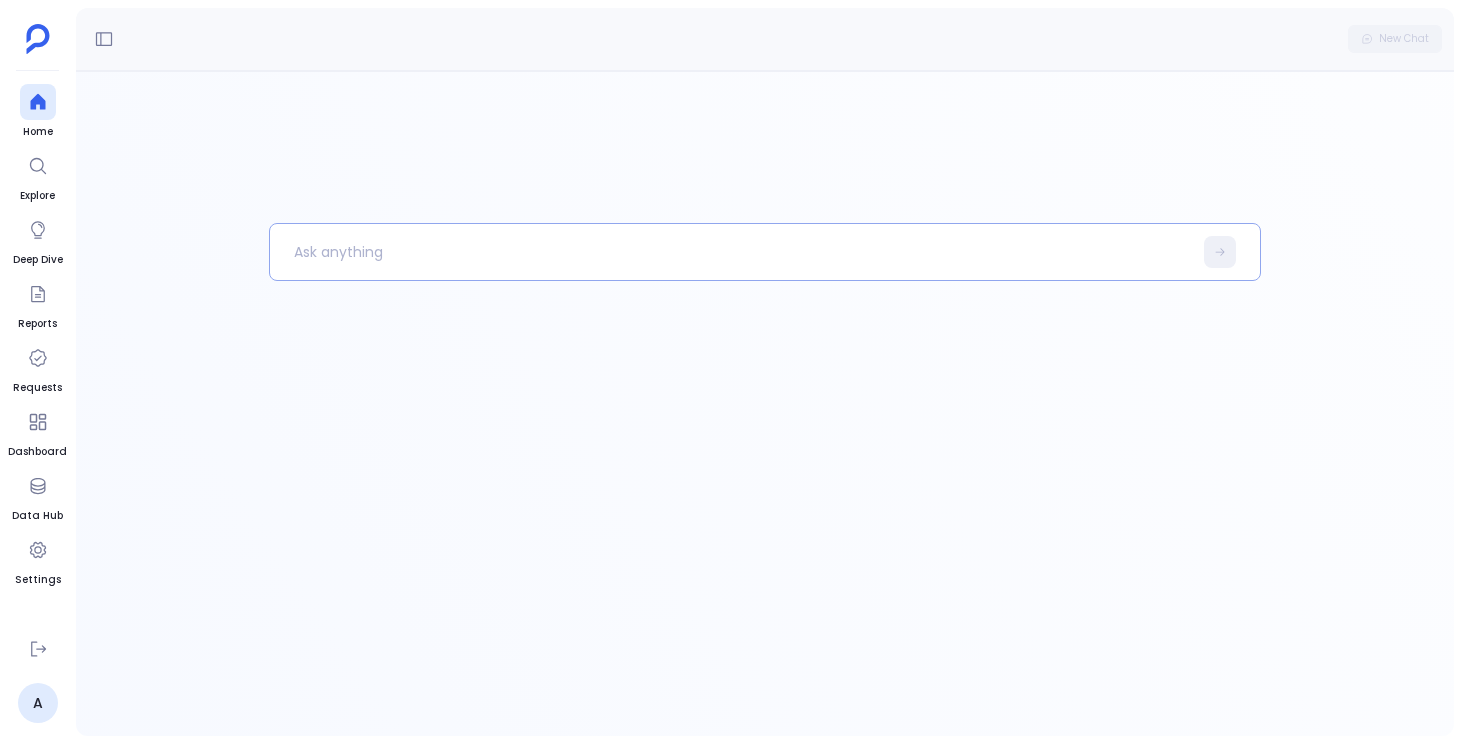 click at bounding box center (731, 252) 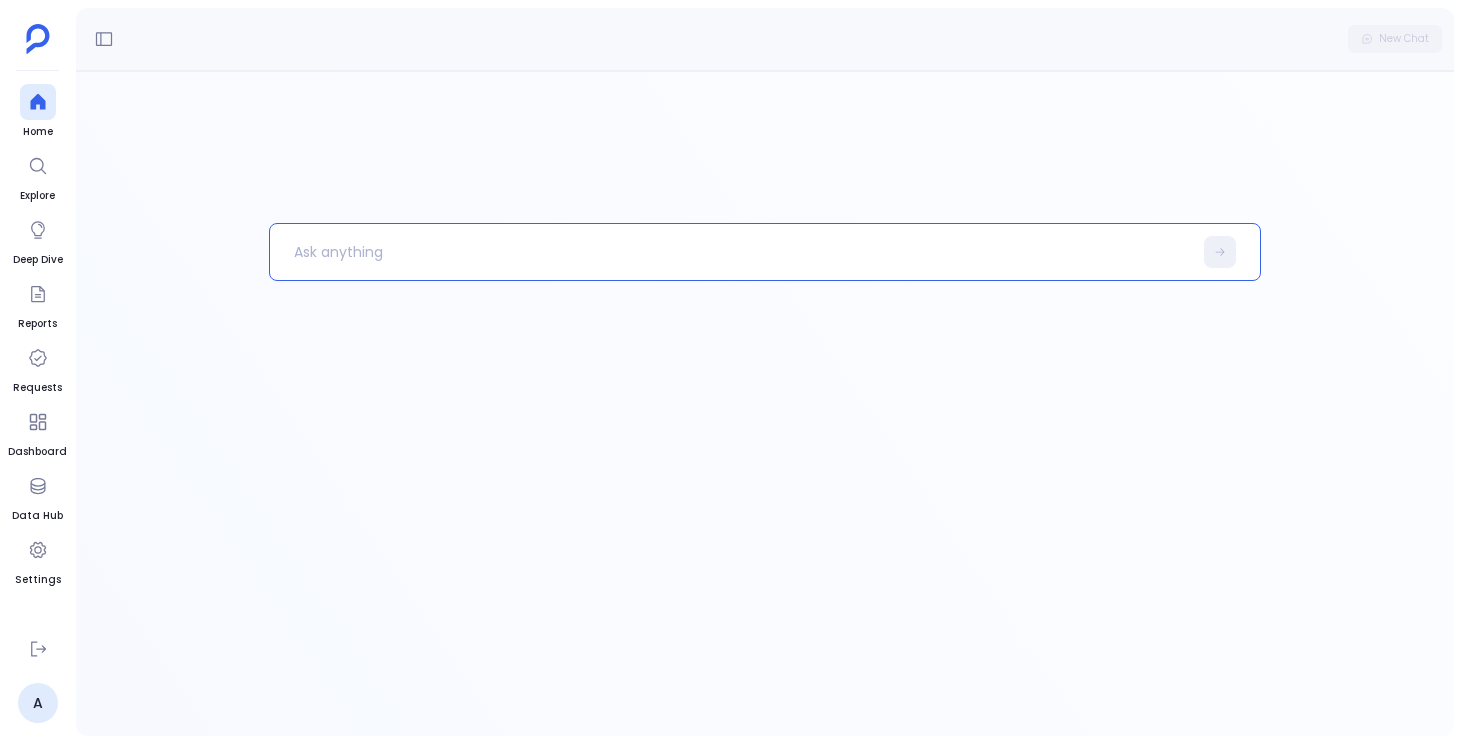 type 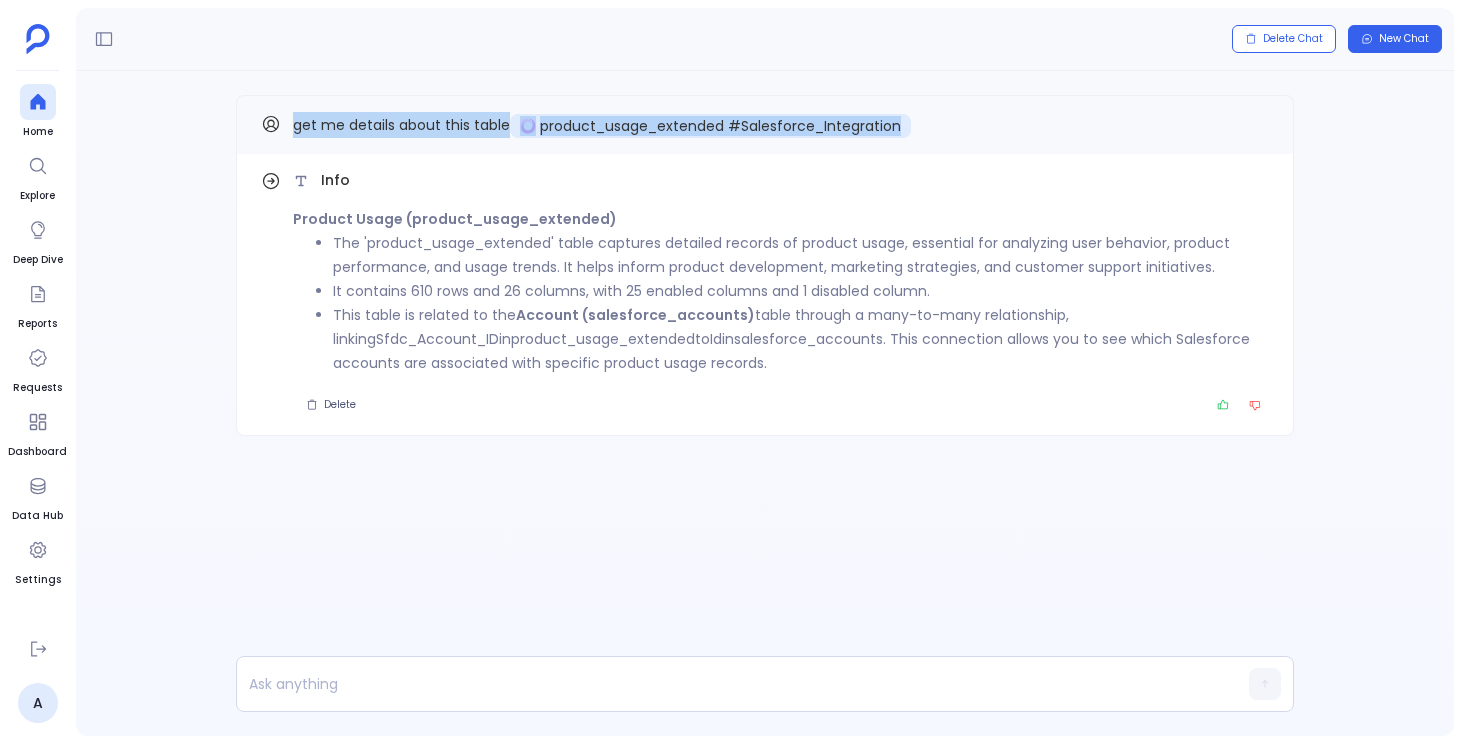 drag, startPoint x: 917, startPoint y: 121, endPoint x: 290, endPoint y: 124, distance: 627.0072 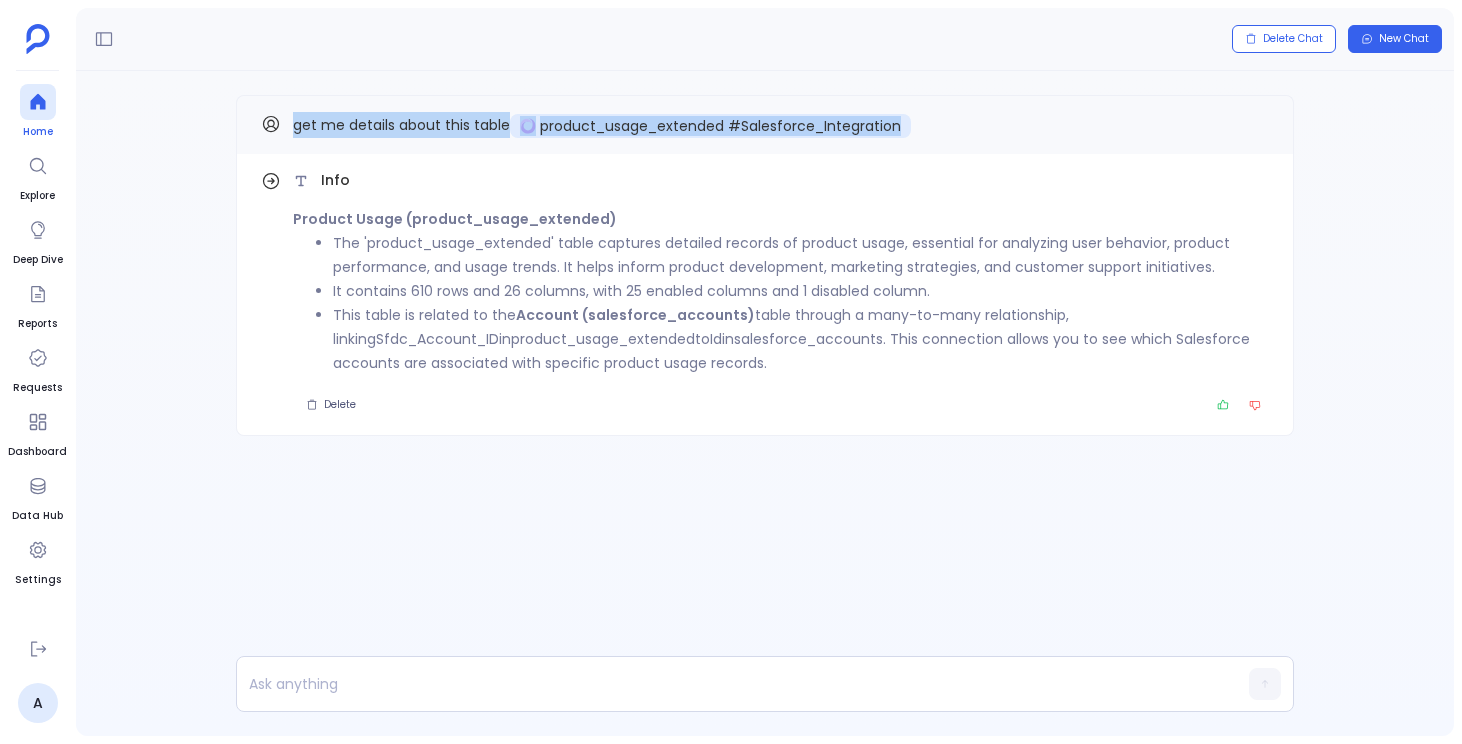 click 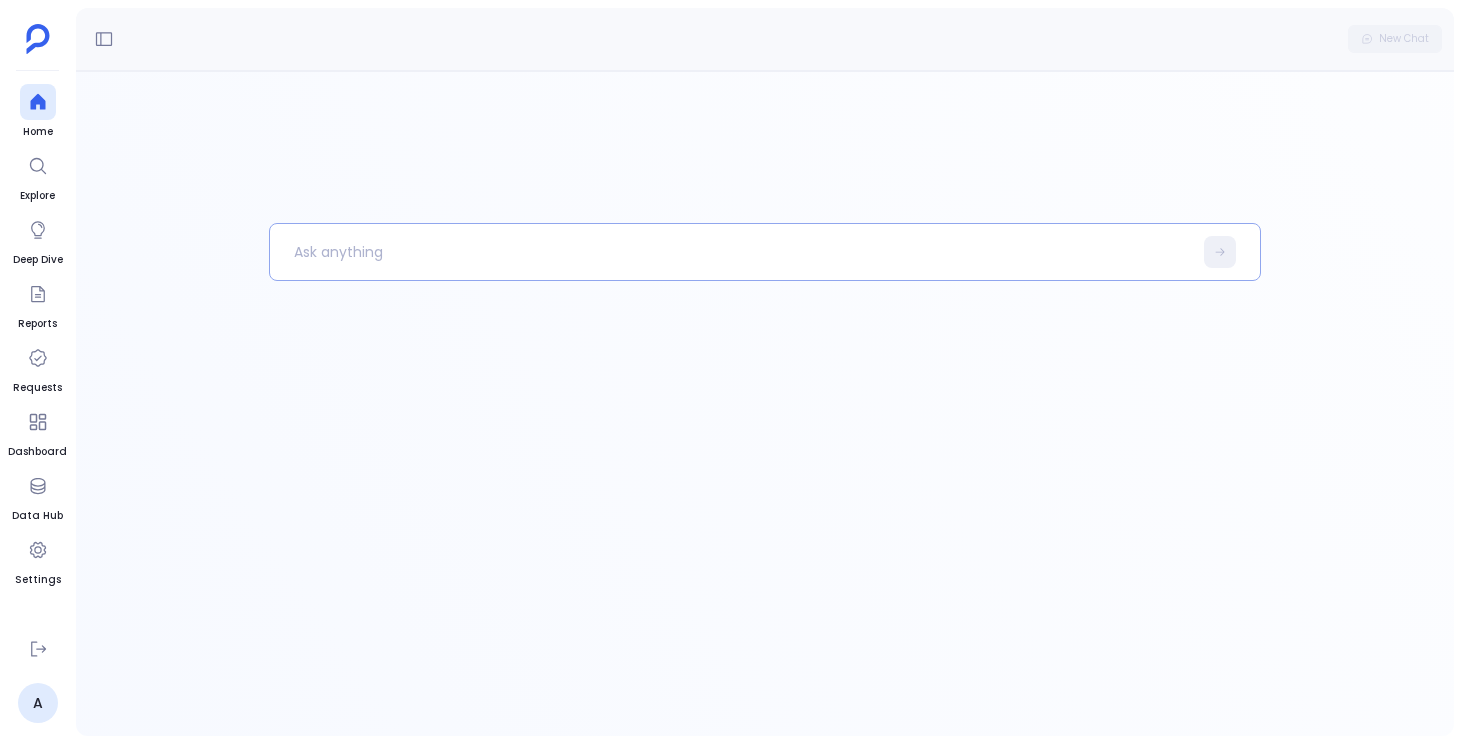 click at bounding box center (731, 252) 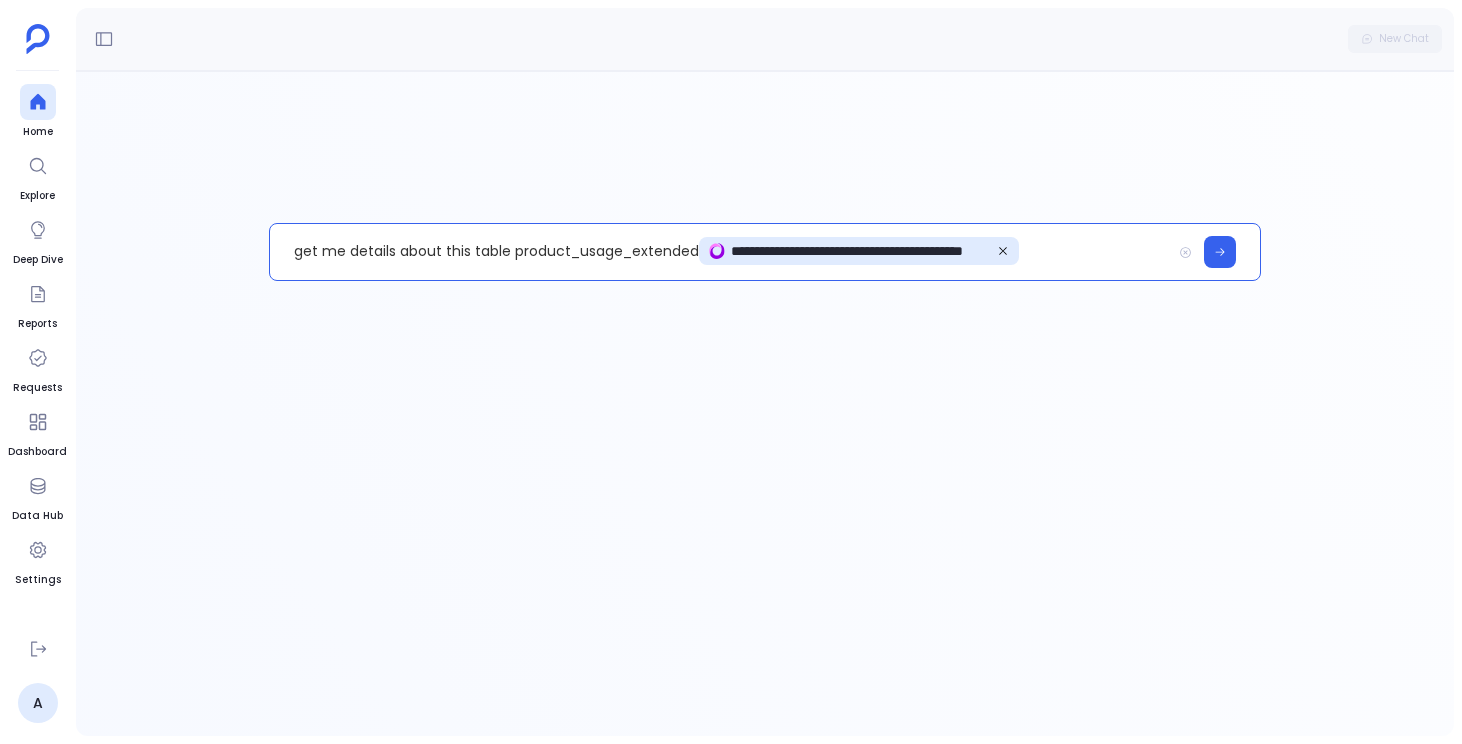 type 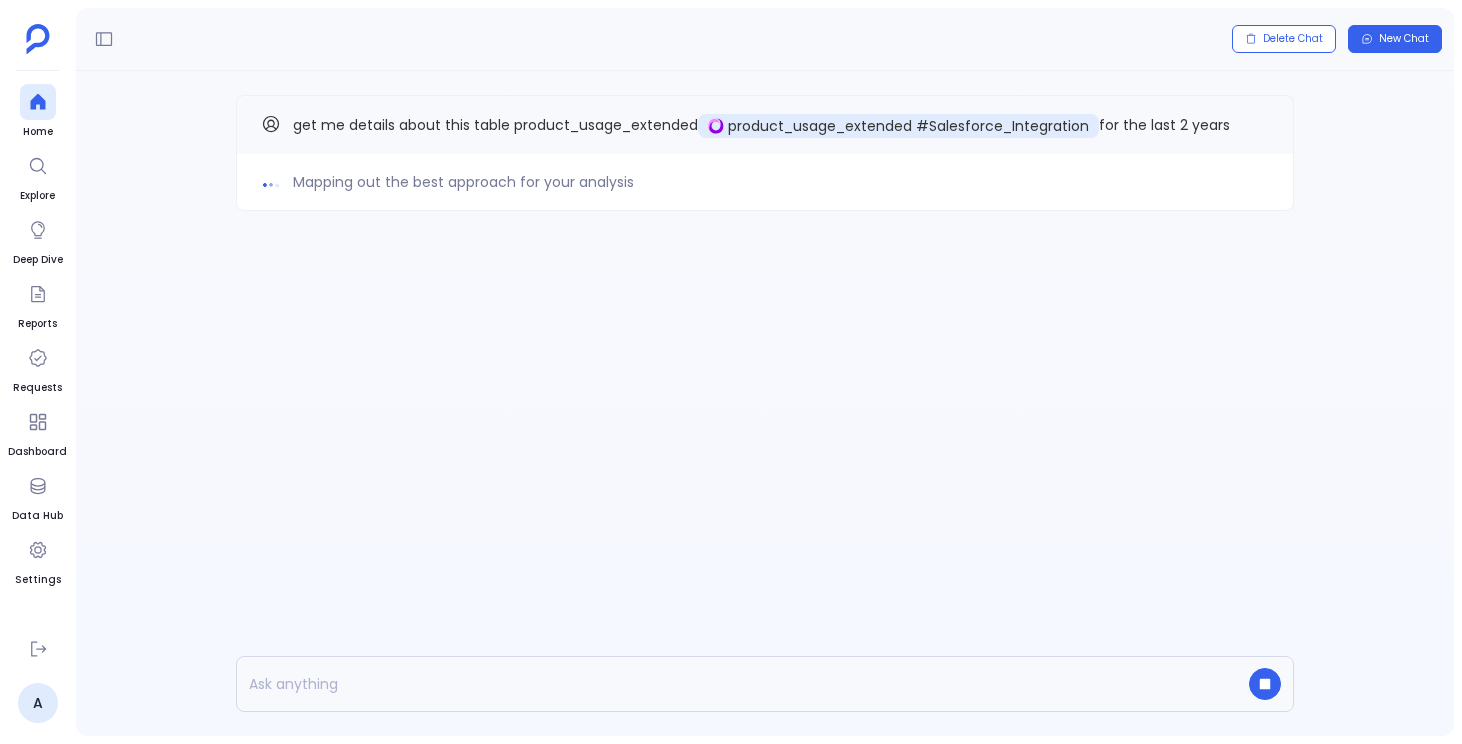 click on "Mapping out the best approach for your analysis" at bounding box center (765, 182) 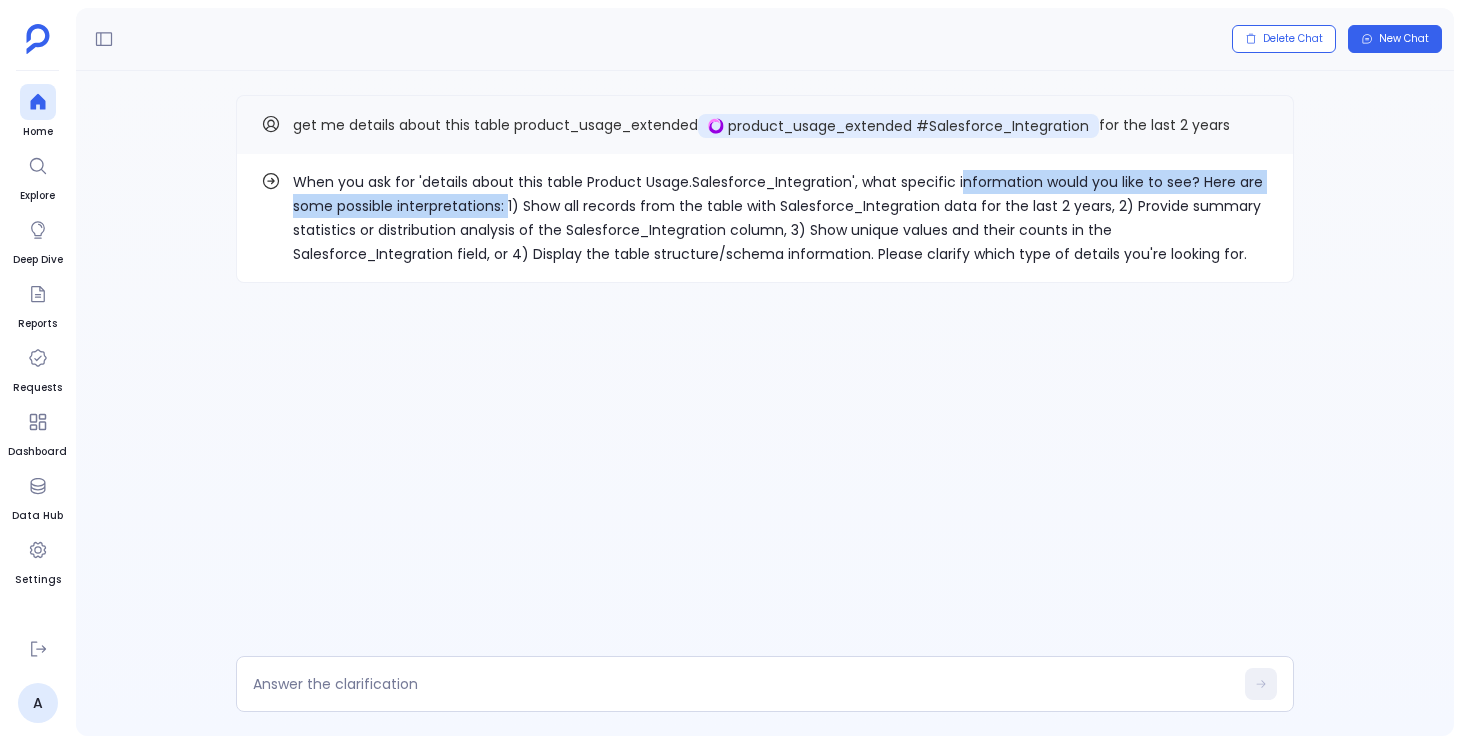 drag, startPoint x: 509, startPoint y: 206, endPoint x: 959, endPoint y: 193, distance: 450.18774 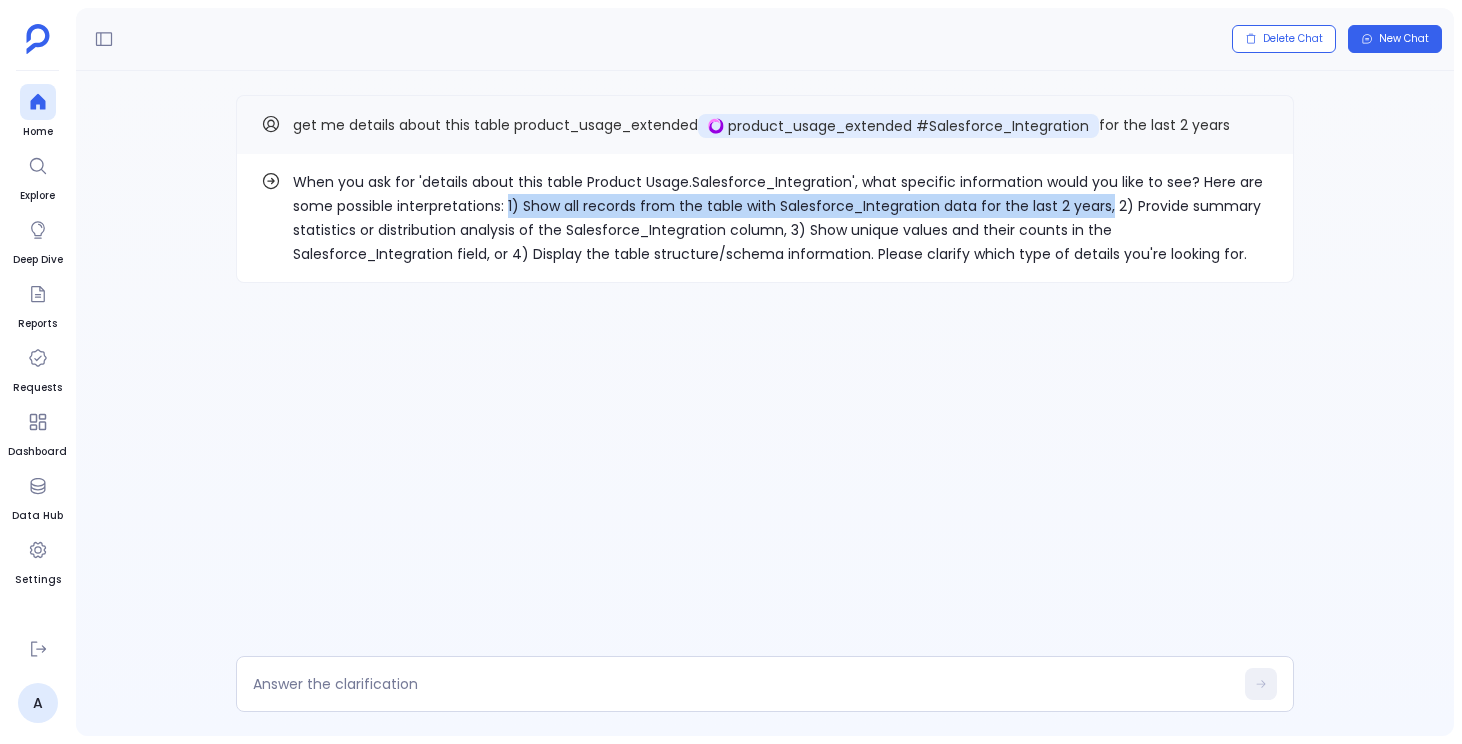 drag, startPoint x: 1110, startPoint y: 204, endPoint x: 509, endPoint y: 209, distance: 601.0208 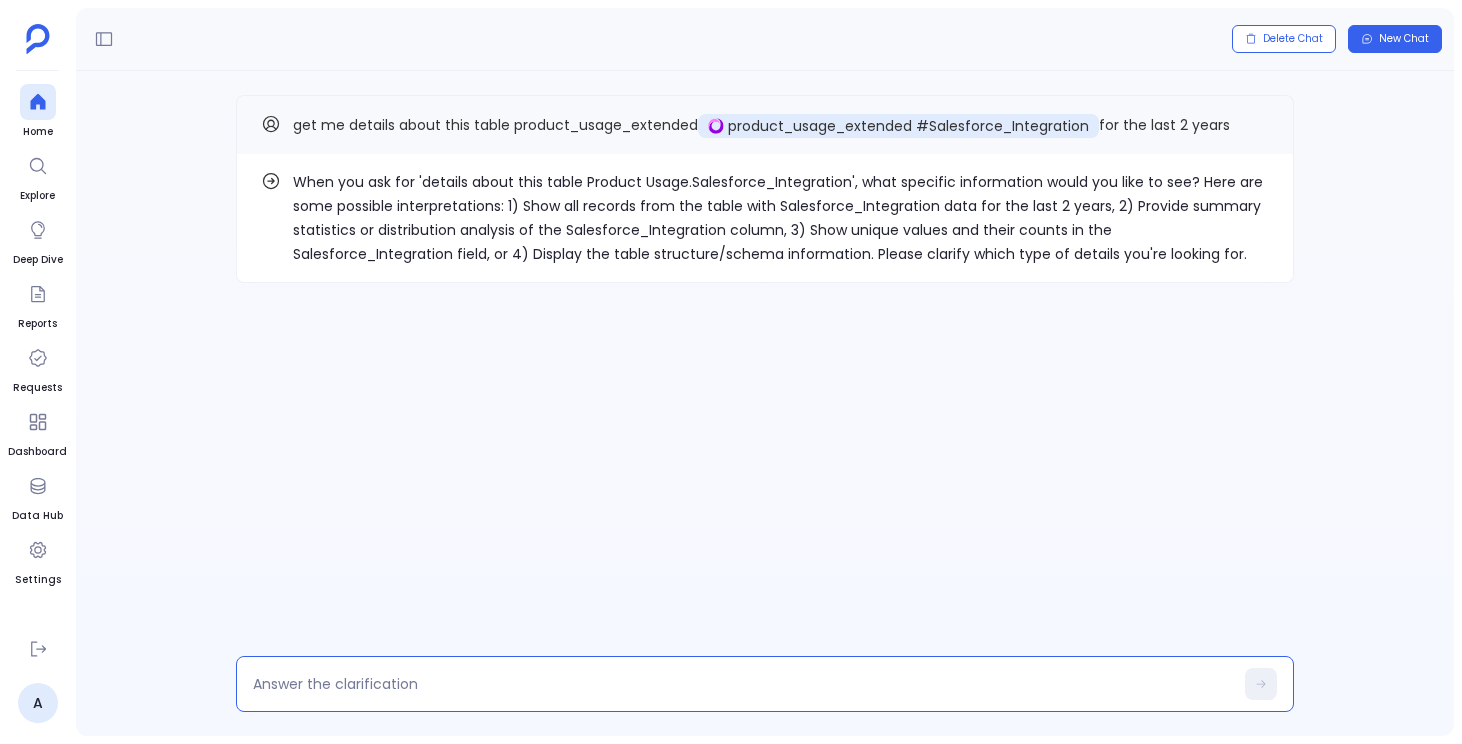 click at bounding box center [743, 684] 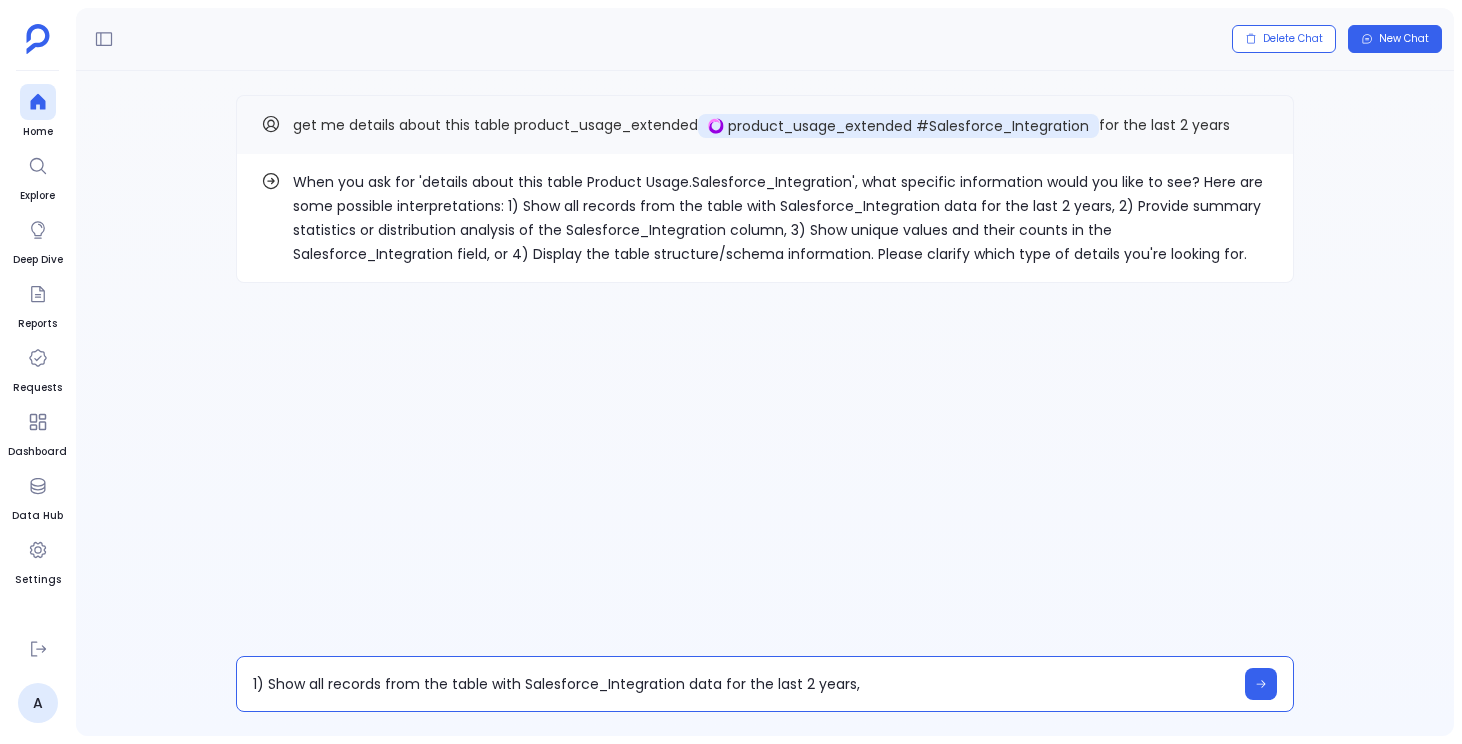 type on "1) Show all records from the table with Salesforce_Integration data for the last 2 years" 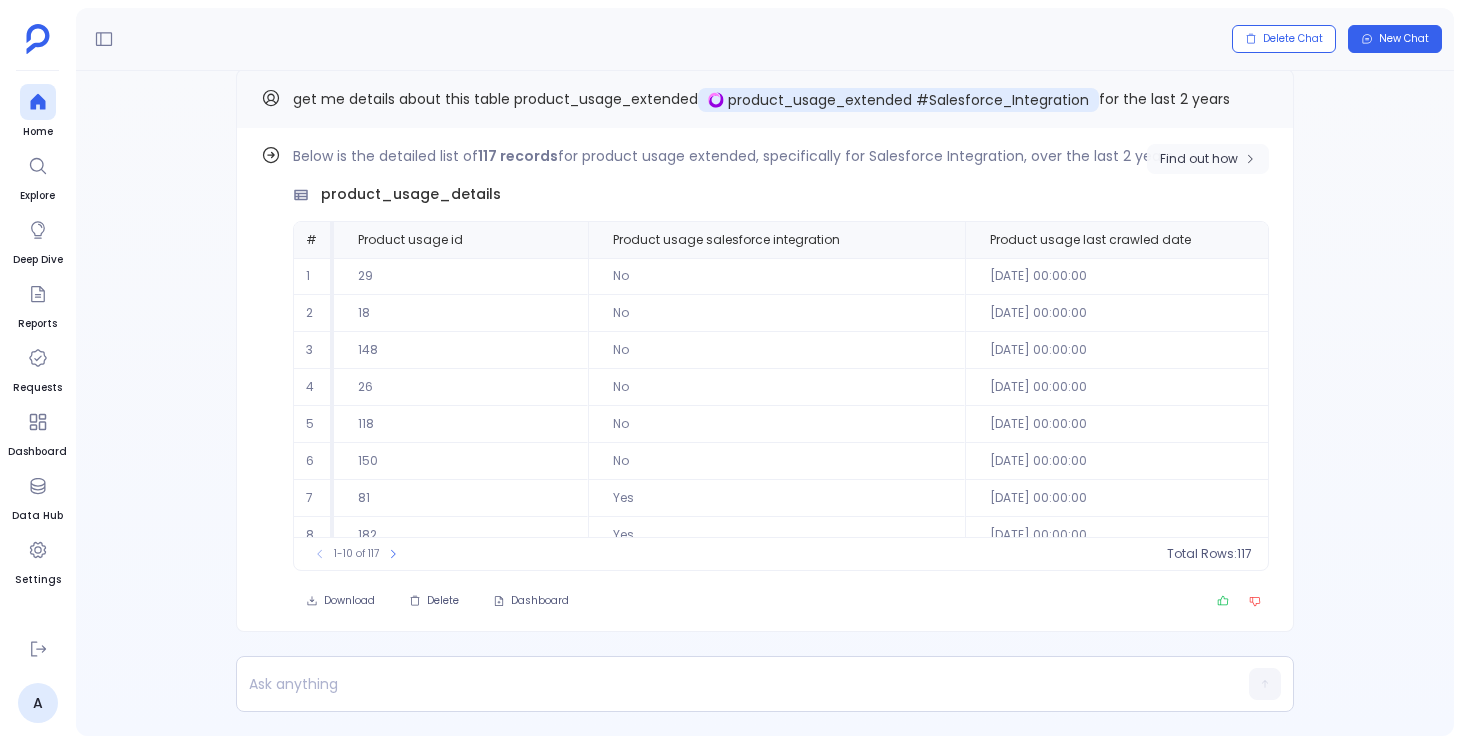click on "Find out how" at bounding box center (1199, 159) 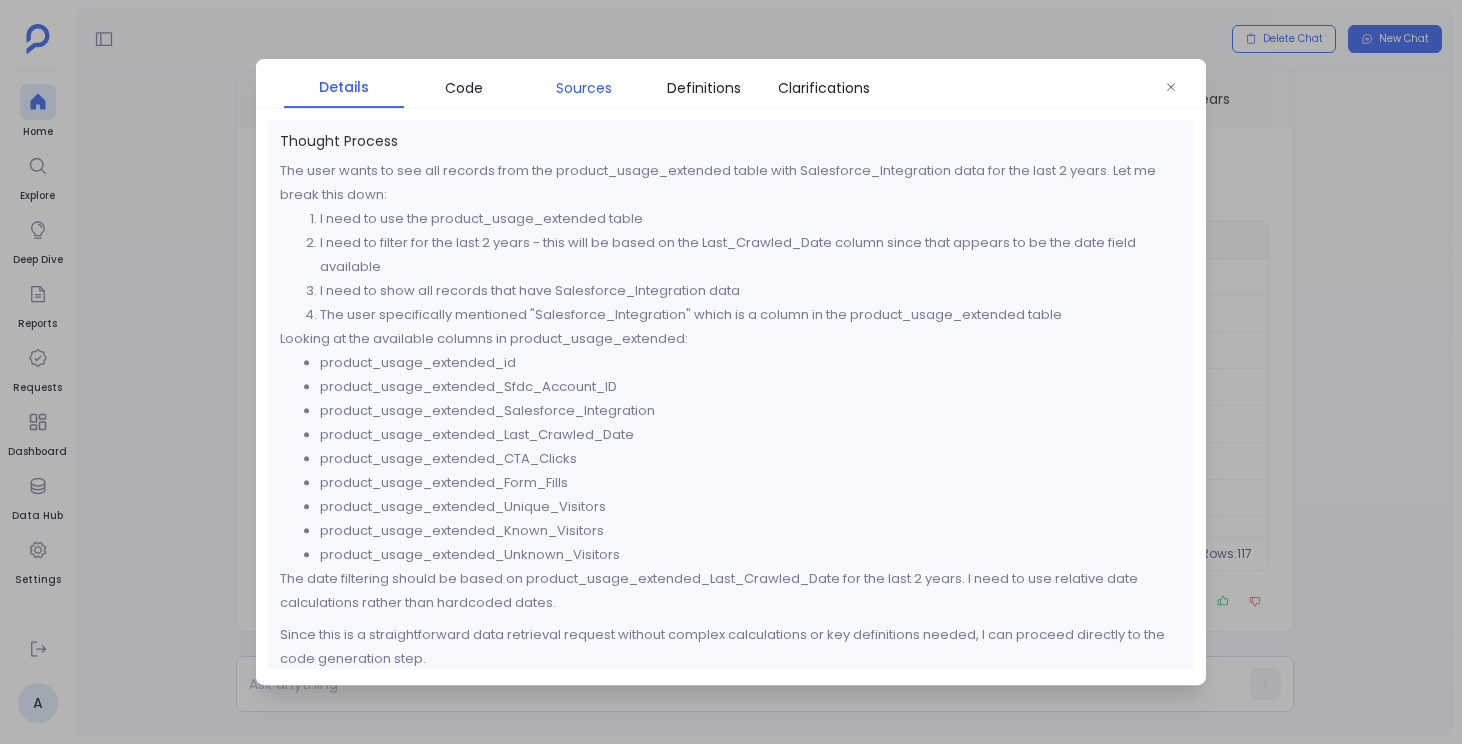 click on "Sources" at bounding box center [584, 88] 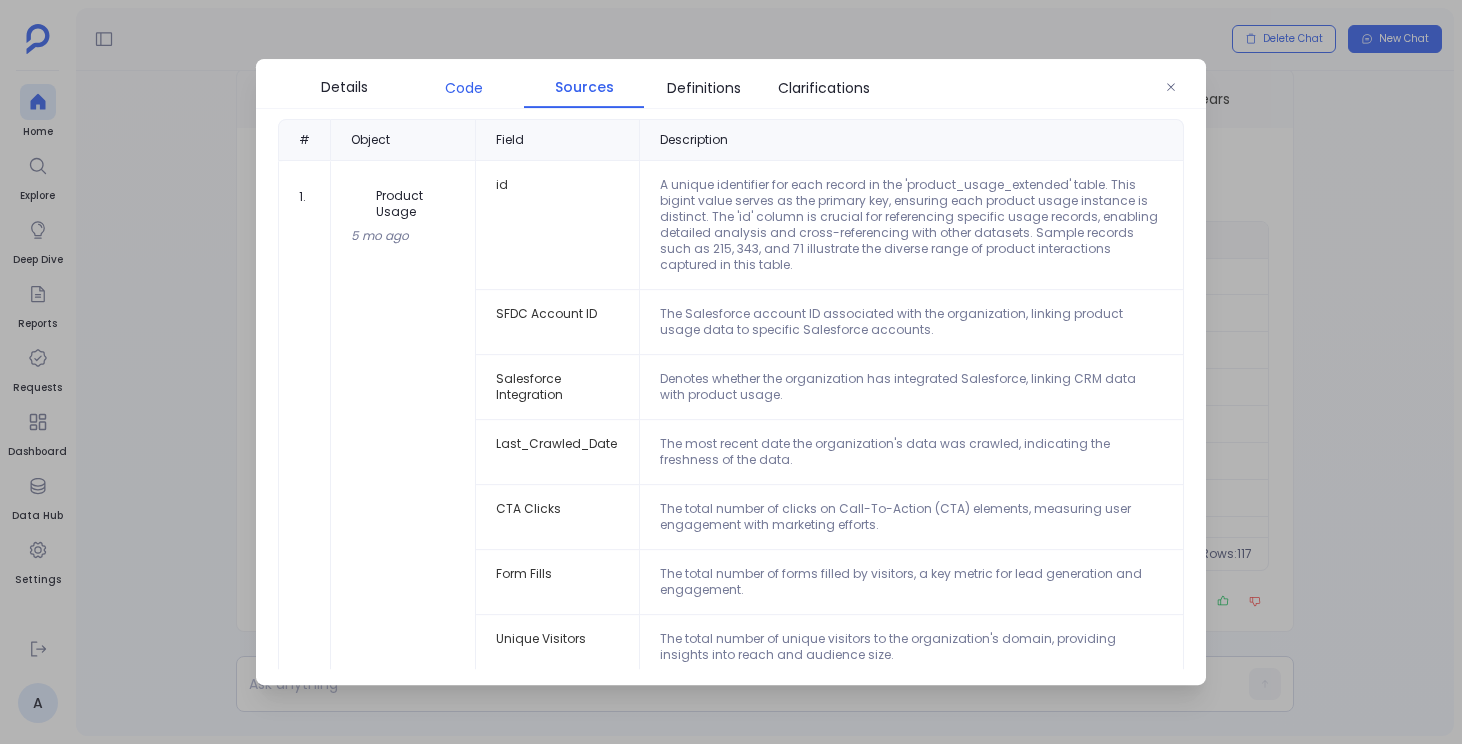 click on "Code" at bounding box center (464, 88) 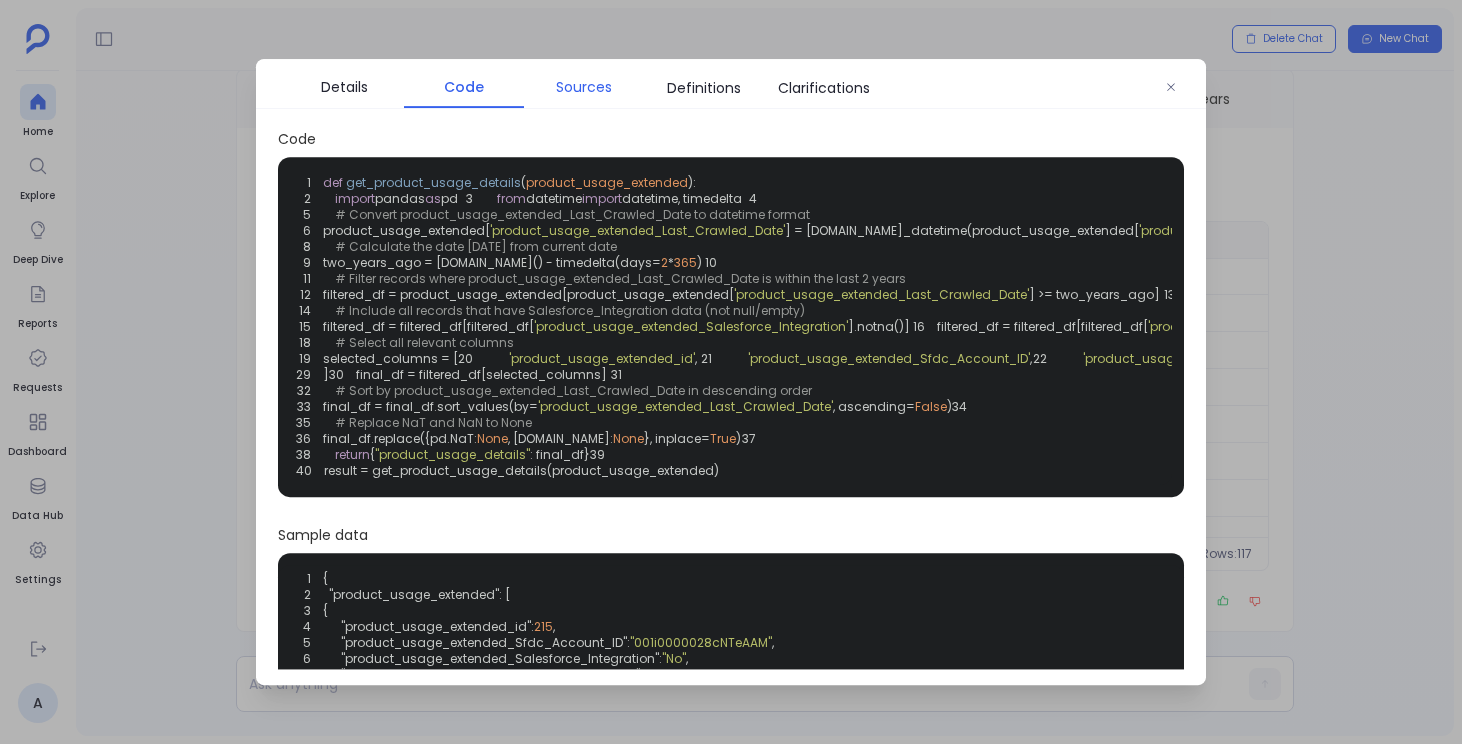click on "Sources" at bounding box center (584, 87) 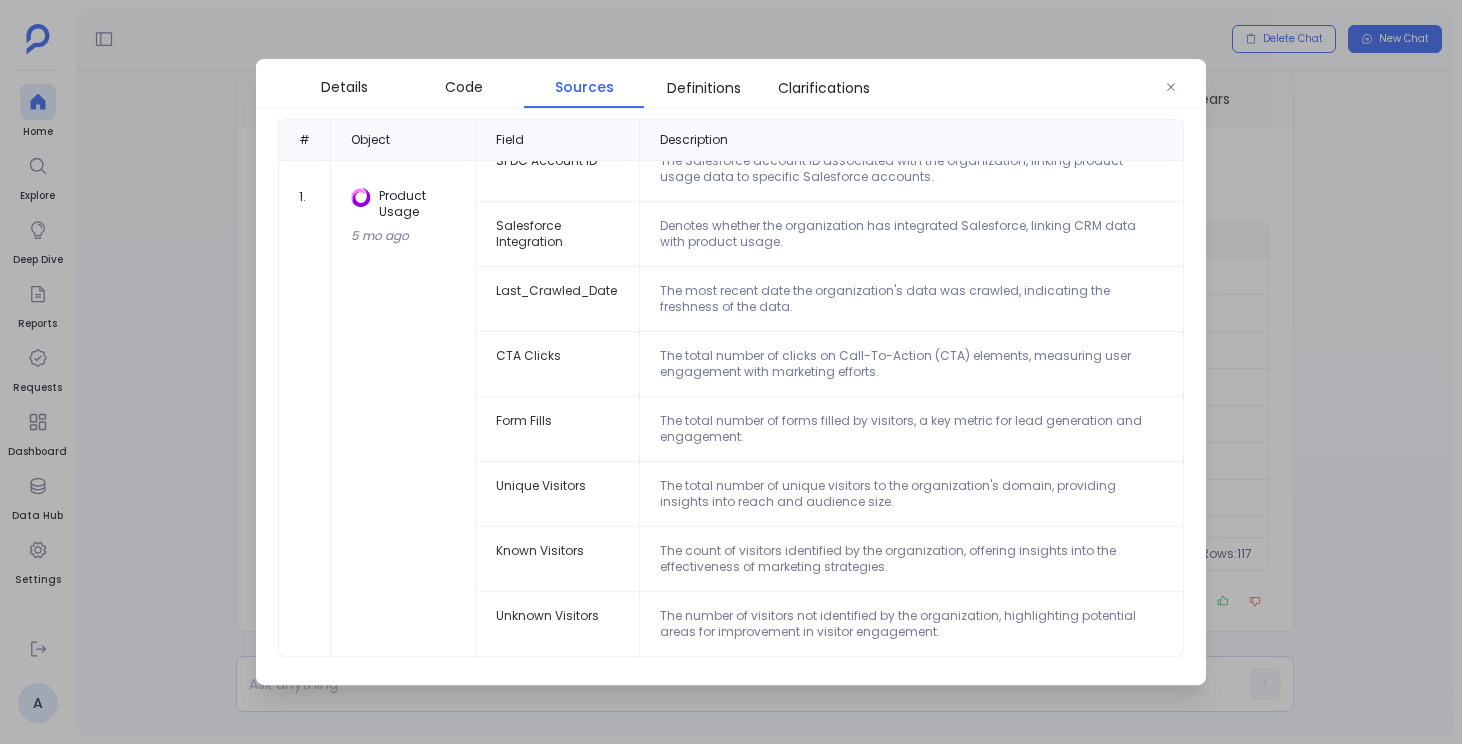 scroll, scrollTop: 0, scrollLeft: 0, axis: both 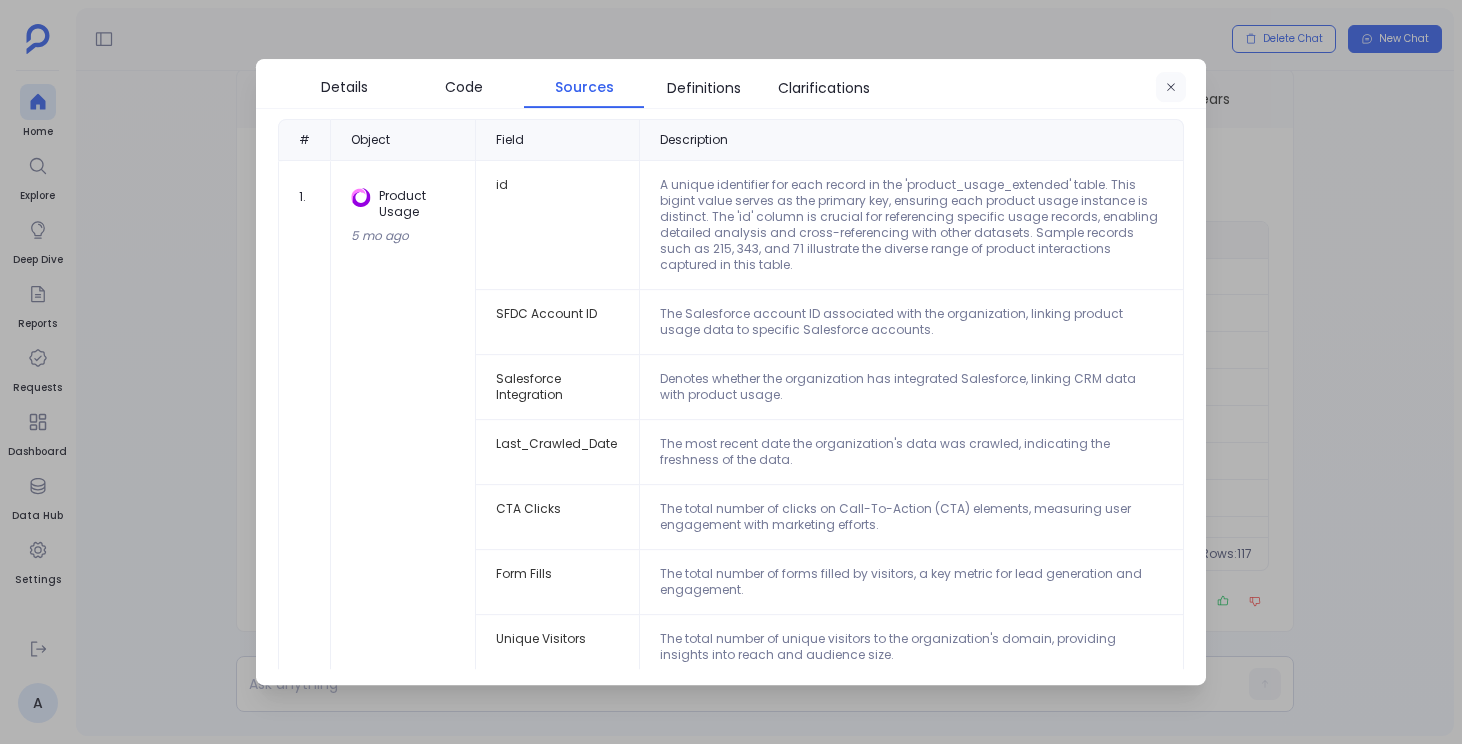 click at bounding box center (1171, 88) 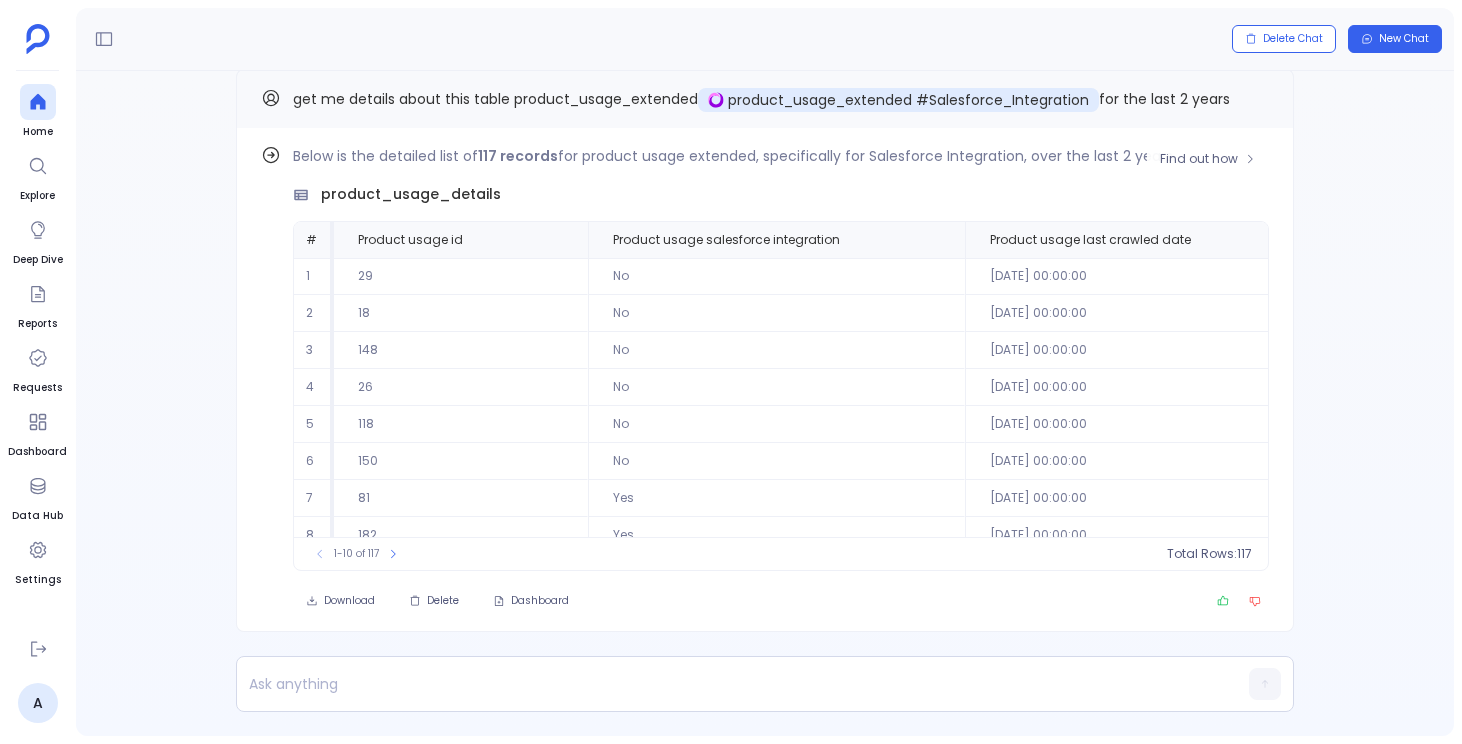 click on "Below is the detailed list of  117 records  for product usage extended, specifically for Salesforce Integration, over the last 2 years. product_usage_details # Product usage id Product usage salesforce integration Product usage last crawled date Product usage cta clicks Product usage form fills Product usage unique visitors Product usage known visitors Product usage unknown visitors 1 29 No 2024-05-12 00:00:00 8 6 161835 6554 155281 2 18 No 2024-05-12 00:00:00 13 51 347624 387 347237 3 148 No 2024-05-12 00:00:00 90 113 6094 1463 4631 4 26 No 2024-05-12 00:00:00 57 553 183072 9805 173270 5 118 No 2024-05-12 00:00:00 57 19 9261 735 8526 6 150 No 2024-05-12 00:00:00 75 81 6056 845 5211 7 81 Yes 2024-05-11 00:00:00 73 464 21495 1687 19808 8 182 Yes 2024-05-11 00:00:00 32 2 2676 1681 995 9 27 No 2024-05-11 00:00:00 29 77 181764 1442 180322 10 131 No 2024-05-11 00:00:00 71 2 7860 118 7742 1-10 of 117 Total Rows:  117" at bounding box center [781, 357] 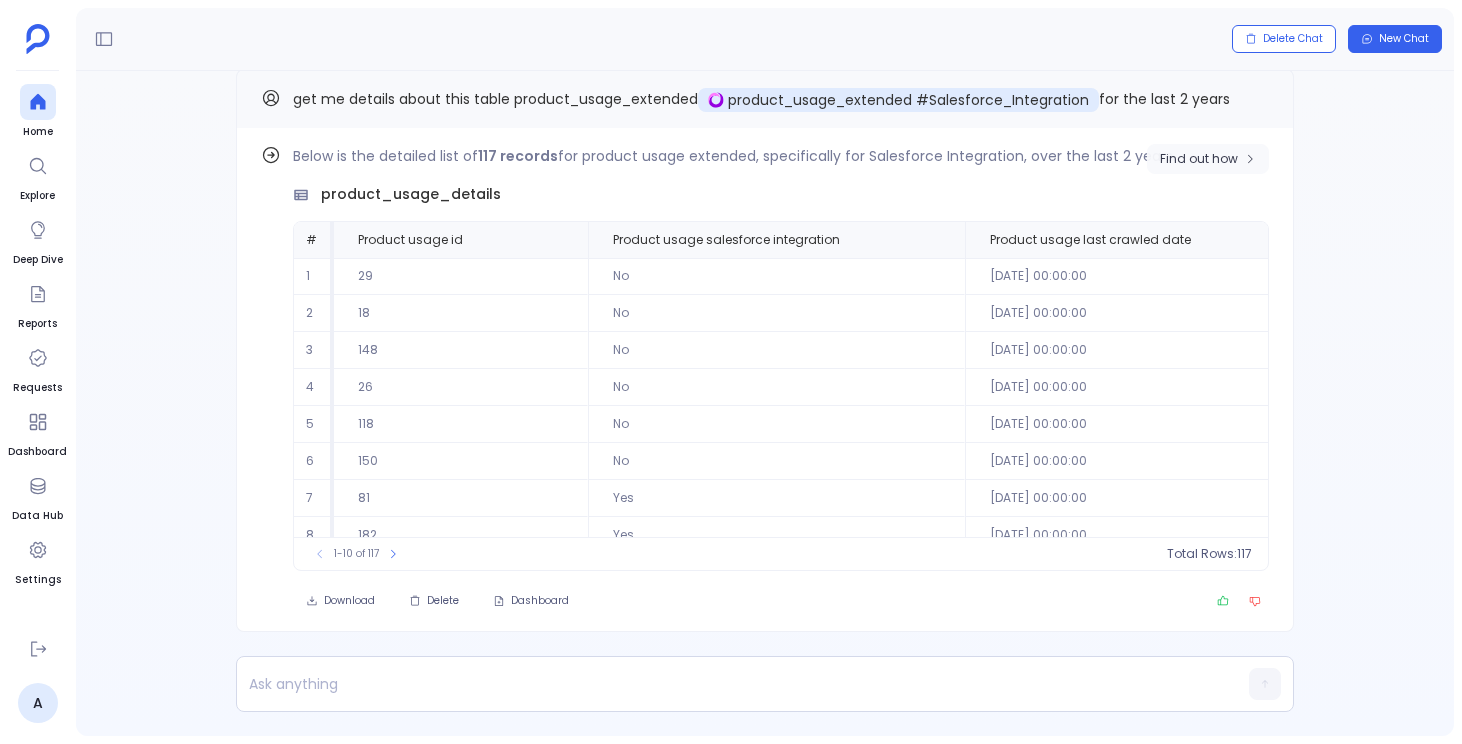 click on "Find out how" at bounding box center (1208, 159) 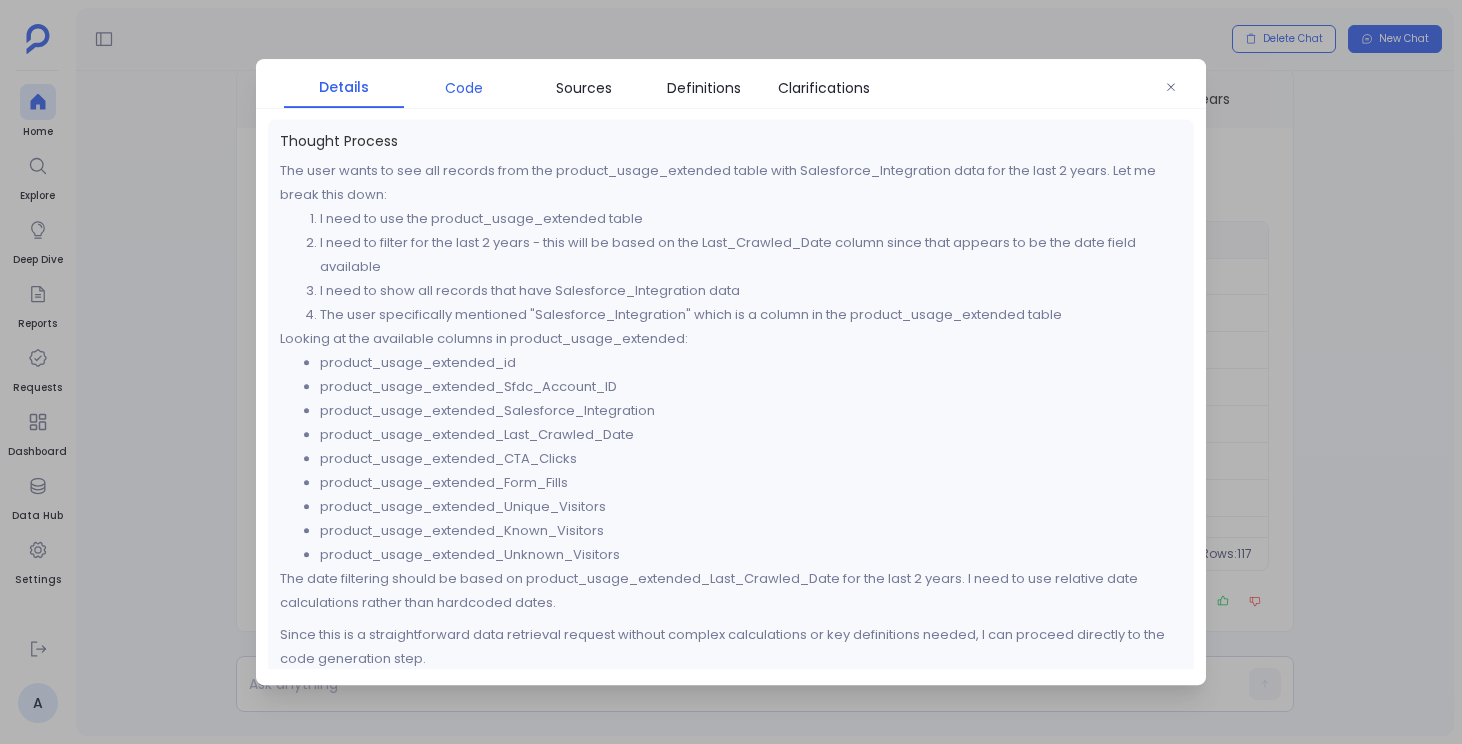 click on "Code" at bounding box center [464, 88] 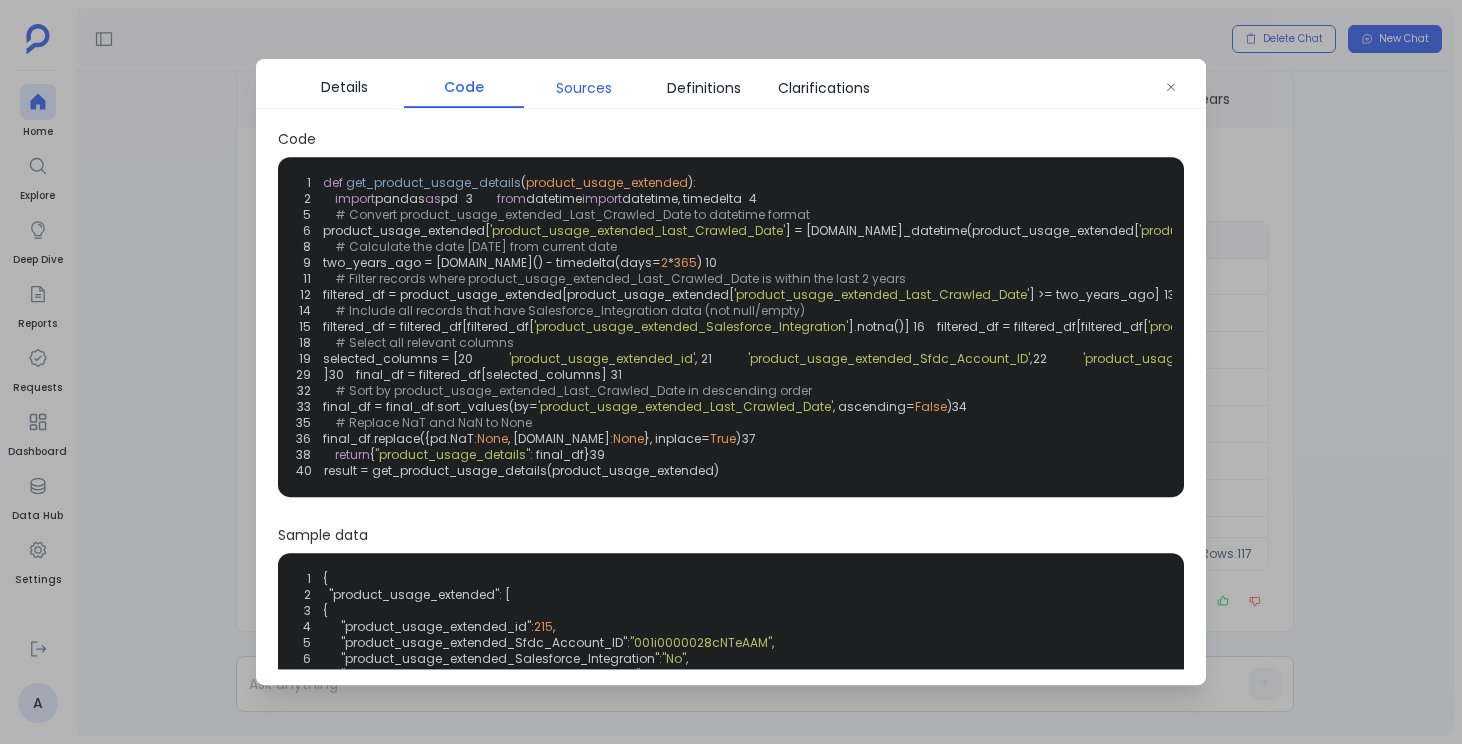 click on "Sources" at bounding box center (584, 88) 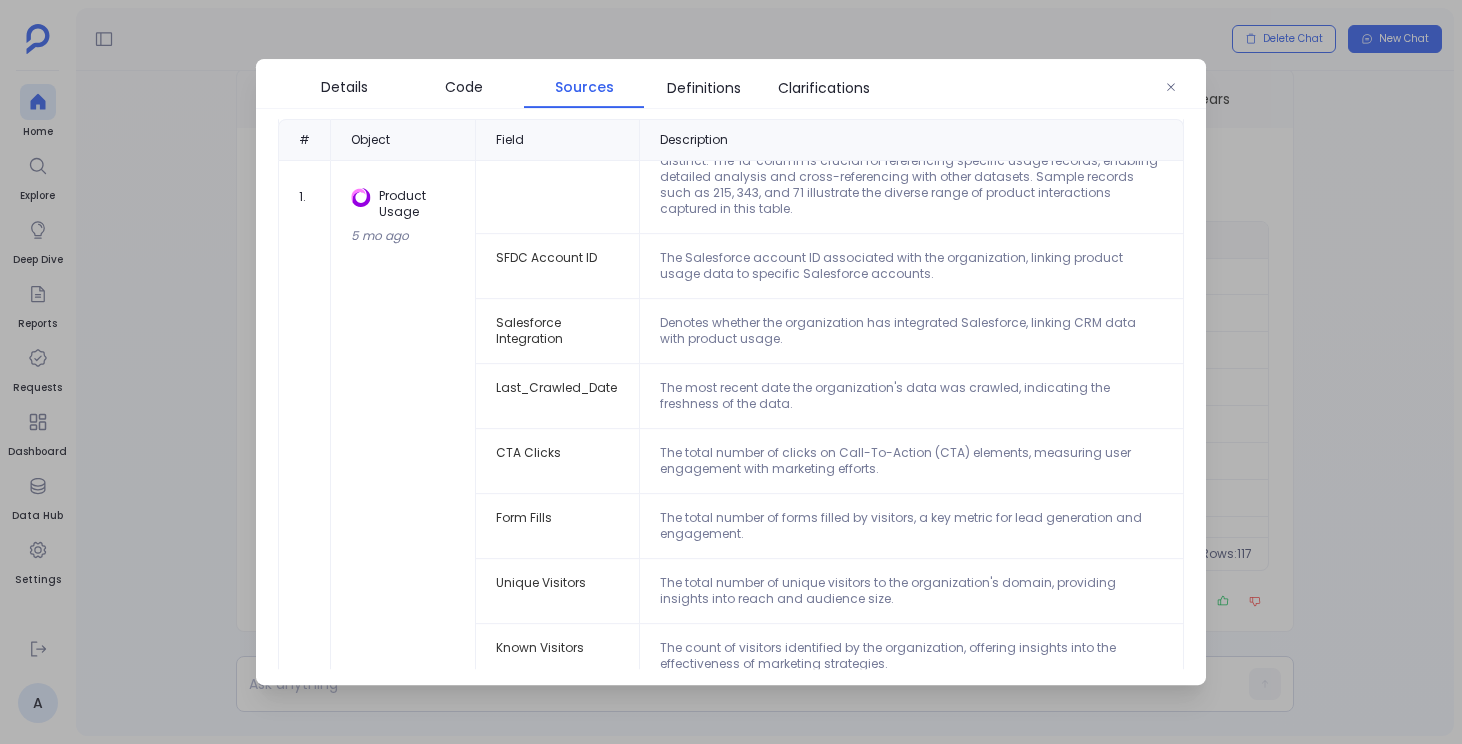 scroll, scrollTop: 0, scrollLeft: 0, axis: both 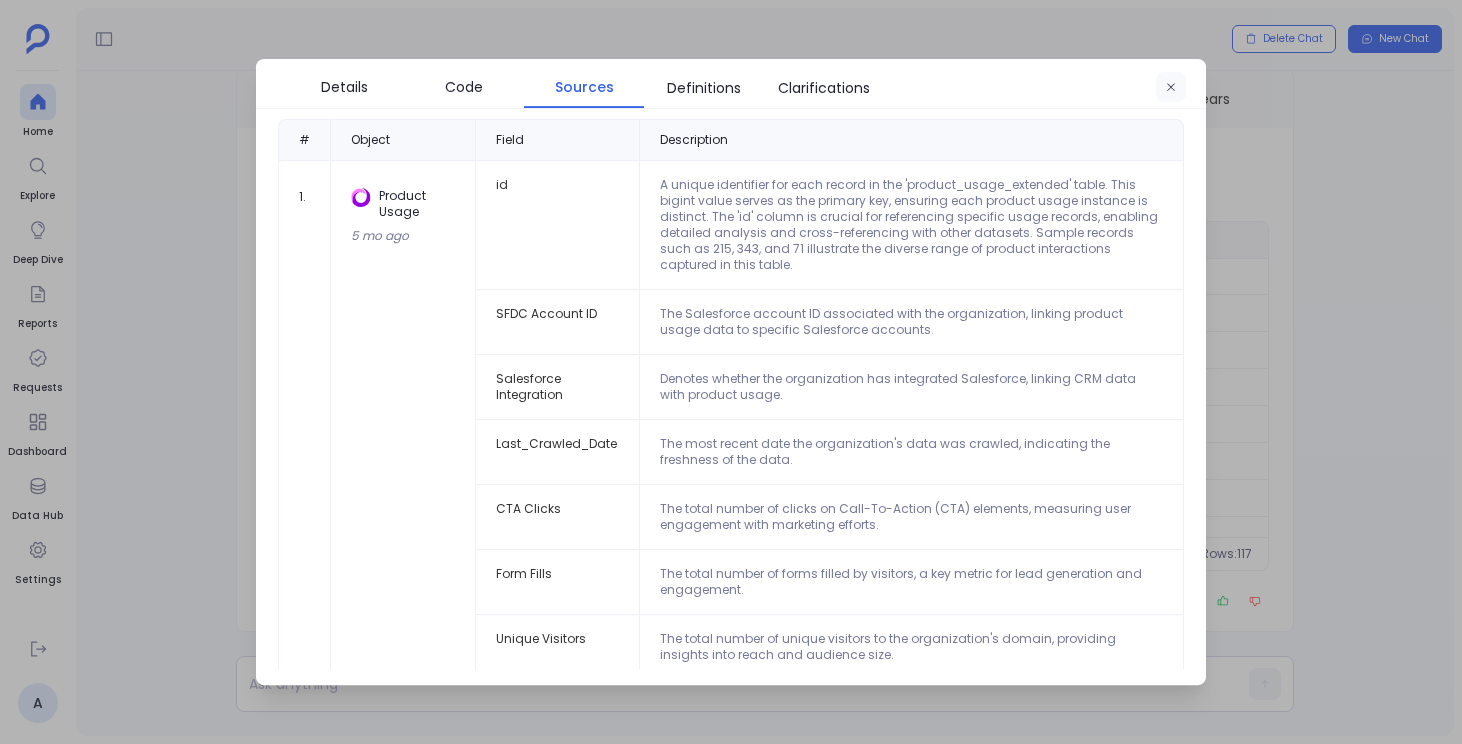 click at bounding box center (1171, 88) 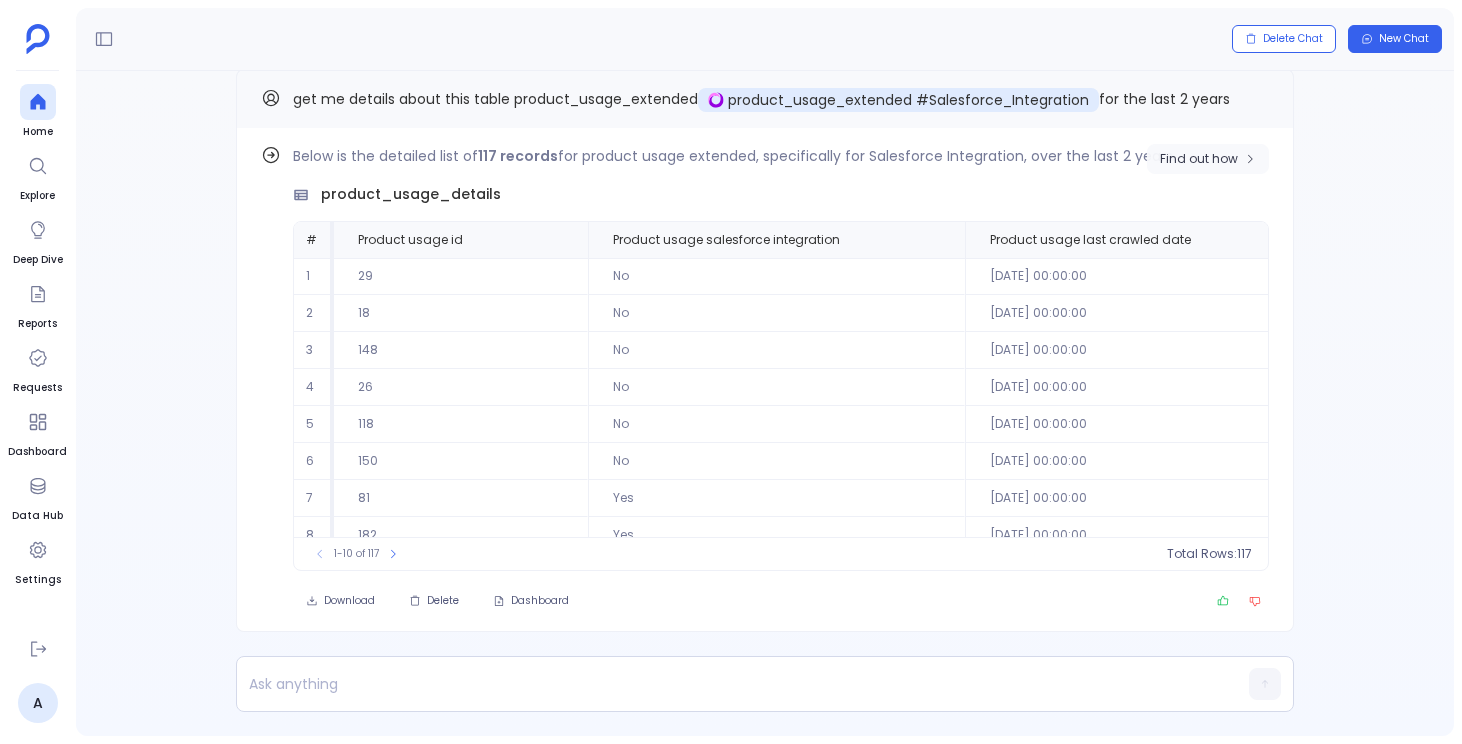 click on "Find out how" at bounding box center (1199, 159) 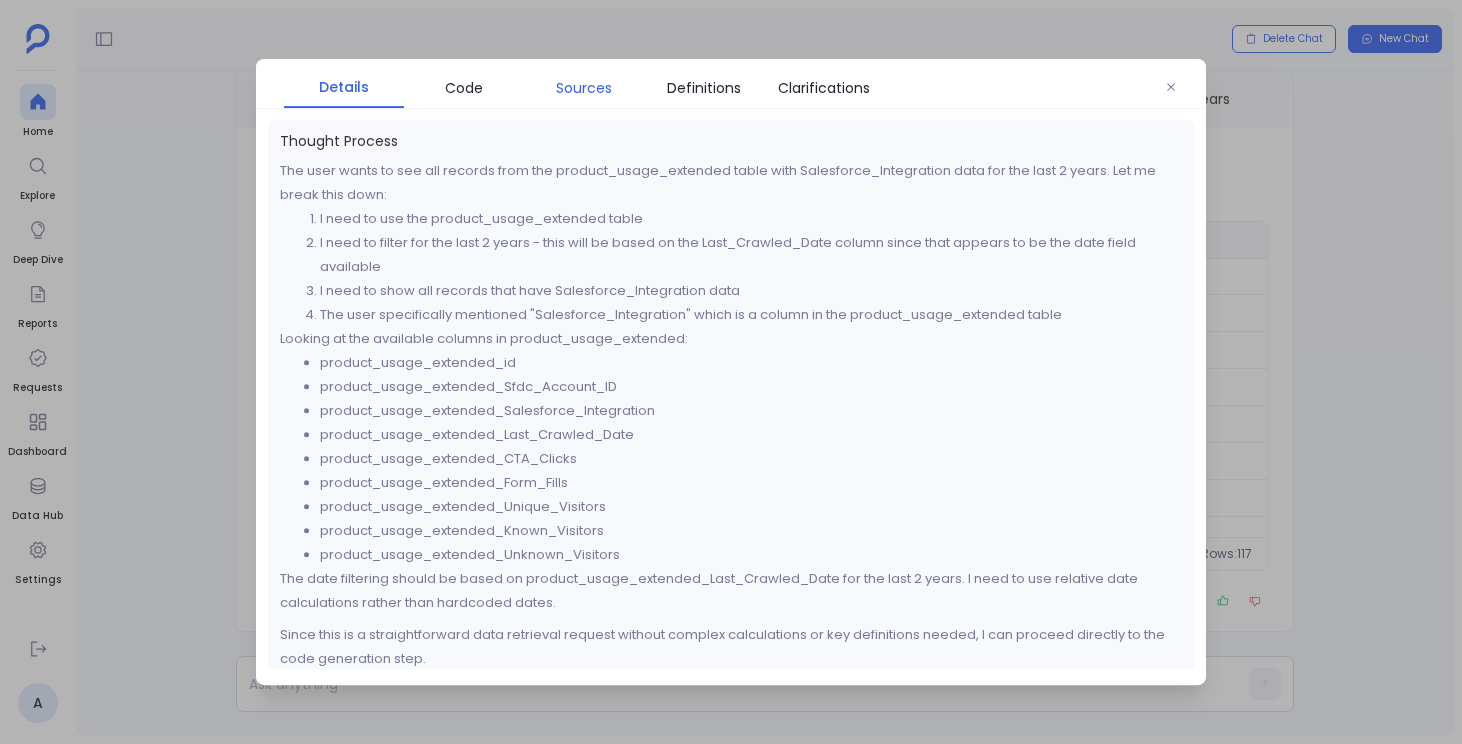 click on "Sources" at bounding box center [584, 88] 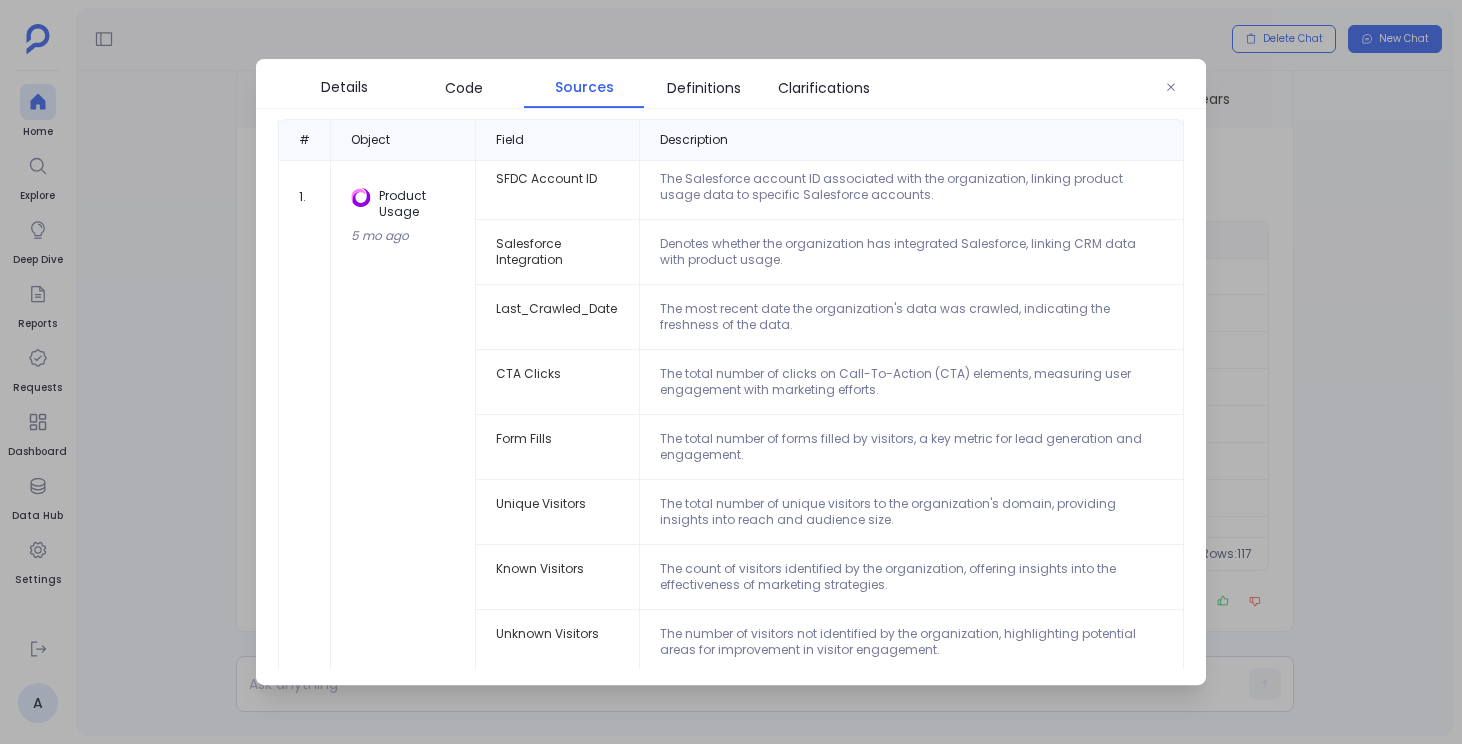 scroll, scrollTop: 153, scrollLeft: 0, axis: vertical 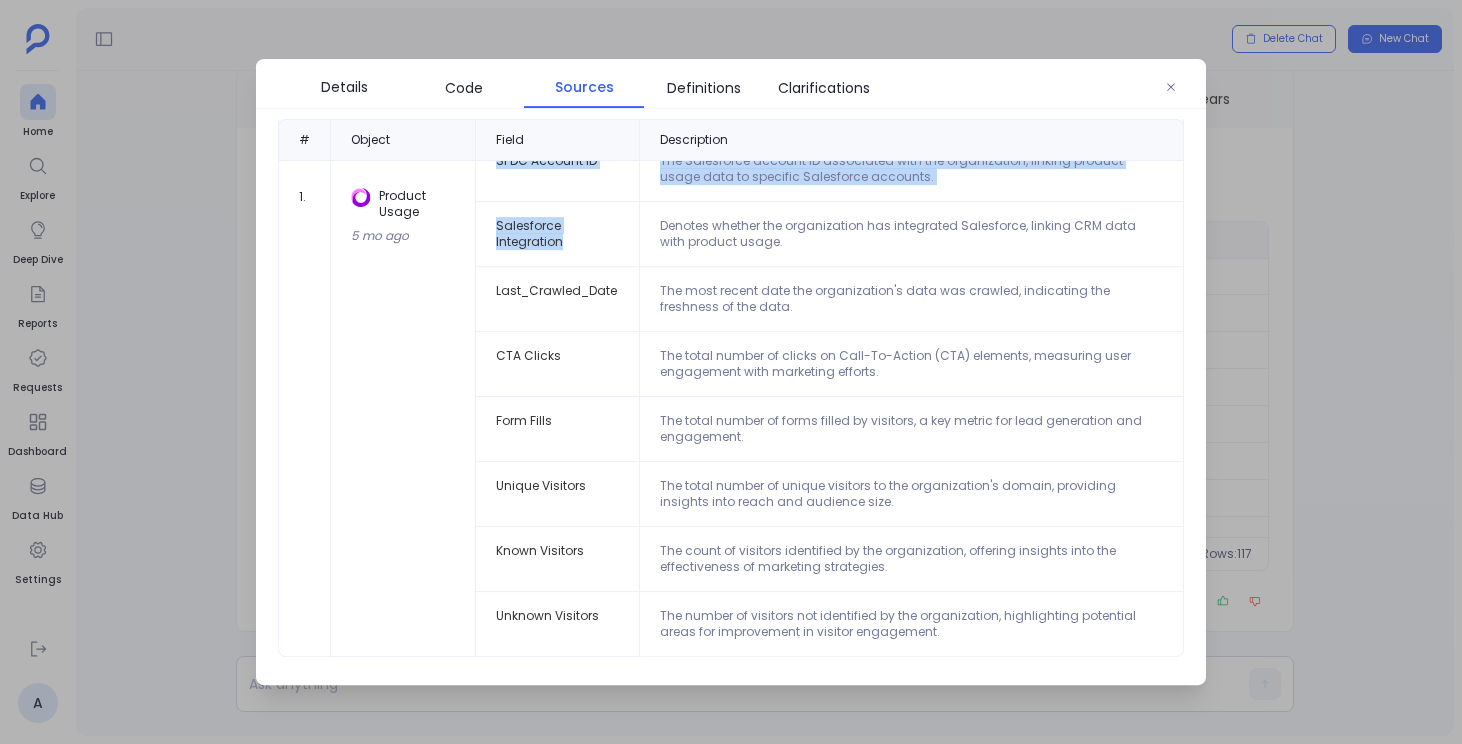 drag, startPoint x: 560, startPoint y: 240, endPoint x: 469, endPoint y: 227, distance: 91.92388 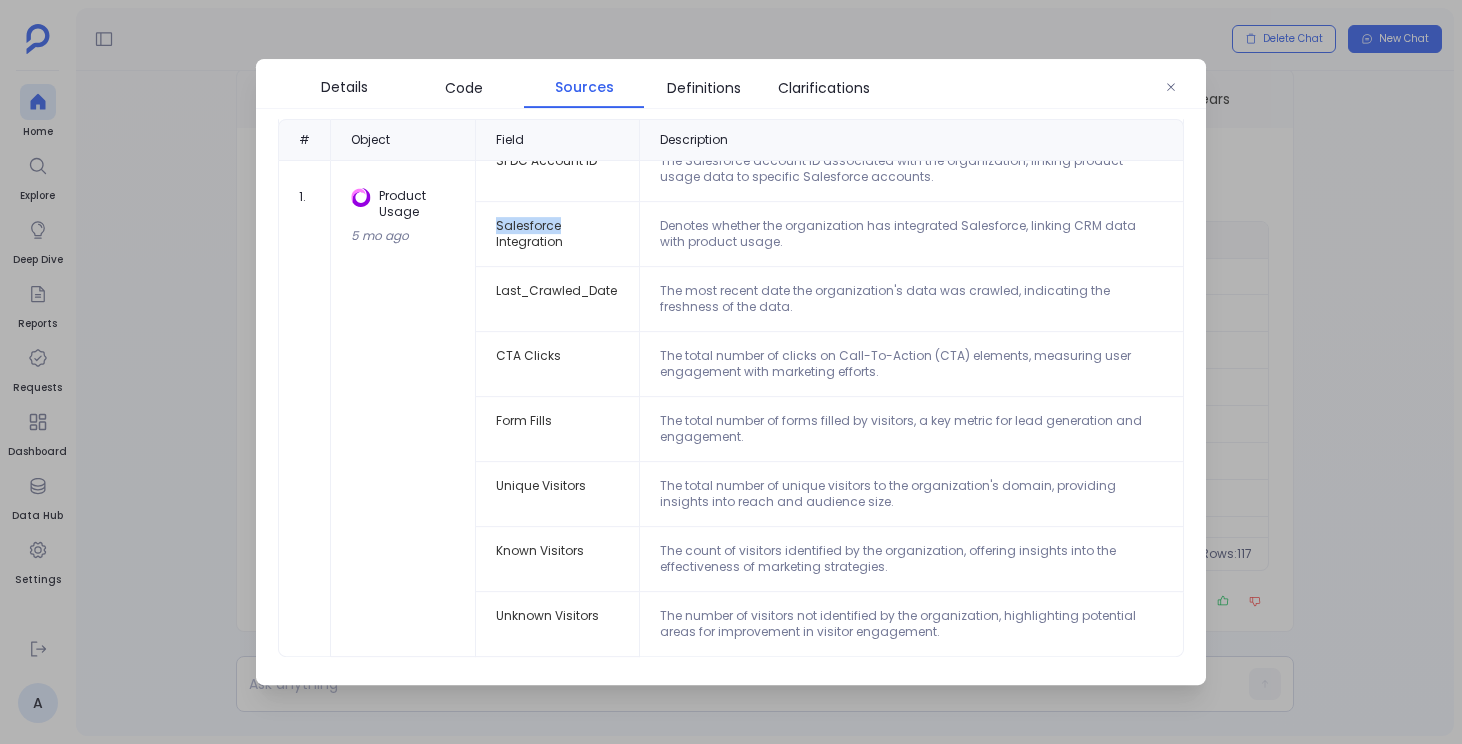 drag, startPoint x: 589, startPoint y: 232, endPoint x: 476, endPoint y: 232, distance: 113 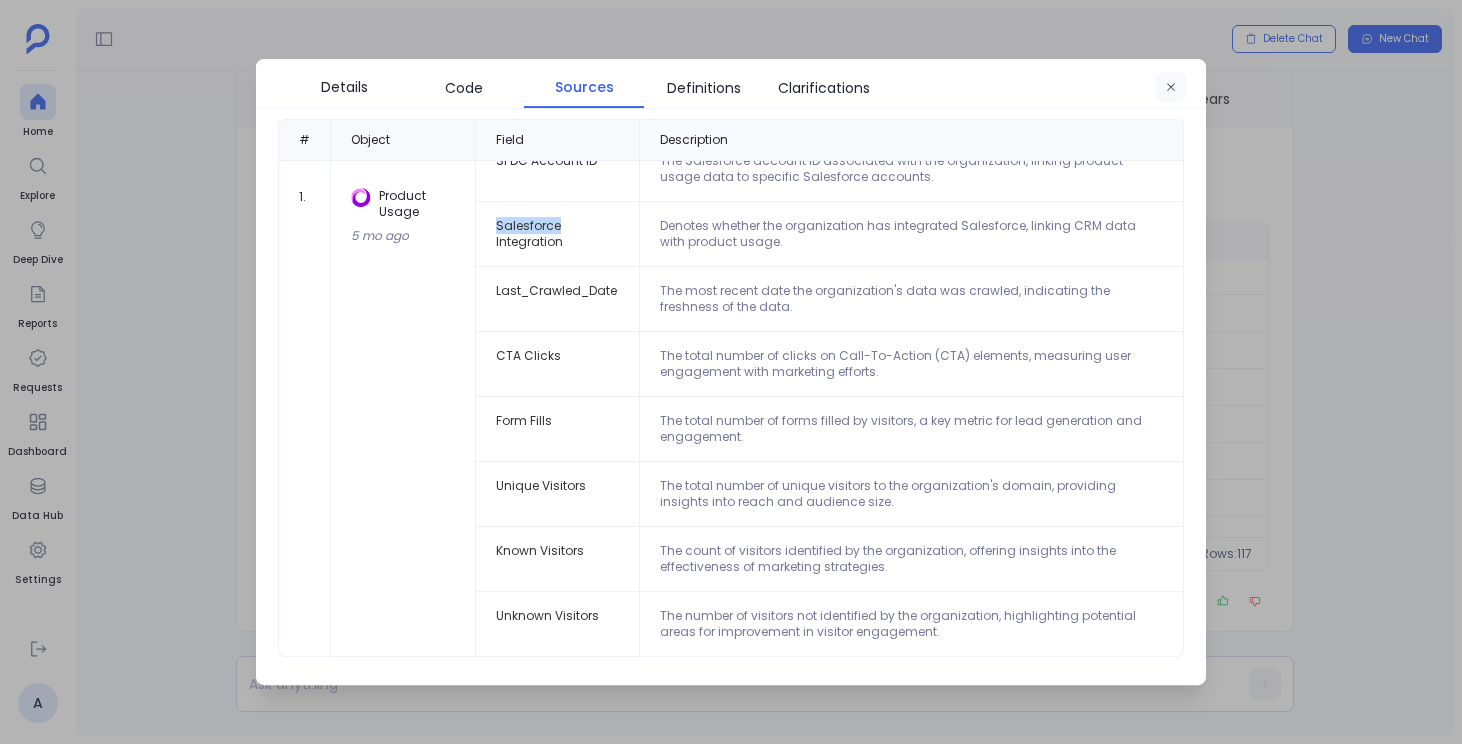 click at bounding box center (1171, 88) 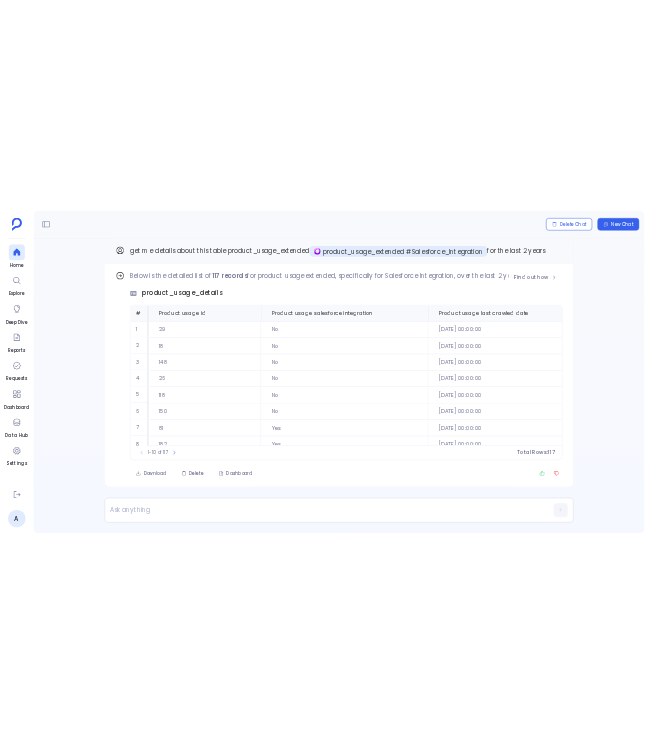 scroll, scrollTop: -26, scrollLeft: 0, axis: vertical 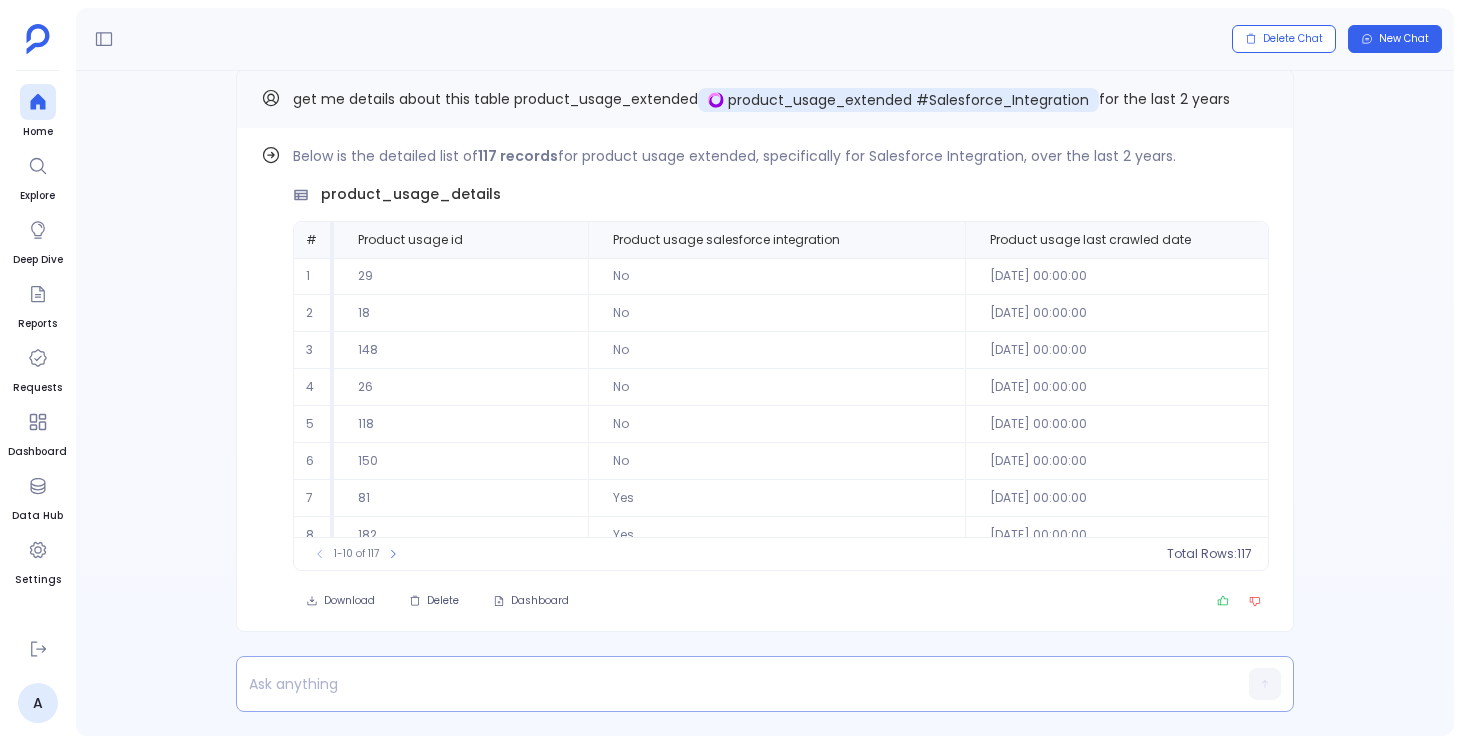 click at bounding box center (726, 684) 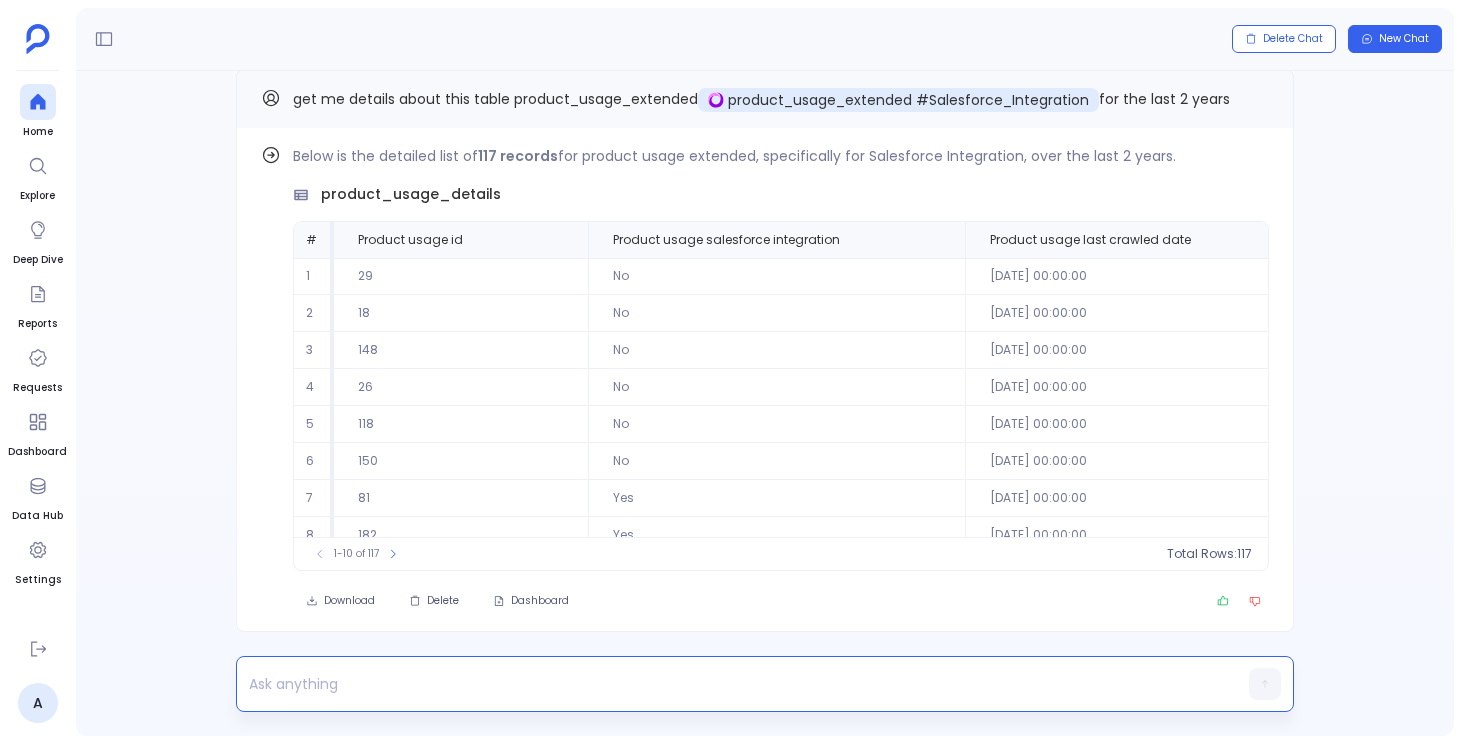 type 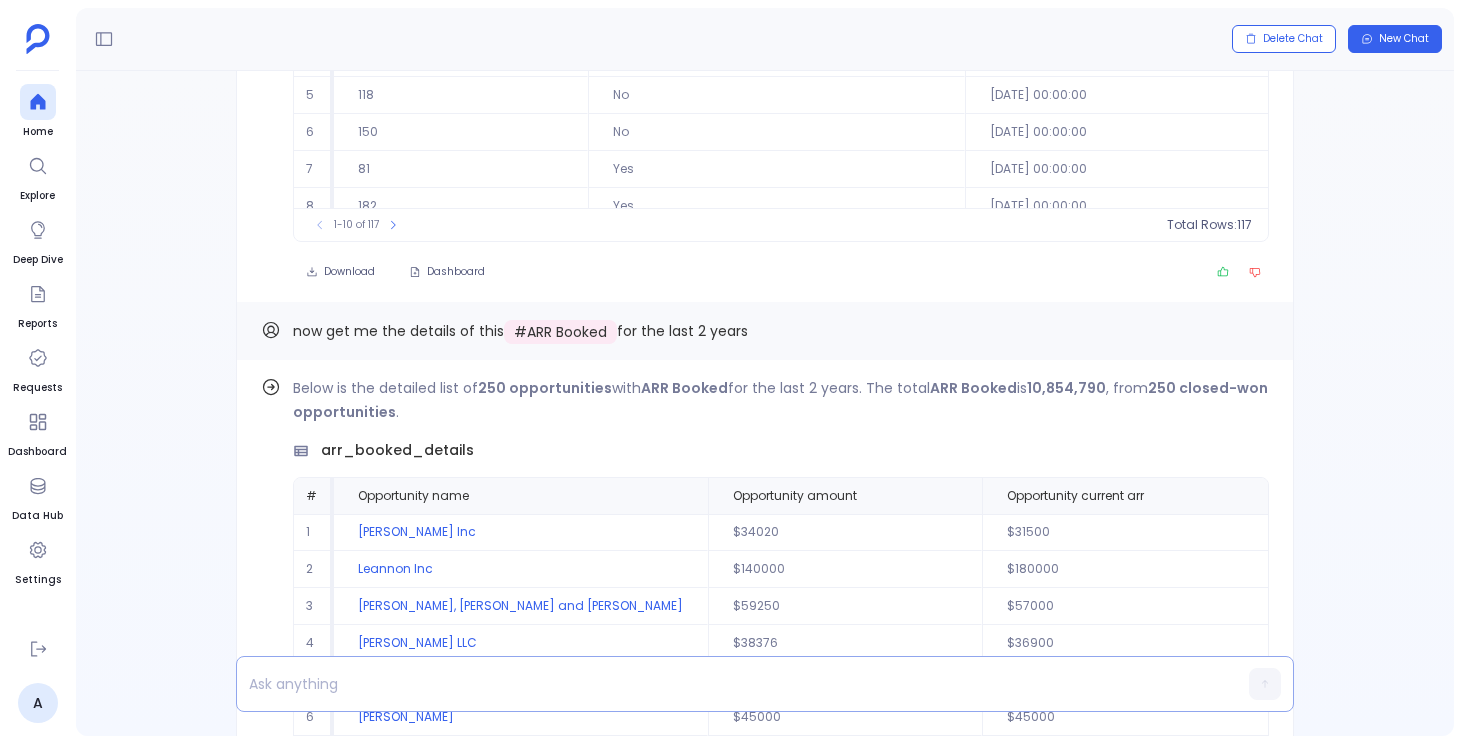 scroll, scrollTop: -370, scrollLeft: 0, axis: vertical 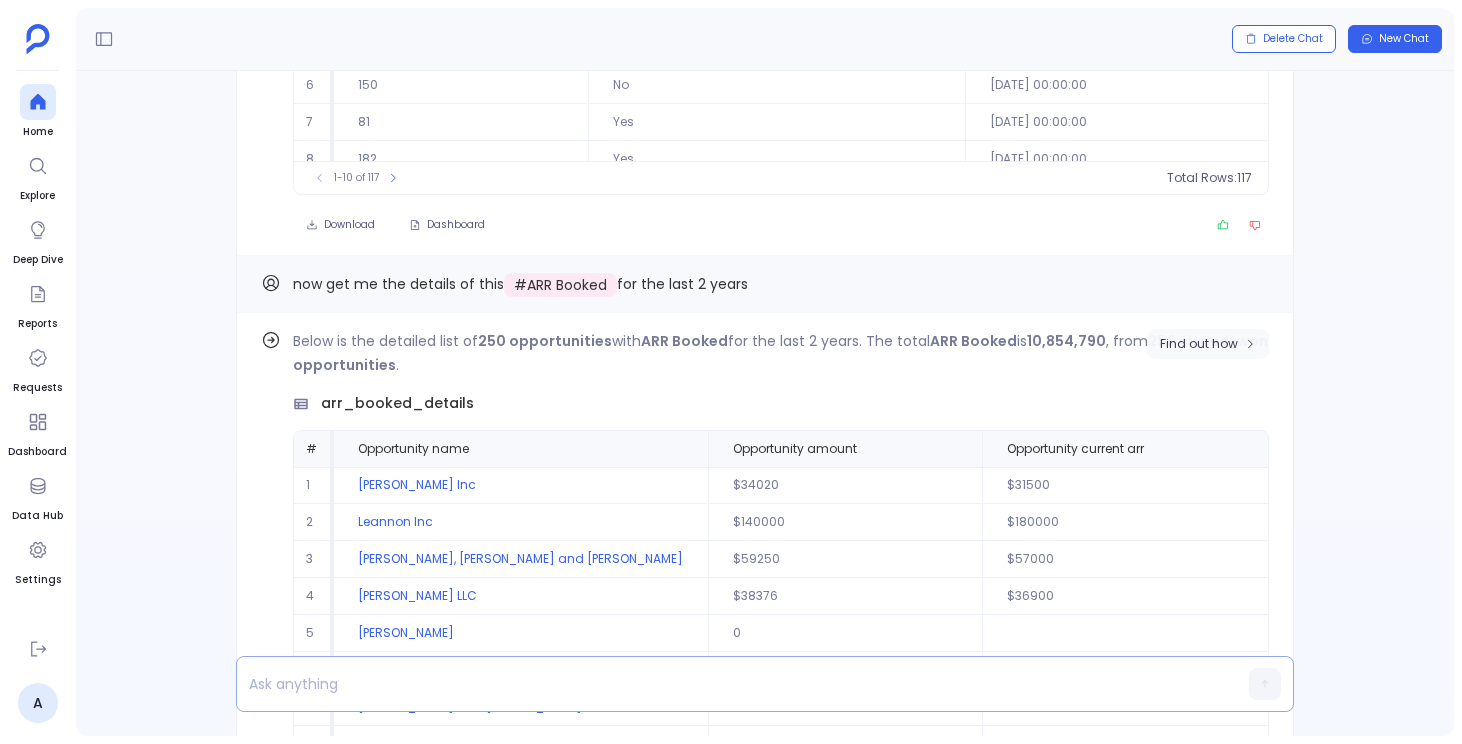 click on "Find out how" at bounding box center [1199, 344] 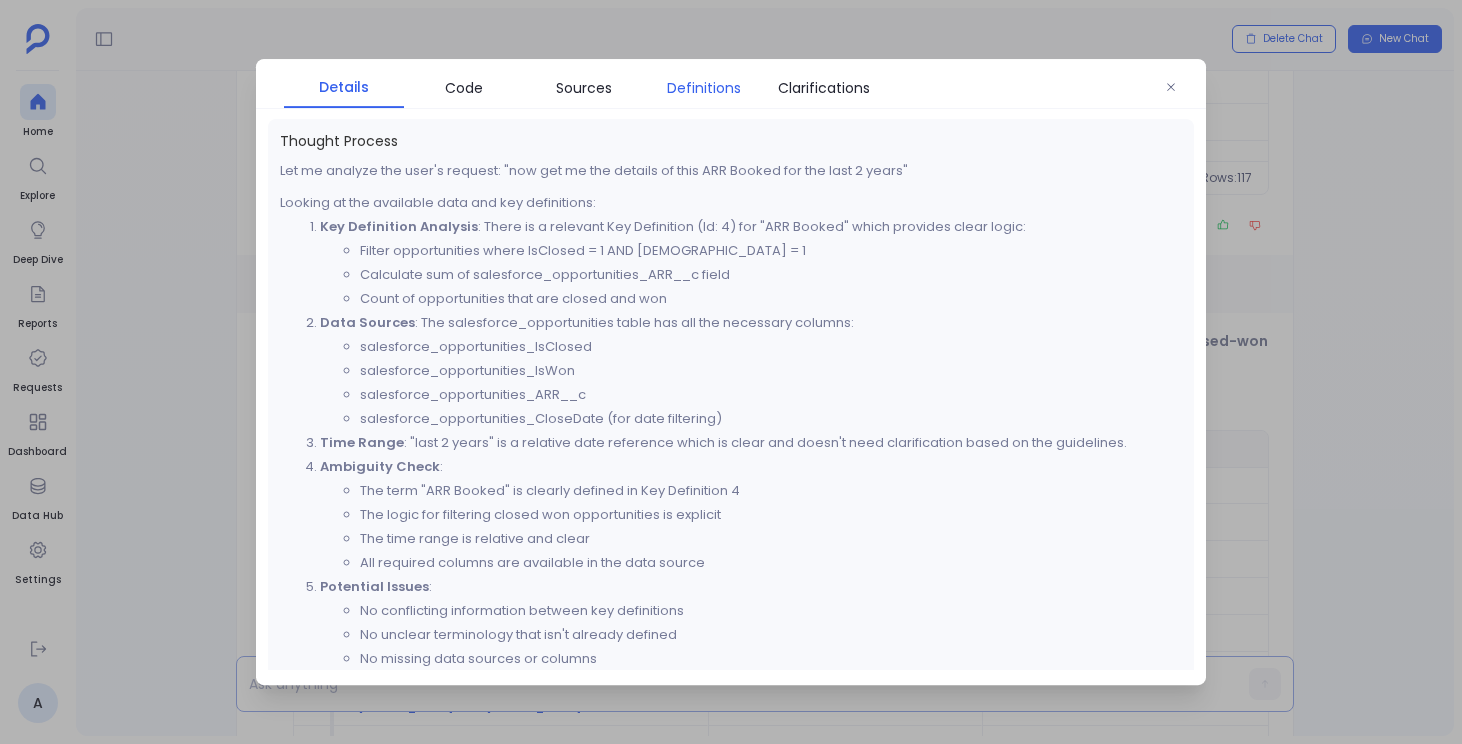 click on "Definitions" at bounding box center [704, 88] 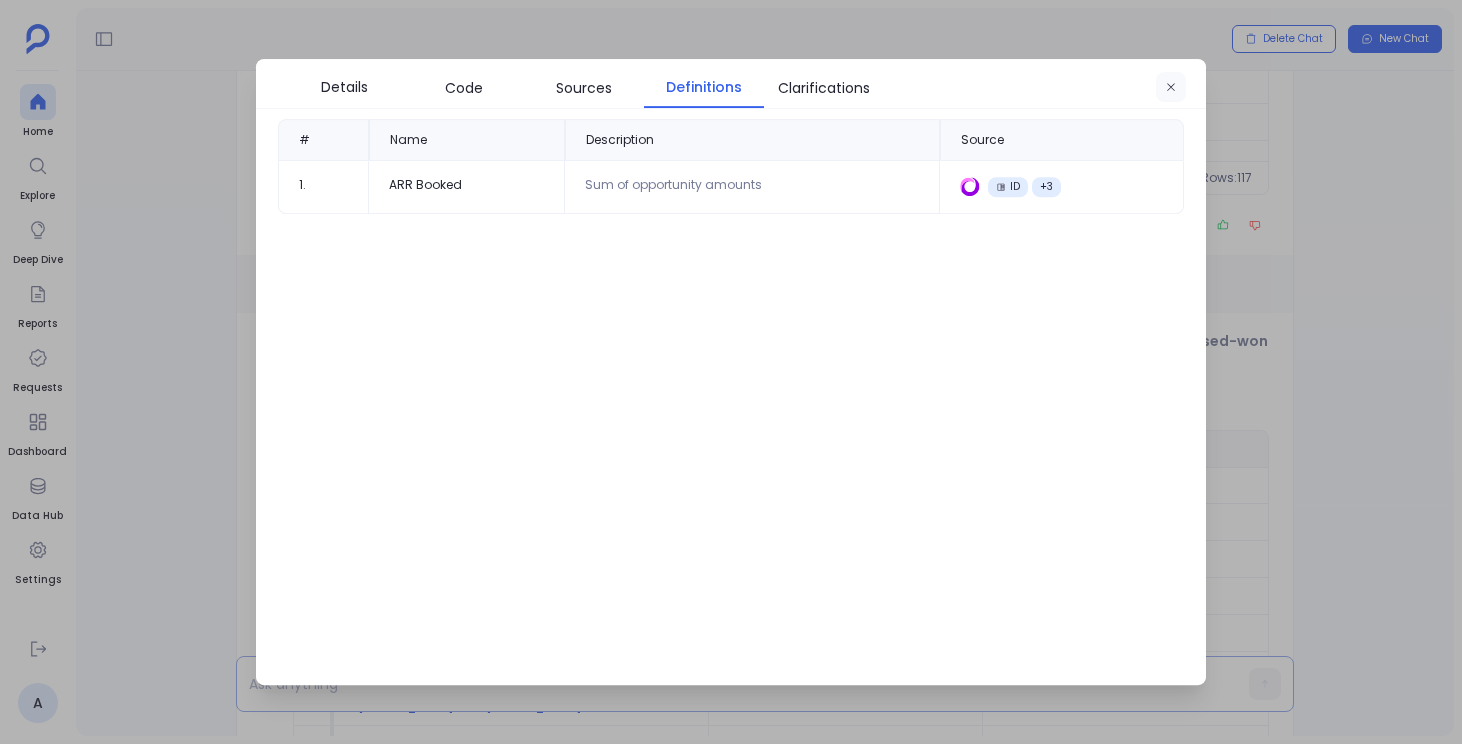 click at bounding box center (1171, 88) 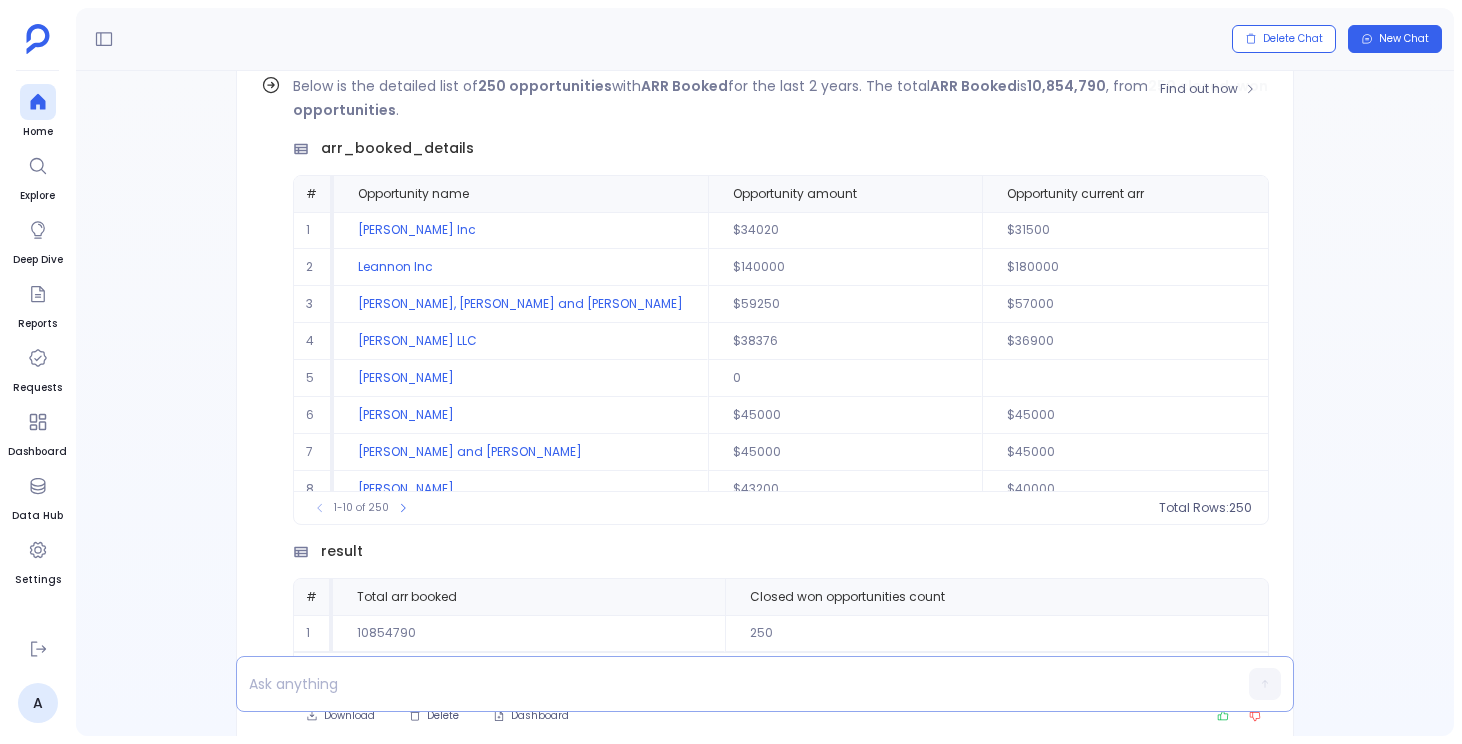 scroll, scrollTop: -221, scrollLeft: 0, axis: vertical 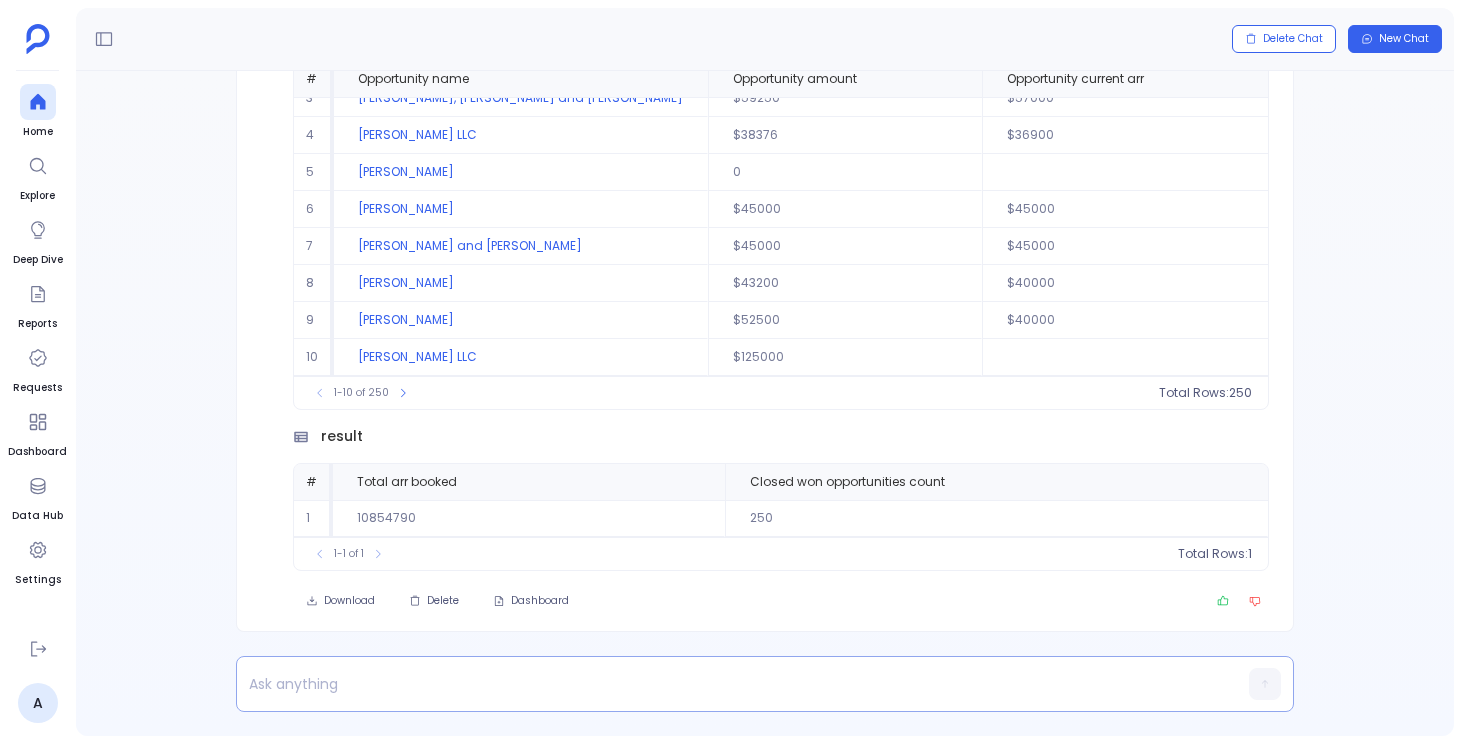 click at bounding box center (726, 684) 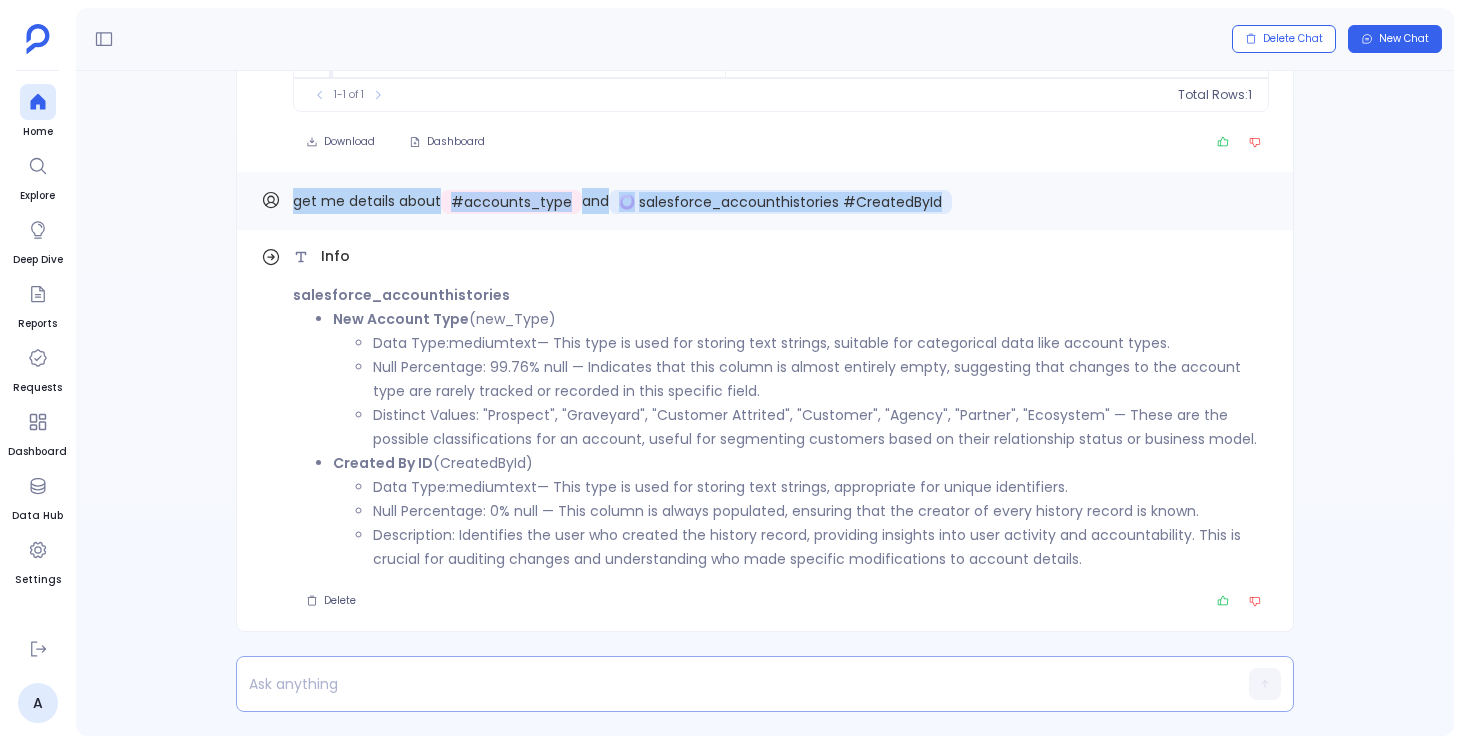 drag, startPoint x: 959, startPoint y: 202, endPoint x: 286, endPoint y: 200, distance: 673.003 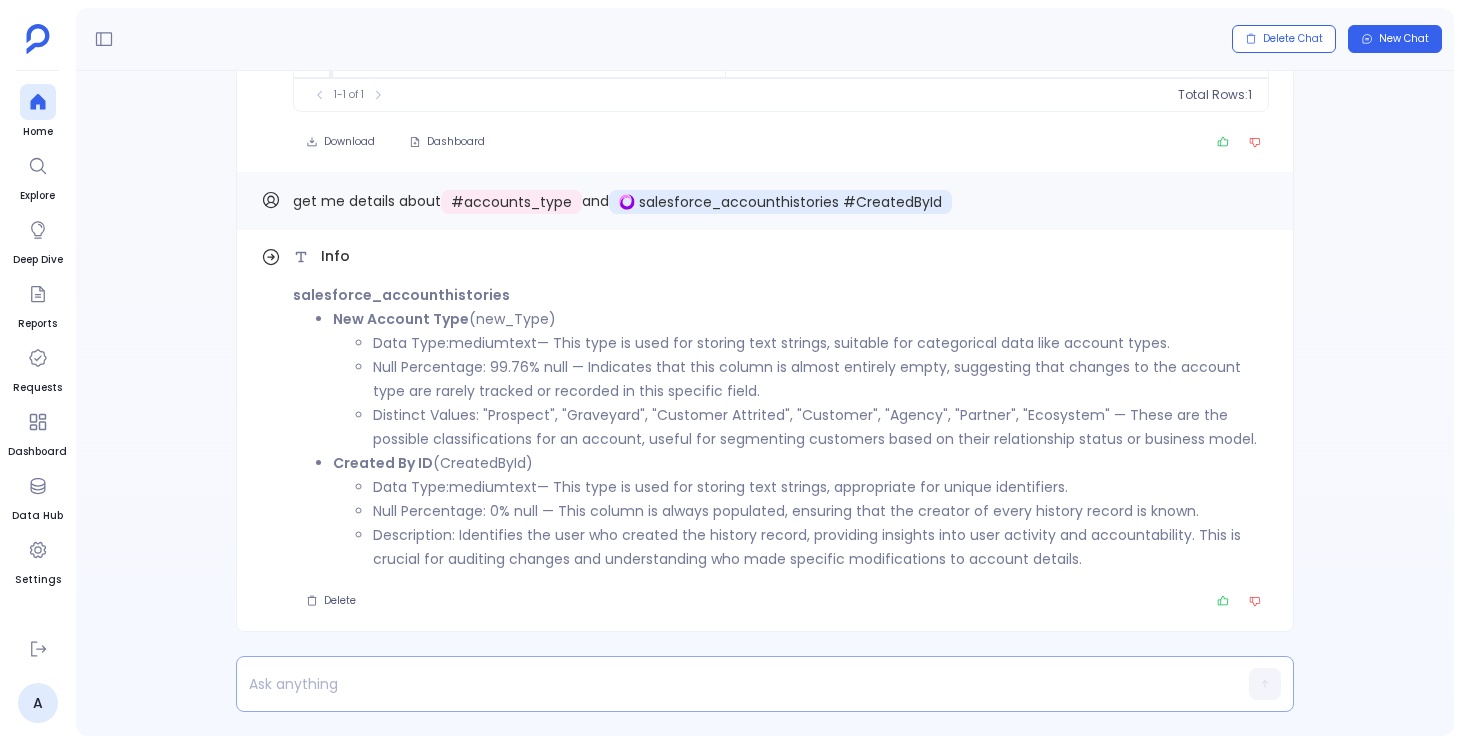 click at bounding box center (726, 684) 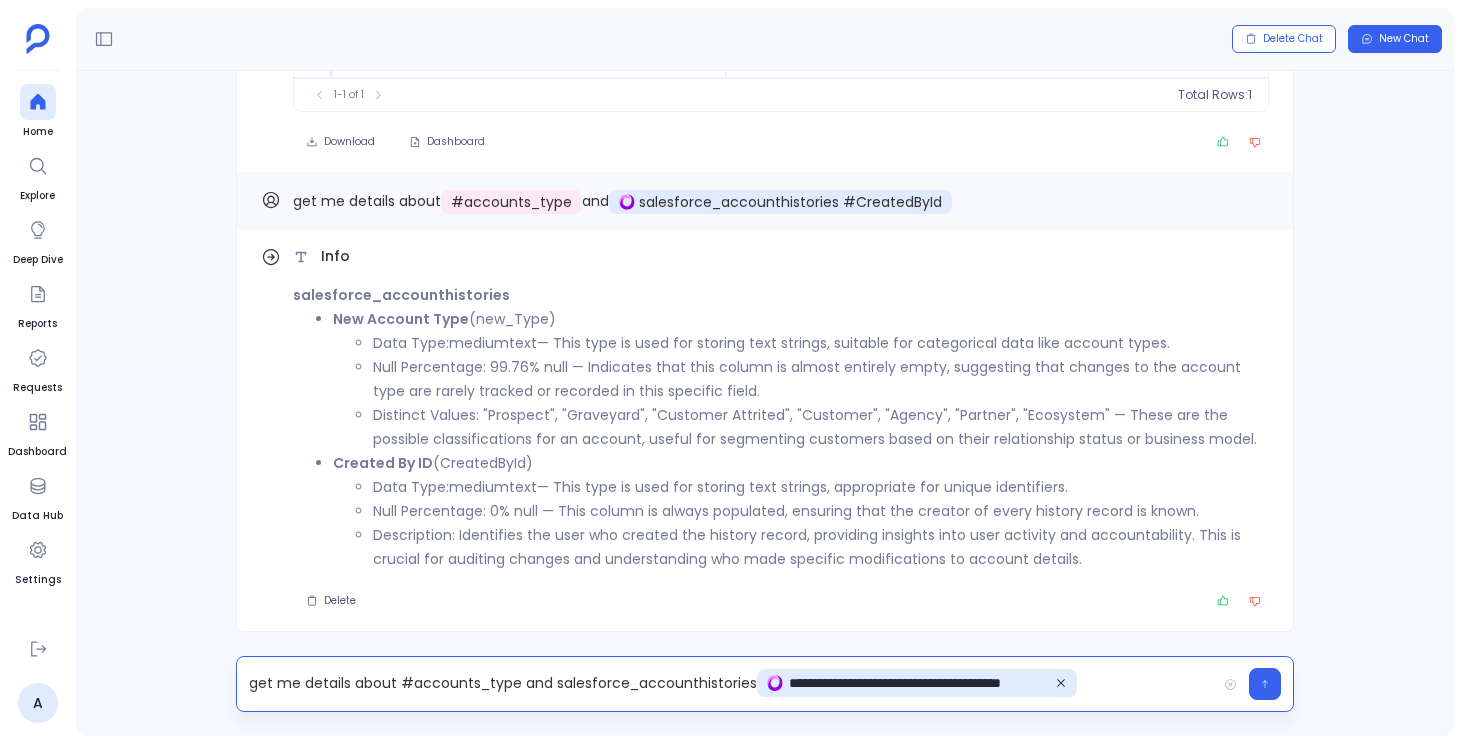click on "**********" at bounding box center (726, 684) 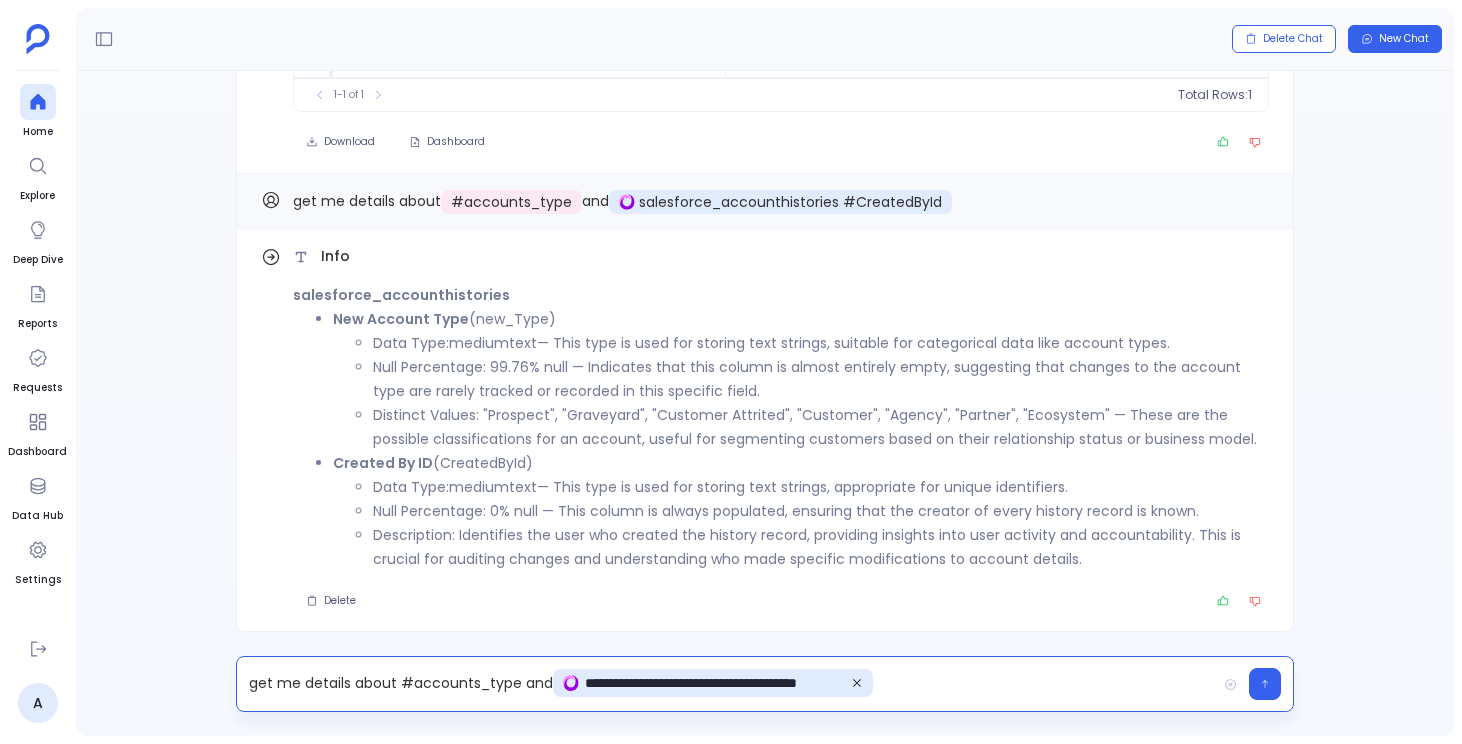 click on "**********" at bounding box center [726, 684] 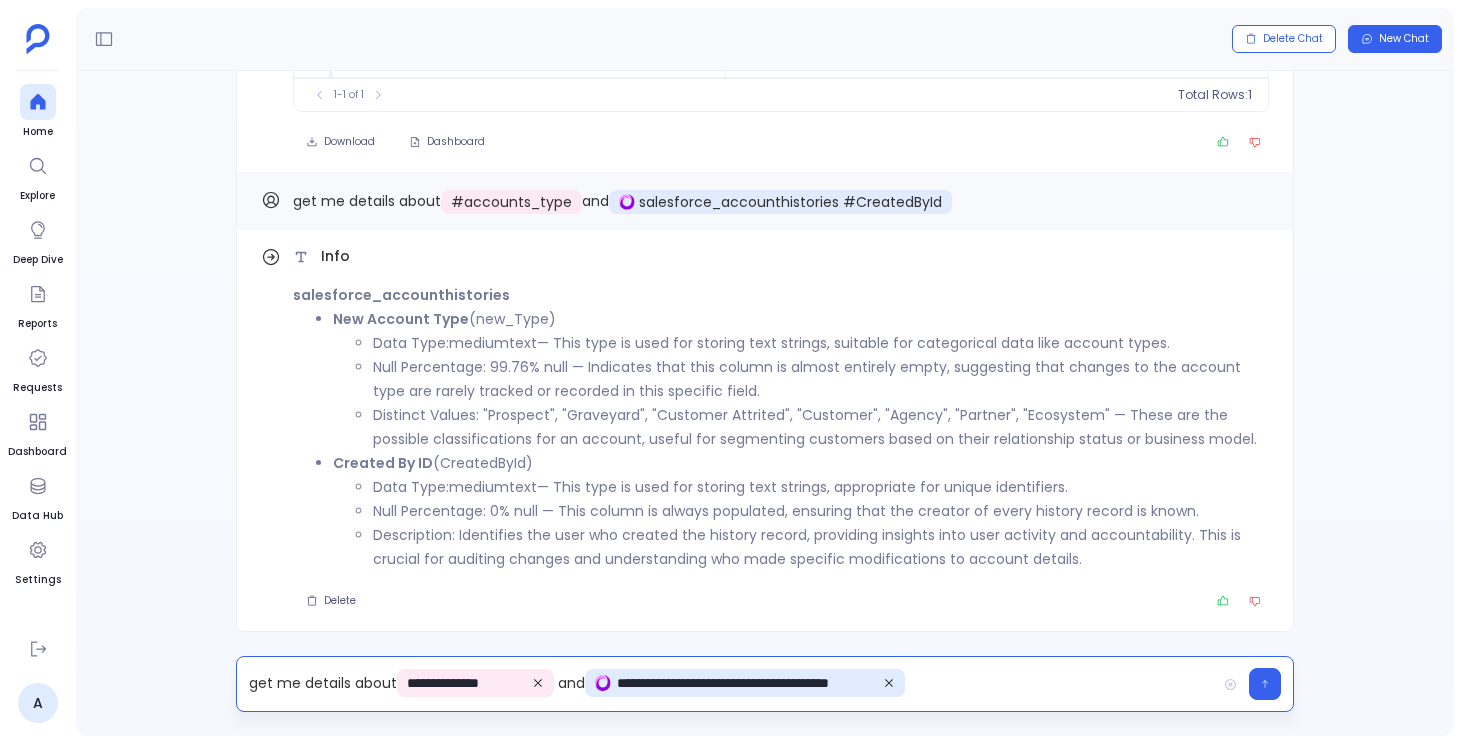 click on "**********" at bounding box center (726, 684) 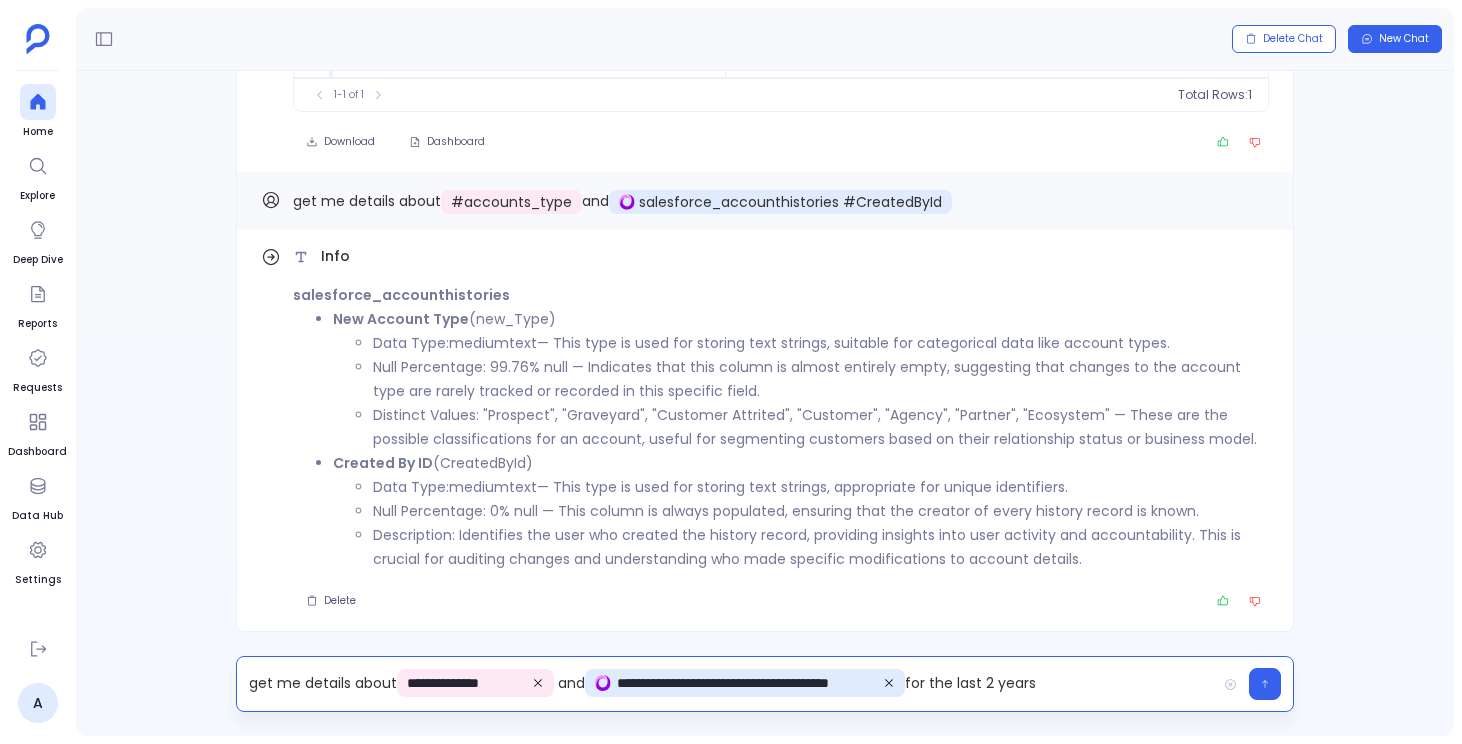 click 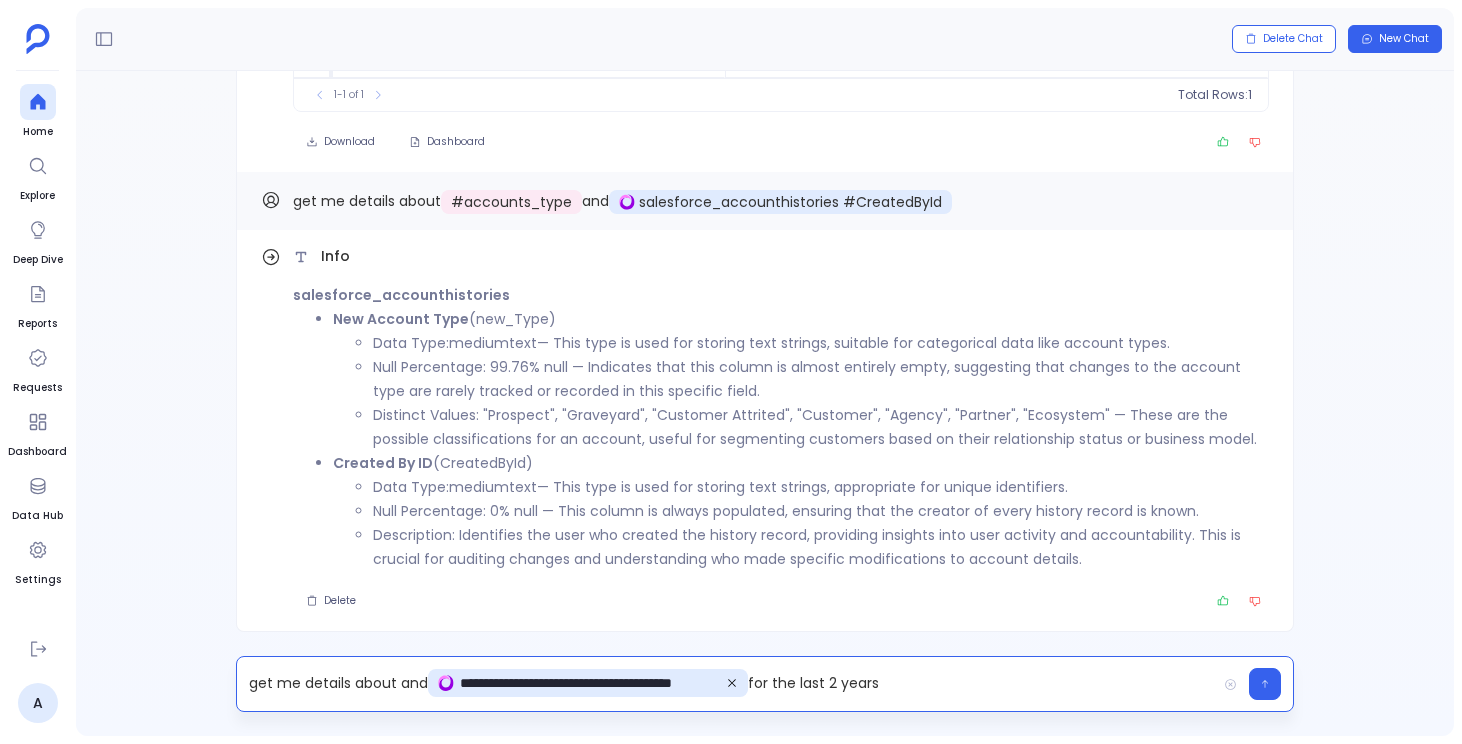 click on "**********" at bounding box center [726, 684] 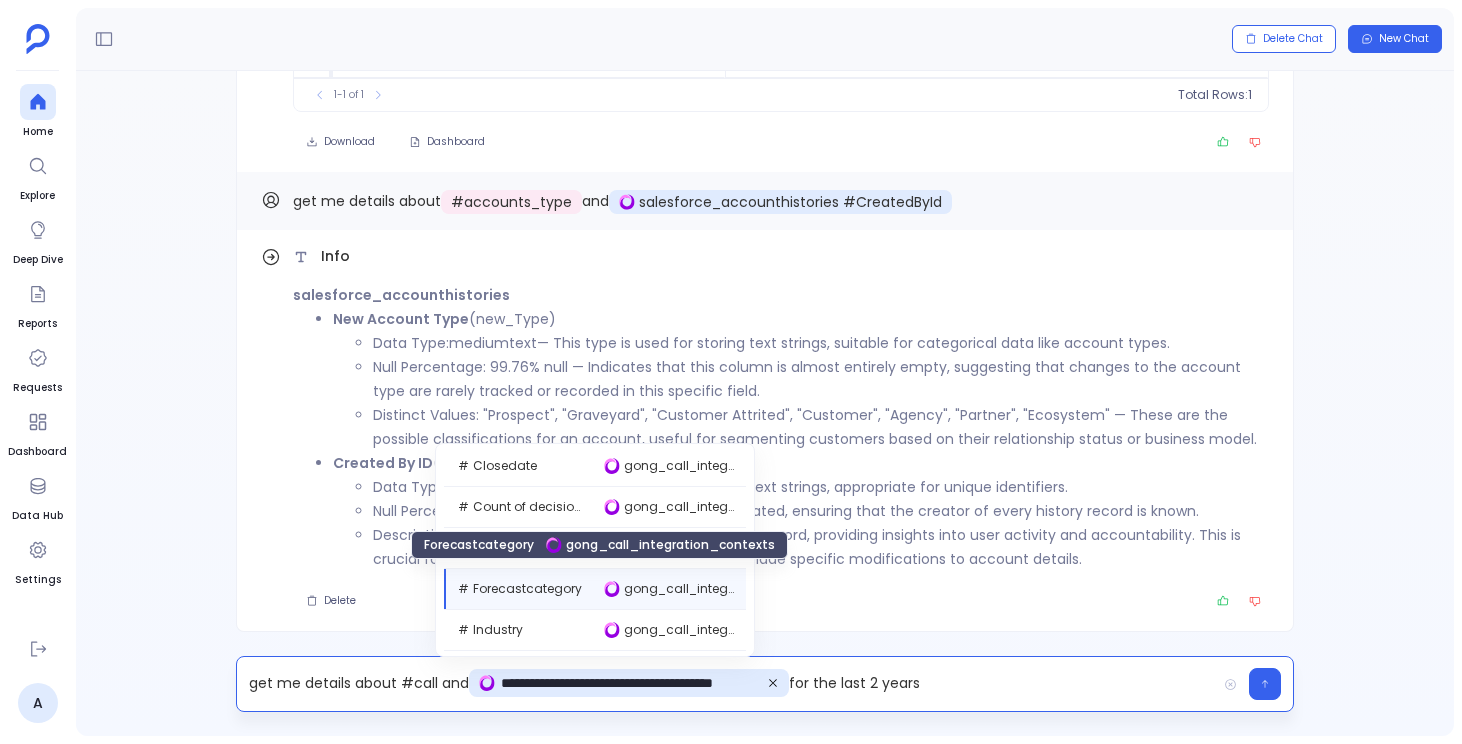 scroll, scrollTop: 282, scrollLeft: 0, axis: vertical 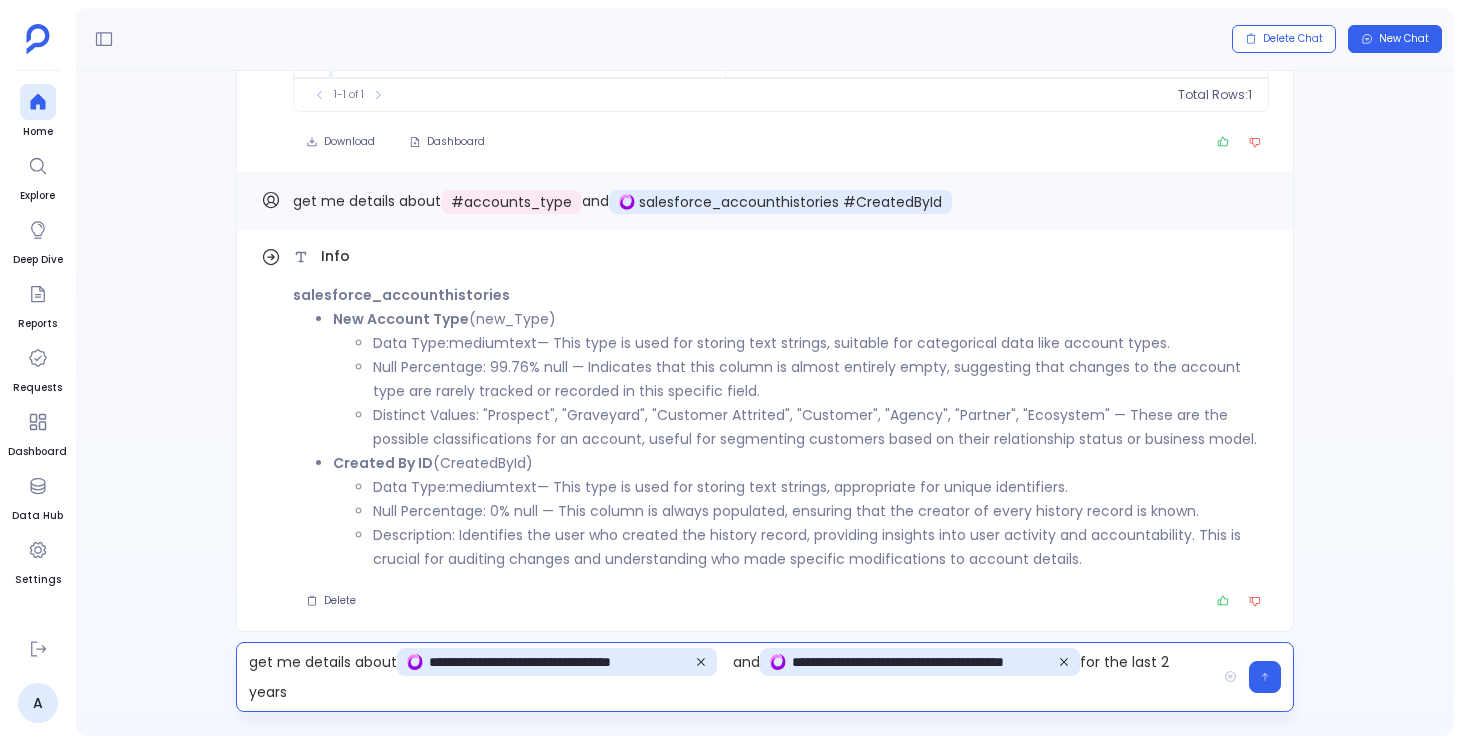 click on "**********" at bounding box center [726, 677] 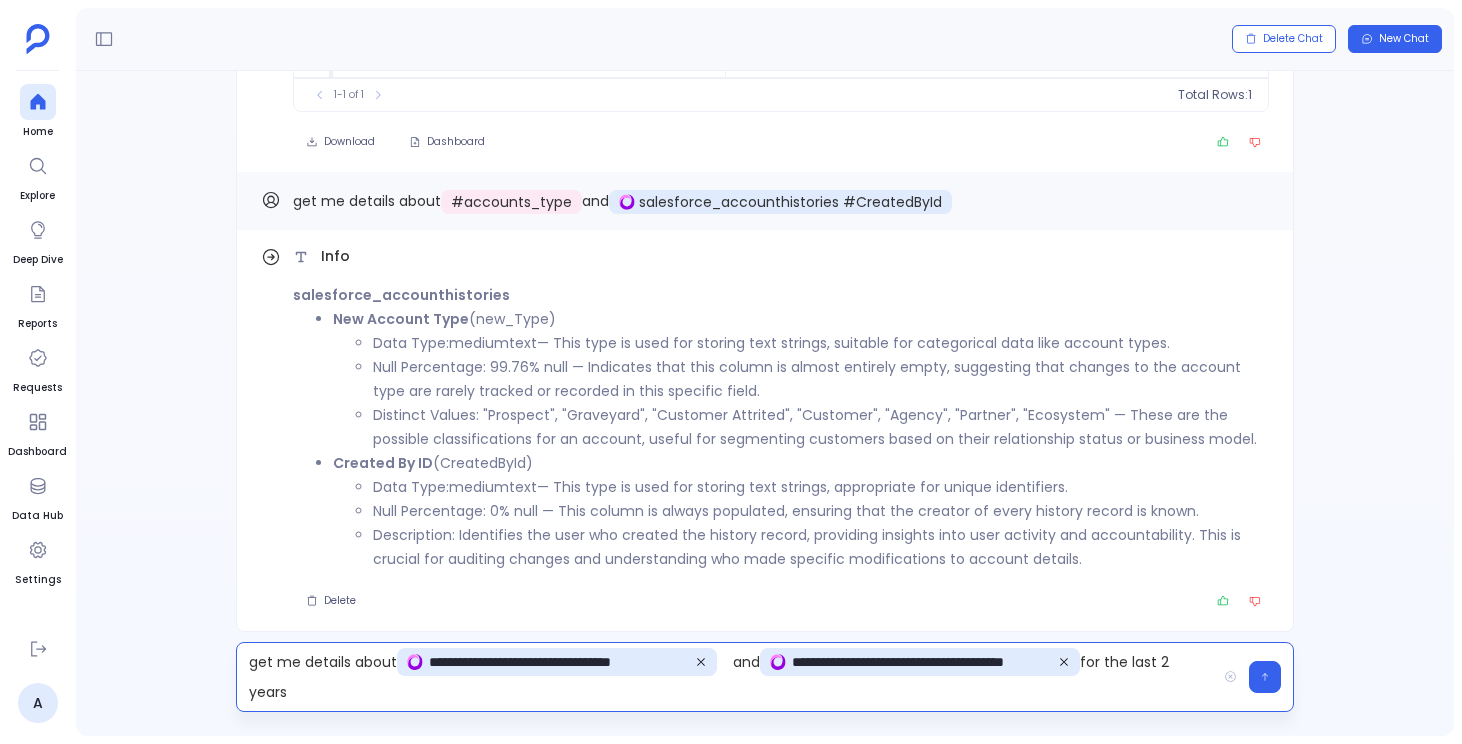 click on "**********" at bounding box center (726, 677) 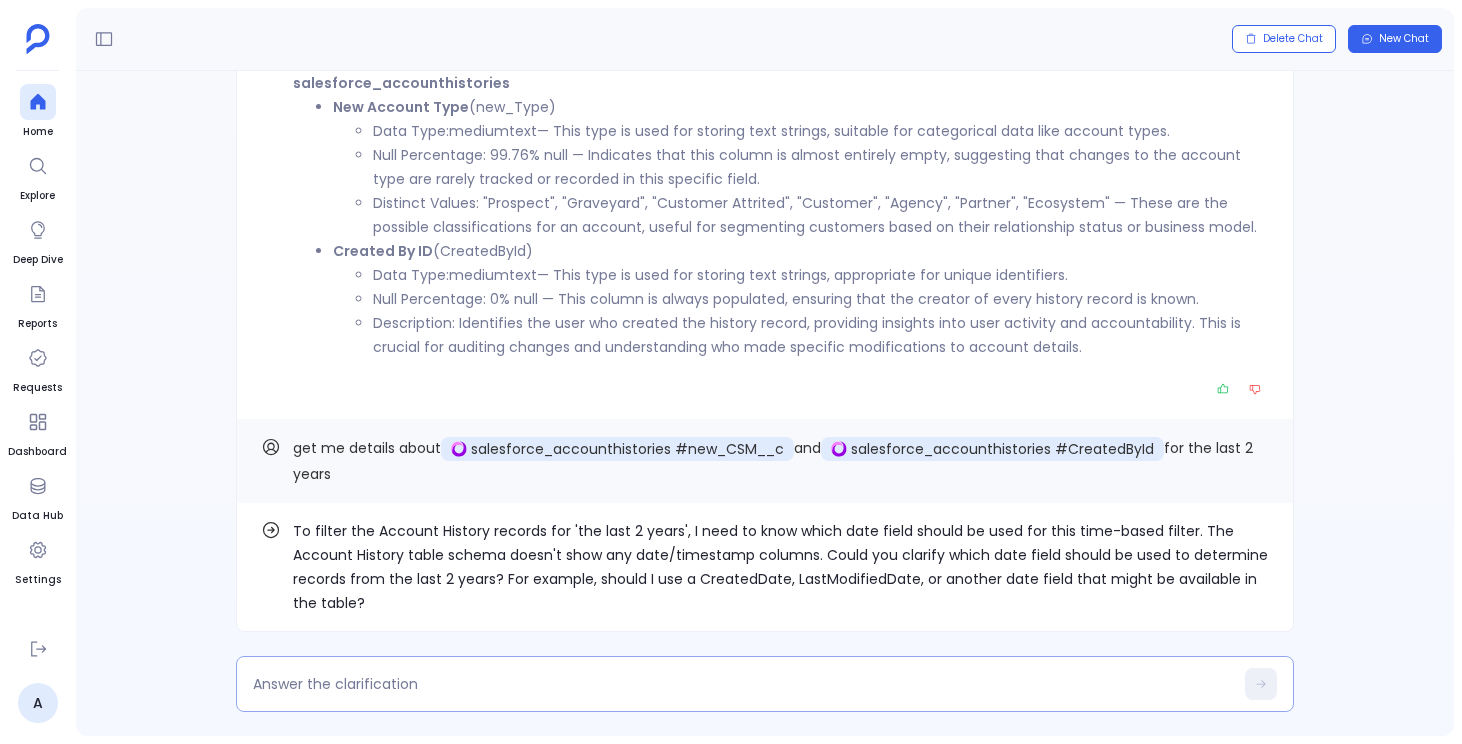 click at bounding box center [743, 684] 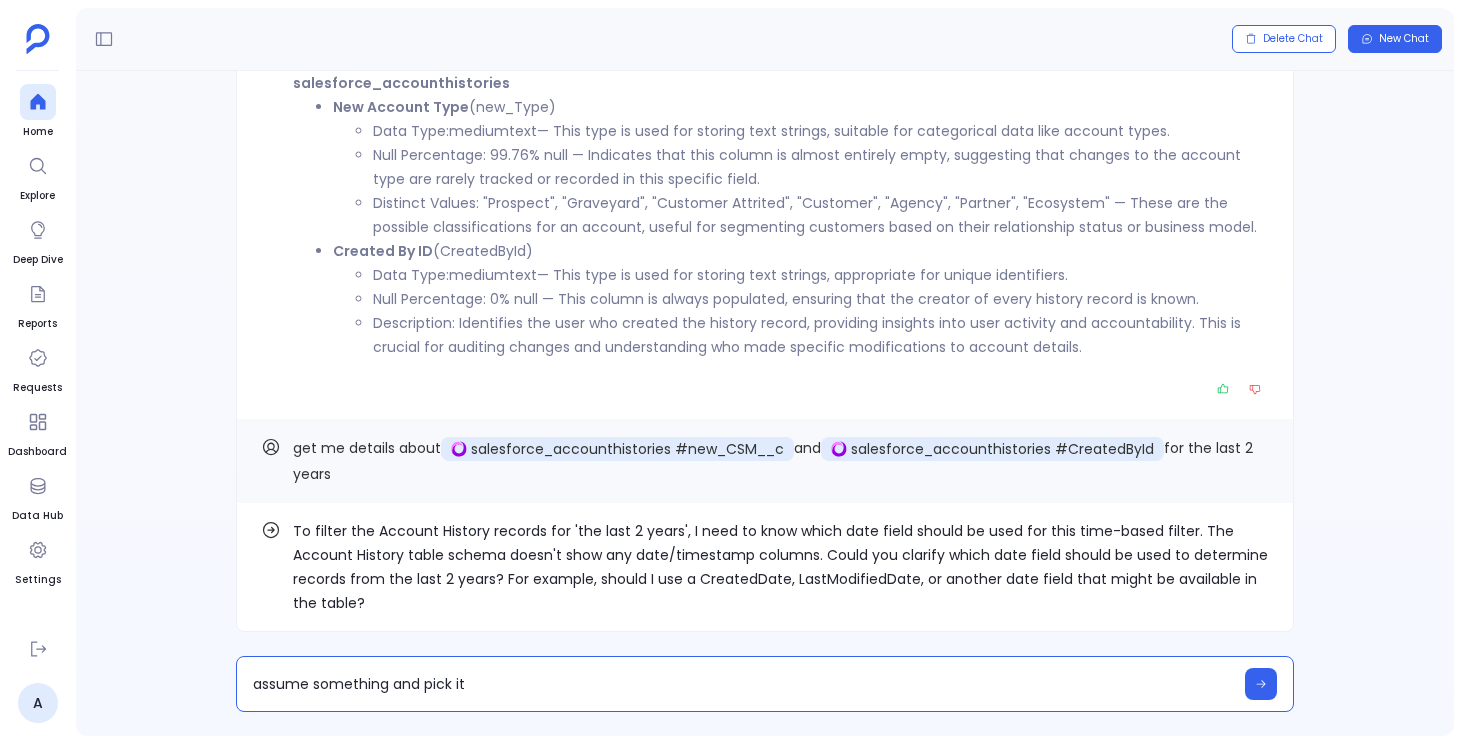 type on "assume something and pick it" 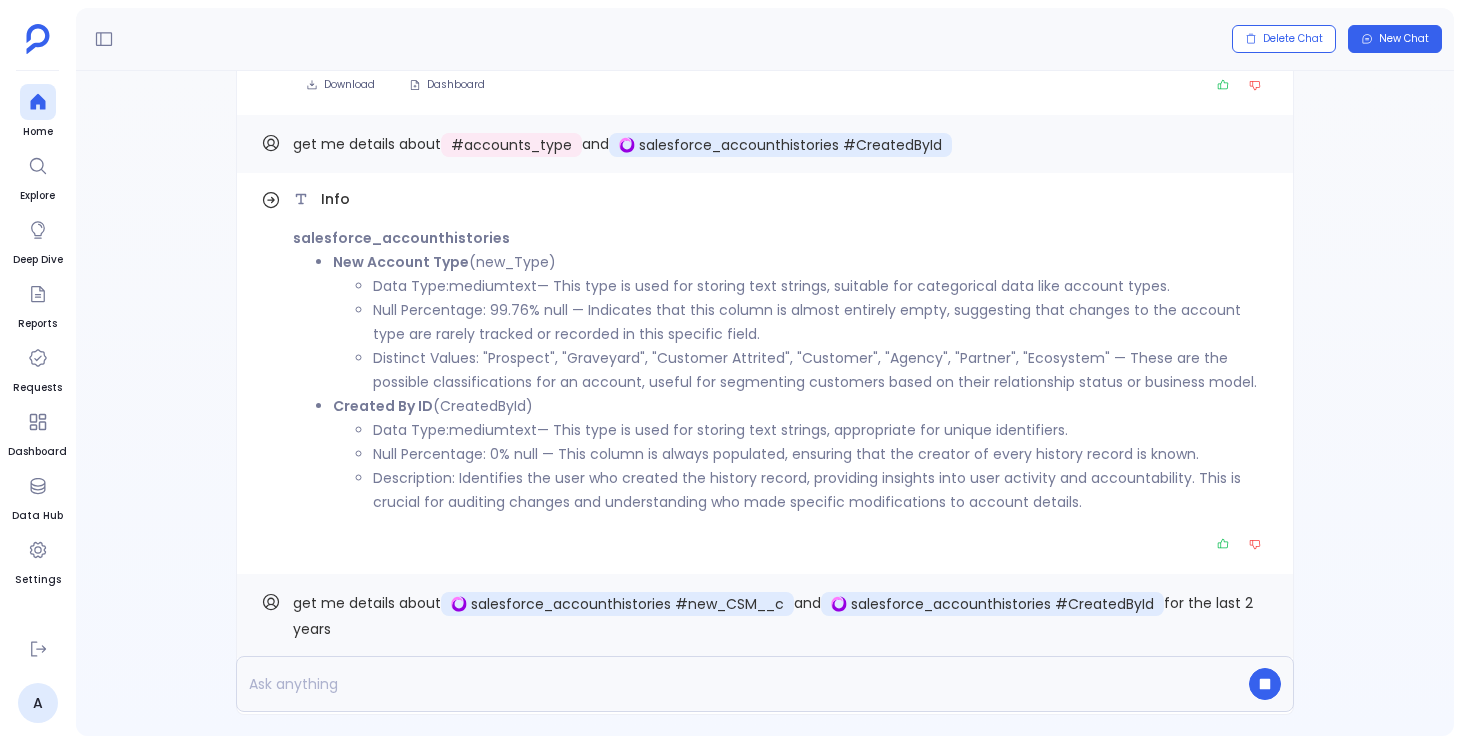 scroll, scrollTop: 0, scrollLeft: 0, axis: both 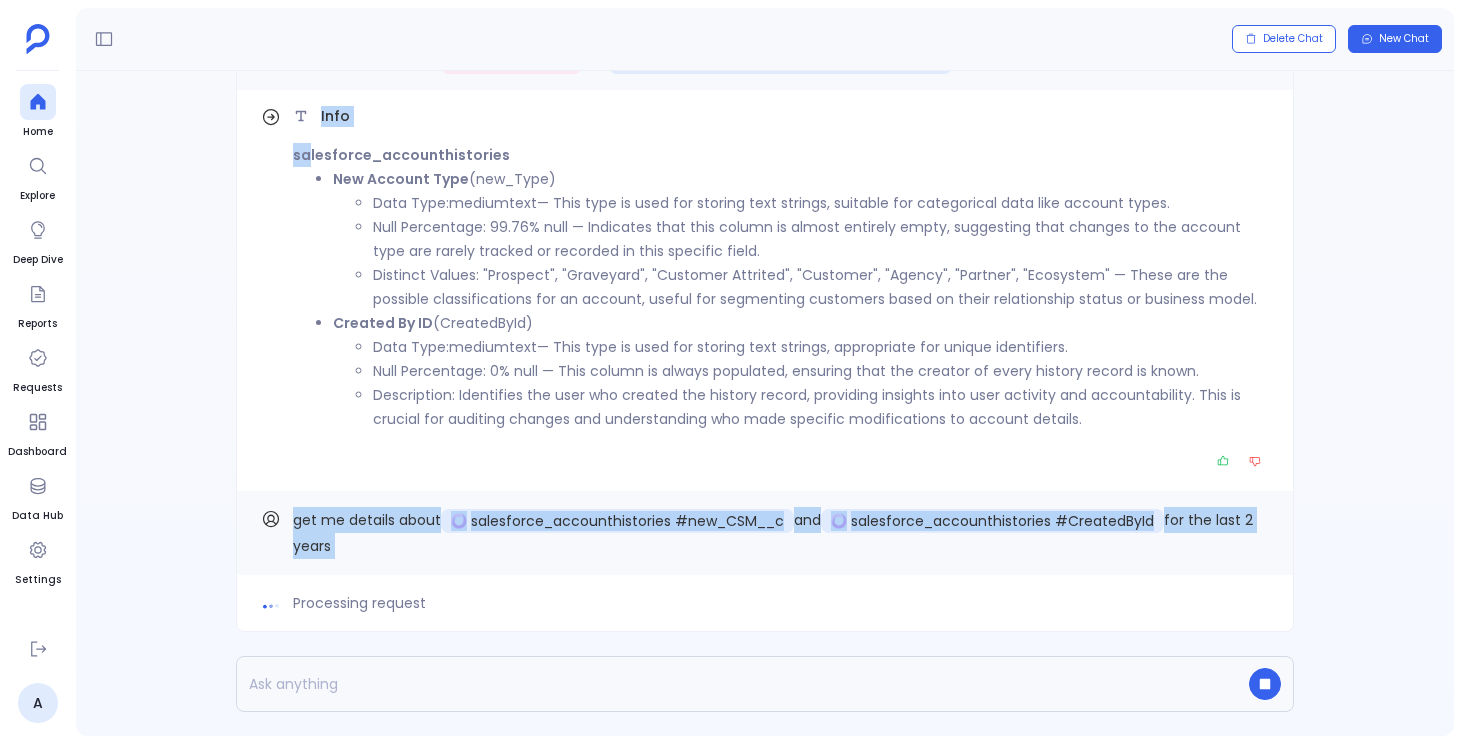 drag, startPoint x: 310, startPoint y: 151, endPoint x: 702, endPoint y: 499, distance: 524.18317 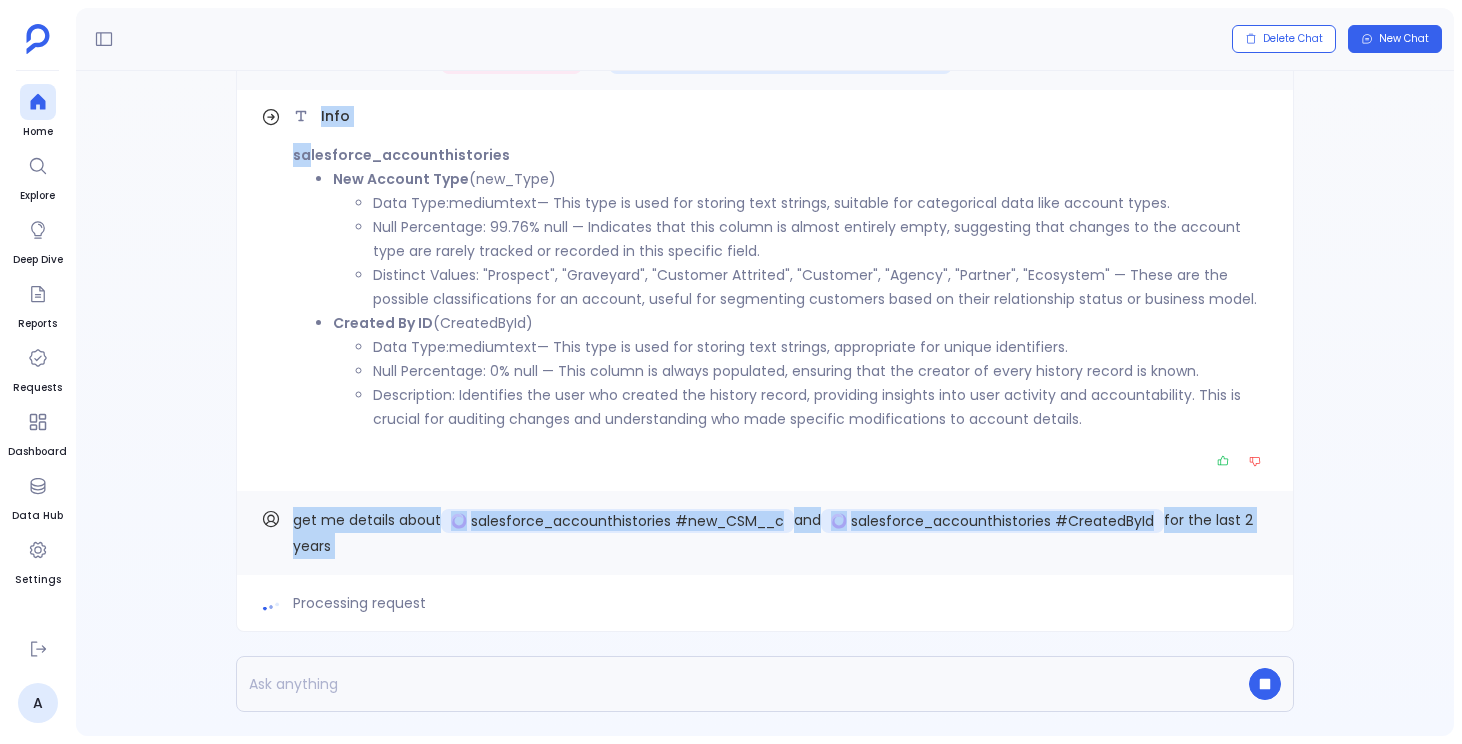 click on "Processing request get me details about   salesforce_accounthistories #new_CSM__c      and   salesforce_accounthistories #CreatedById  for the last 2 years Info salesforce_accounthistories
New Account Type  (new_Type)
Data Type:  mediumtext  — This type is used for storing text strings, suitable for categorical data like account types.
Null Percentage: 99.76% null — Indicates that this column is almost entirely empty, suggesting that changes to the account type are rarely tracked or recorded in this specific field.
Distinct Values: "Prospect", "Graveyard", "Customer Attrited", "Customer", "Agency", "Partner", "Ecosystem" — These are the possible classifications for an account, useful for segmenting customers based on their relationship status or business model.
Created By ID  (CreatedById)
Data Type:  mediumtext  — This type is used for storing text strings, appropriate for unique identifiers.
get me details about  # accounts_type  and  Find out how  with   is" at bounding box center [765, 403] 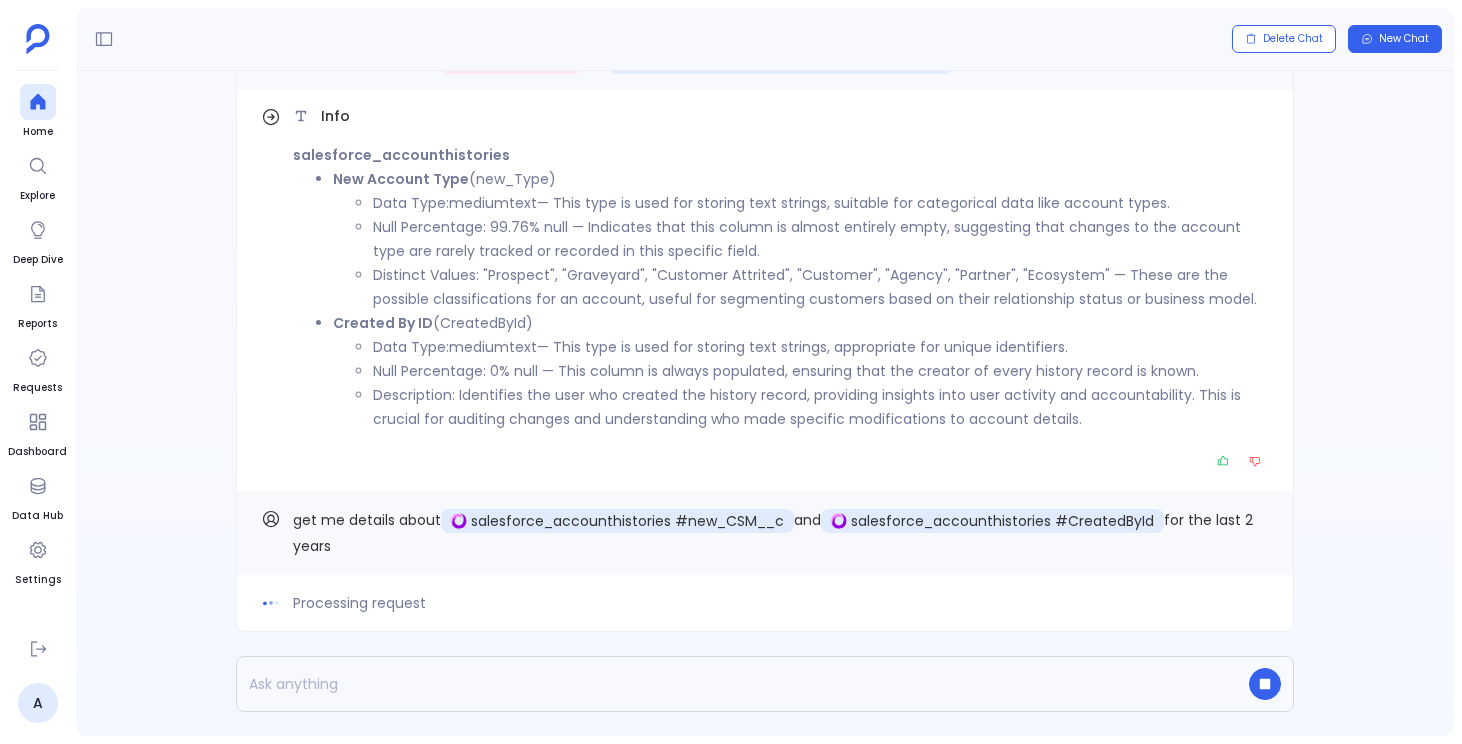 click on "Description: Identifies the user who created the history record, providing insights into user activity and accountability. This is crucial for auditing changes and understanding who made specific modifications to account details." at bounding box center [821, 407] 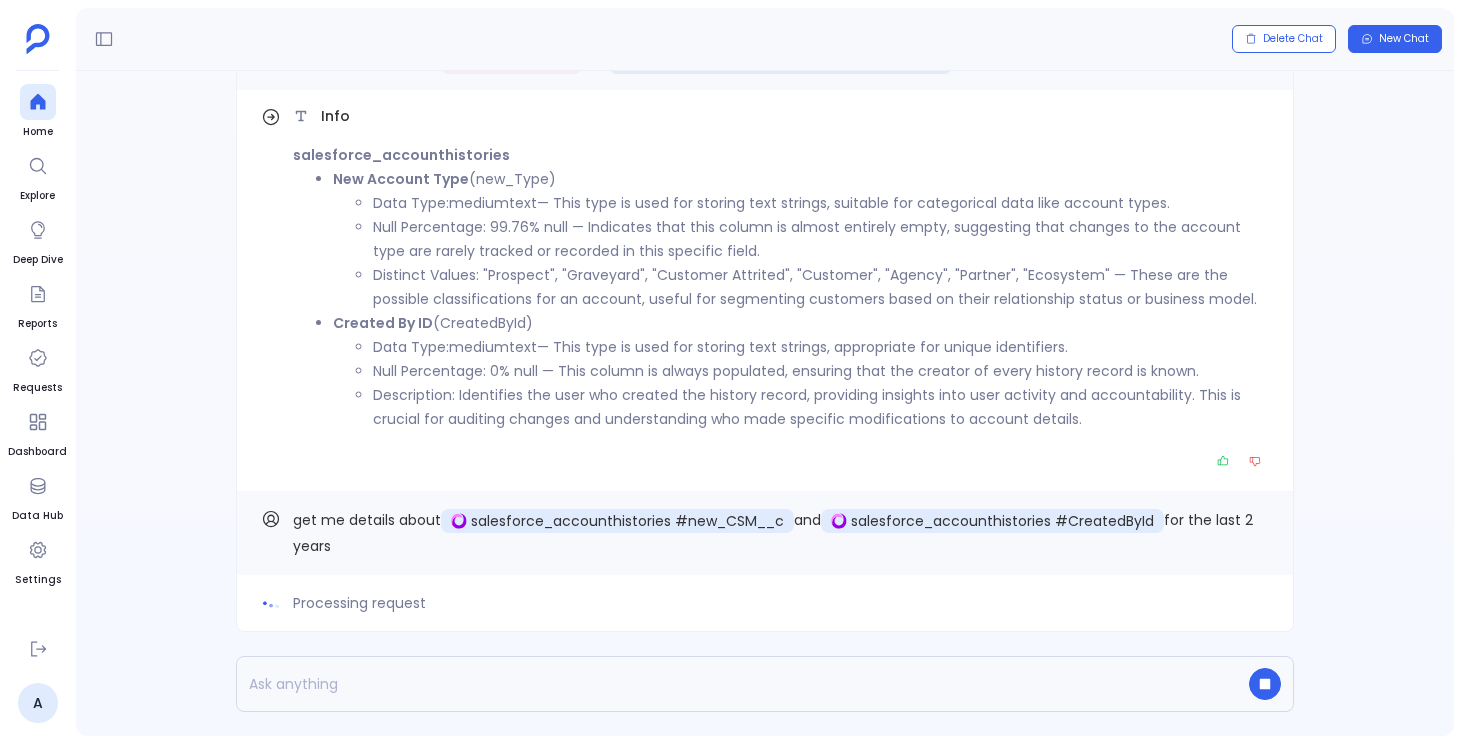 click on "Description: Identifies the user who created the history record, providing insights into user activity and accountability. This is crucial for auditing changes and understanding who made specific modifications to account details." at bounding box center [821, 407] 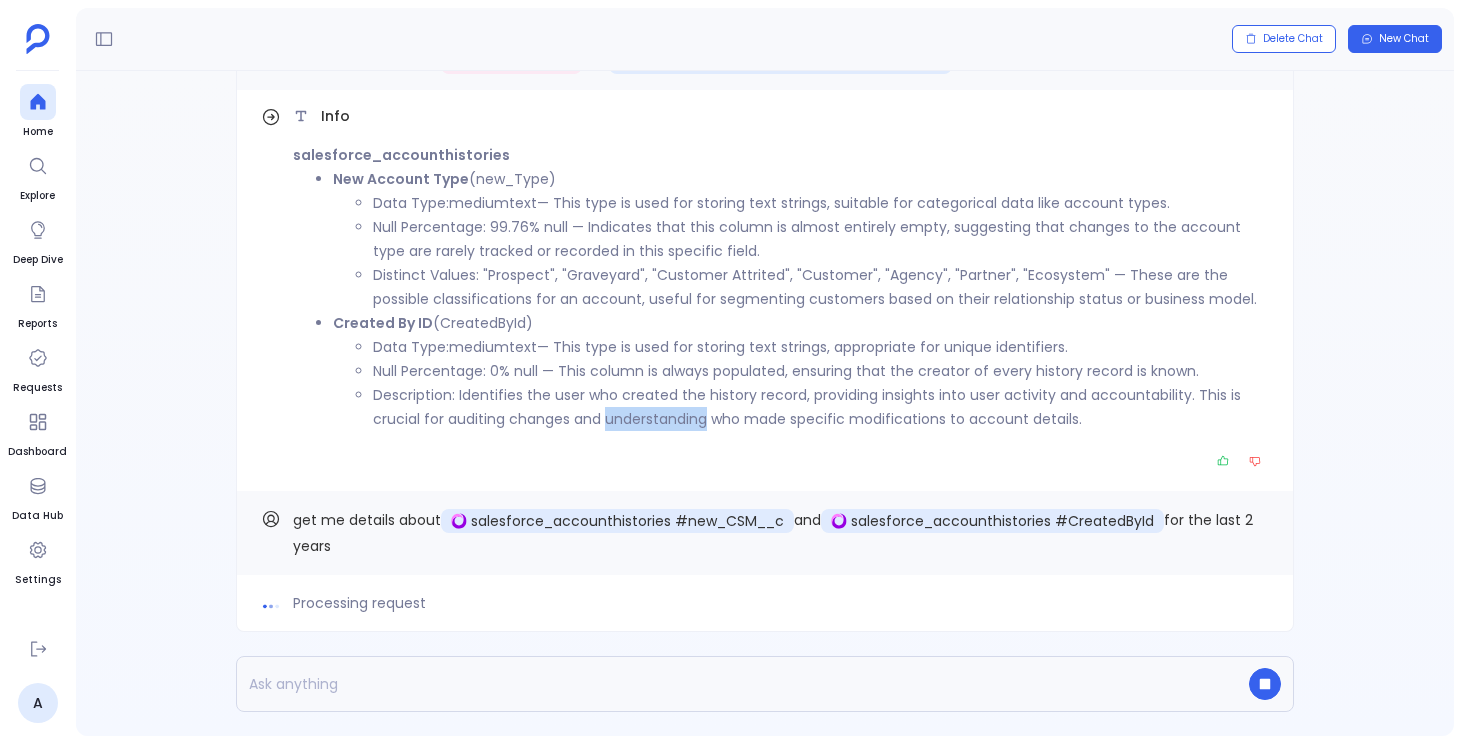 click on "Description: Identifies the user who created the history record, providing insights into user activity and accountability. This is crucial for auditing changes and understanding who made specific modifications to account details." at bounding box center (821, 407) 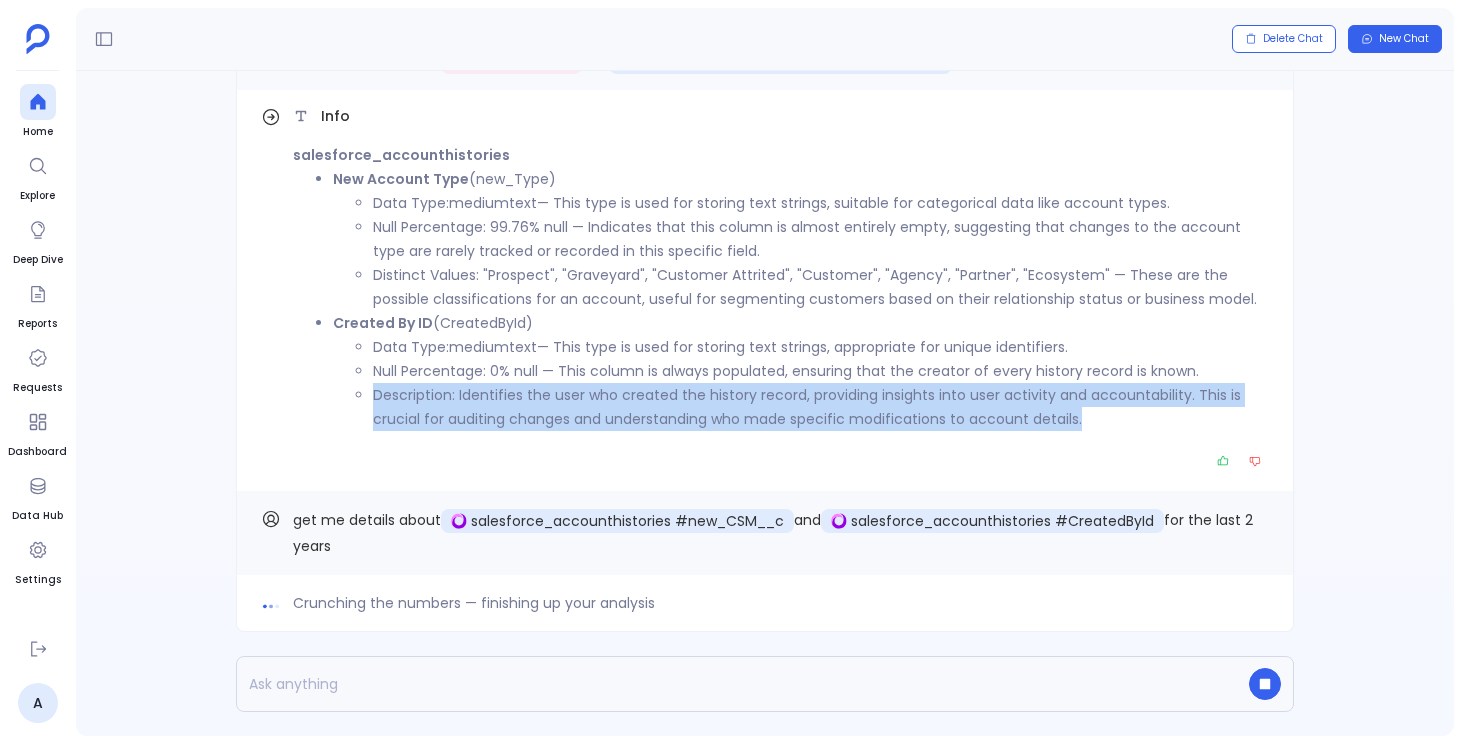 click on "Description: Identifies the user who created the history record, providing insights into user activity and accountability. This is crucial for auditing changes and understanding who made specific modifications to account details." at bounding box center (821, 407) 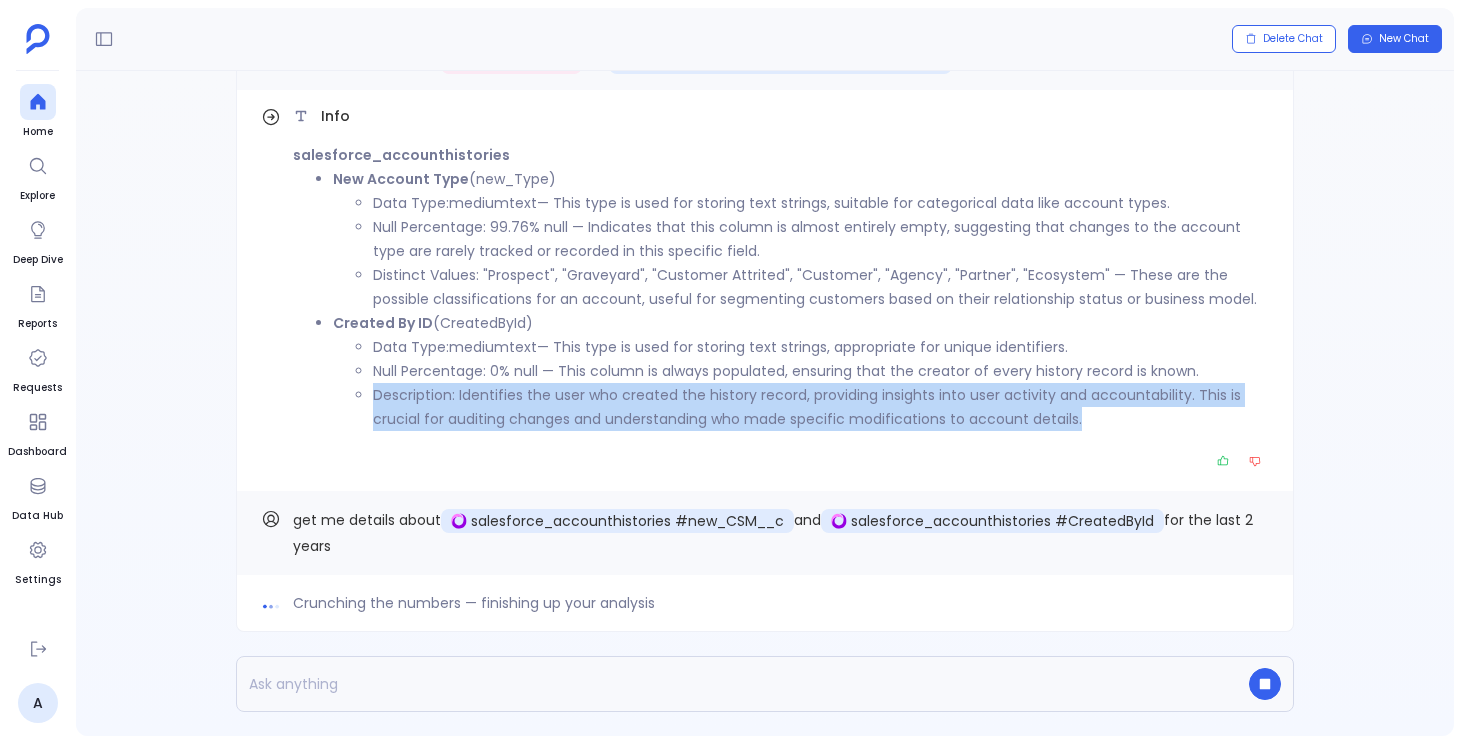 click on "Description: Identifies the user who created the history record, providing insights into user activity and accountability. This is crucial for auditing changes and understanding who made specific modifications to account details." at bounding box center (821, 407) 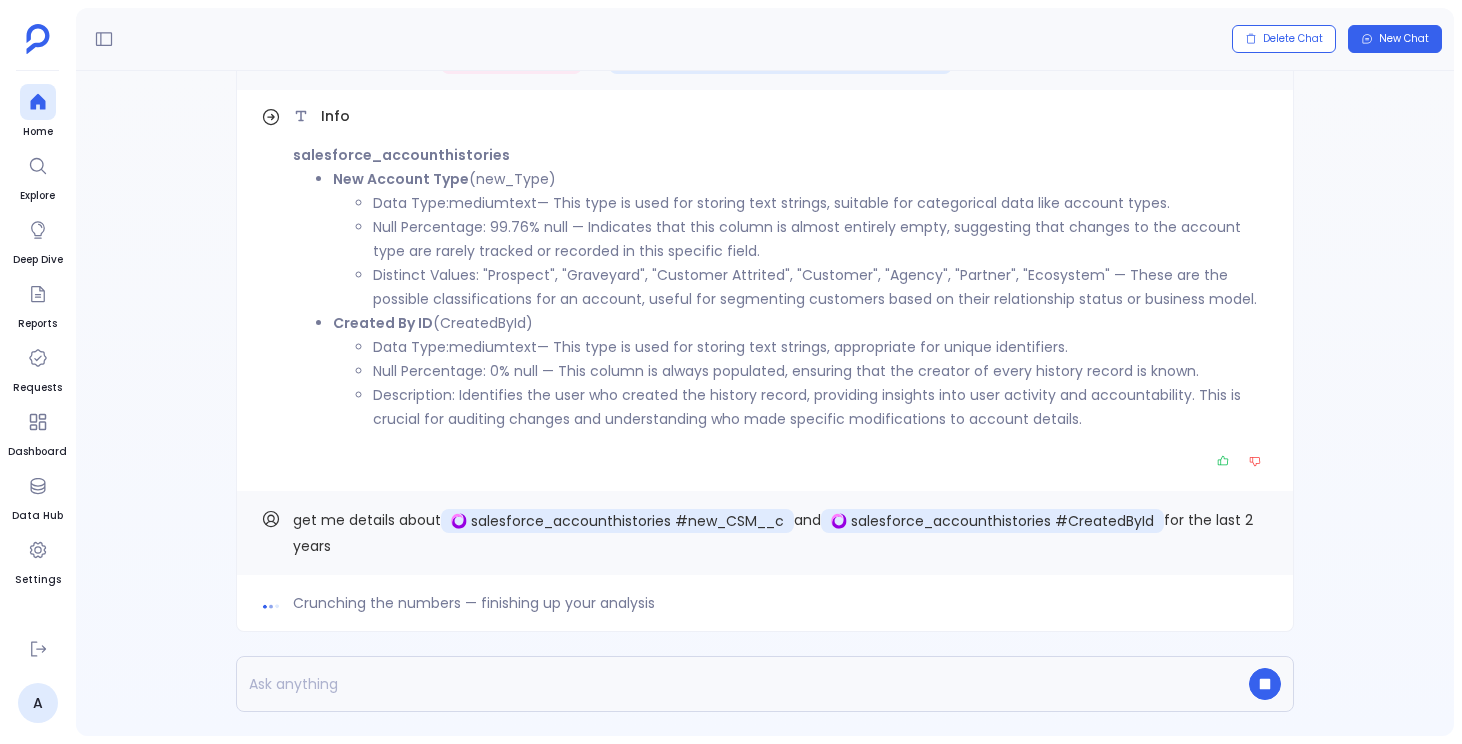 click on "salesforce_accounthistories" at bounding box center (781, 155) 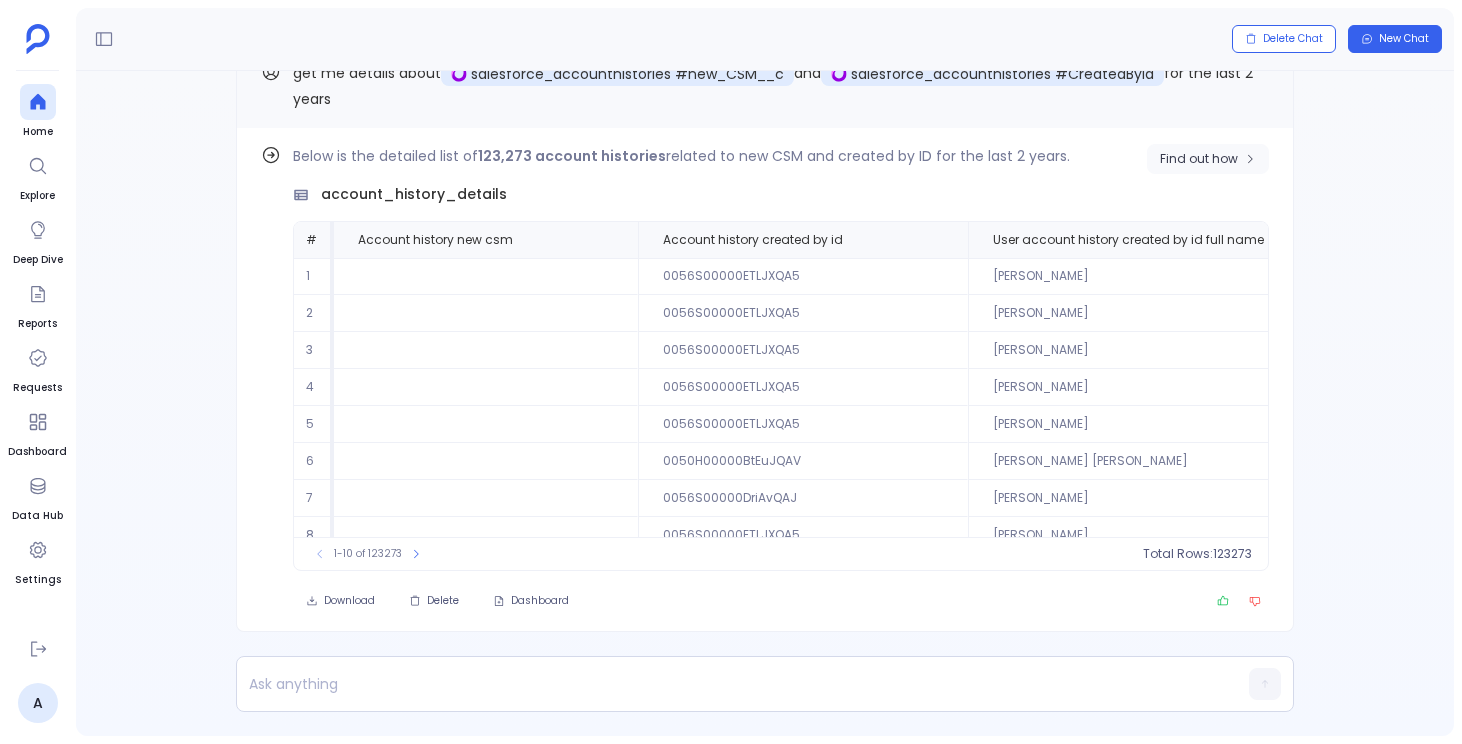 click on "Find out how" at bounding box center [1208, 159] 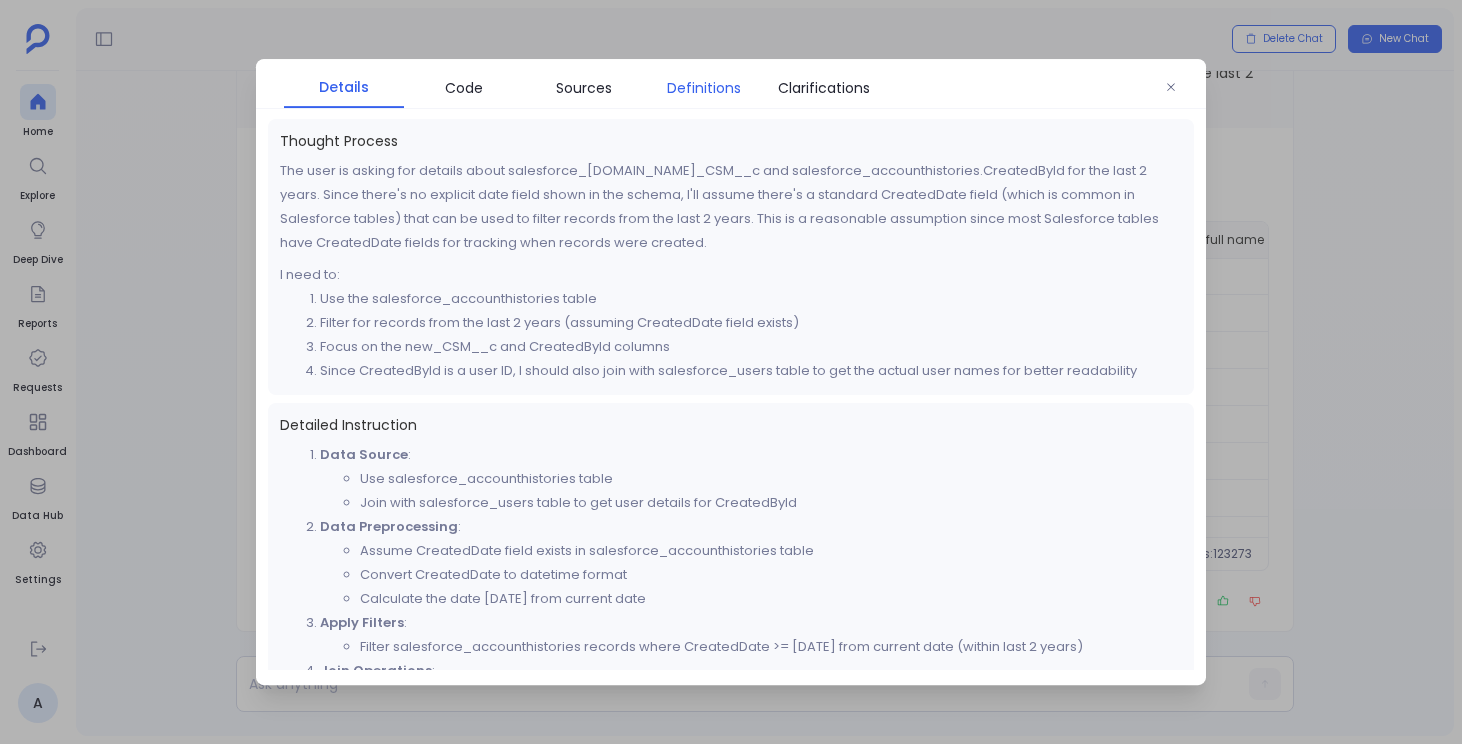 click on "Definitions" at bounding box center (704, 88) 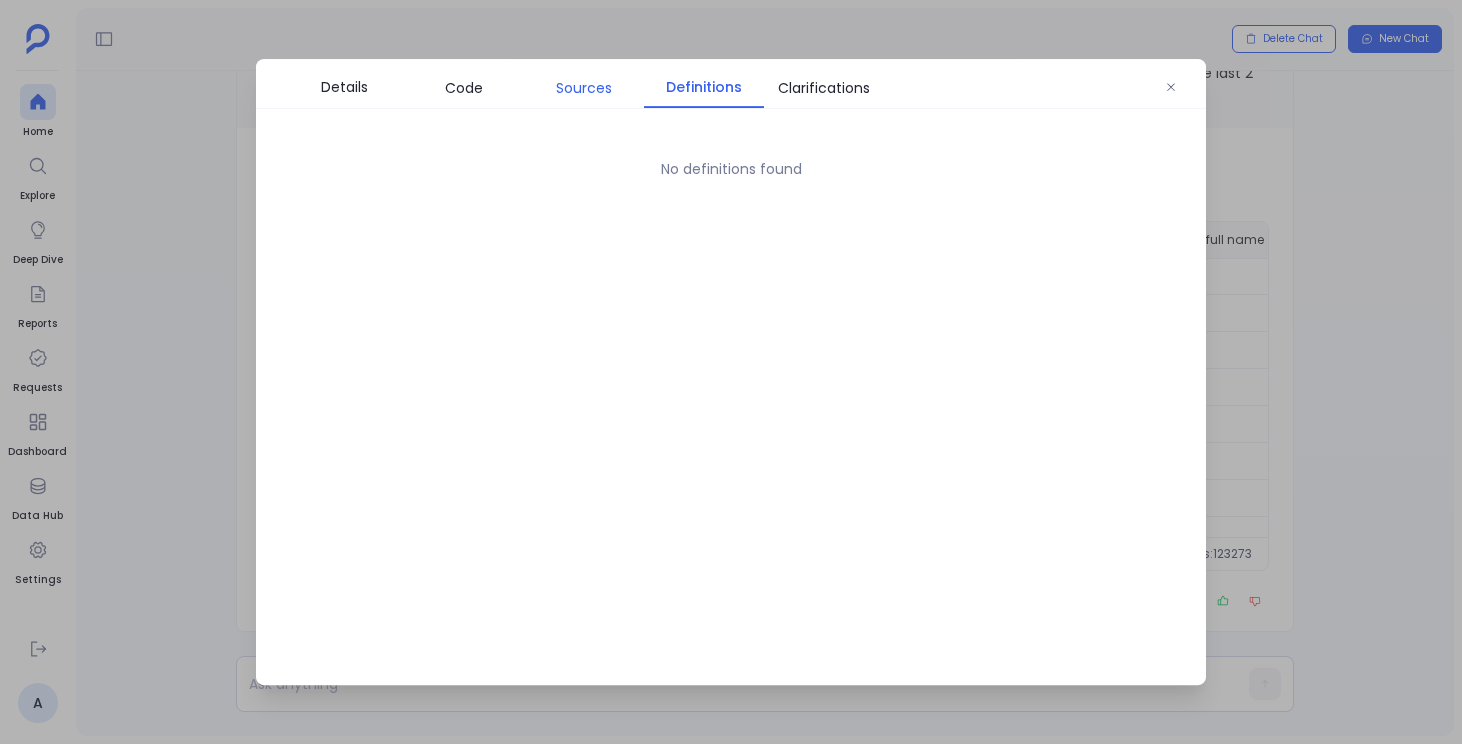 click on "Sources" at bounding box center (584, 88) 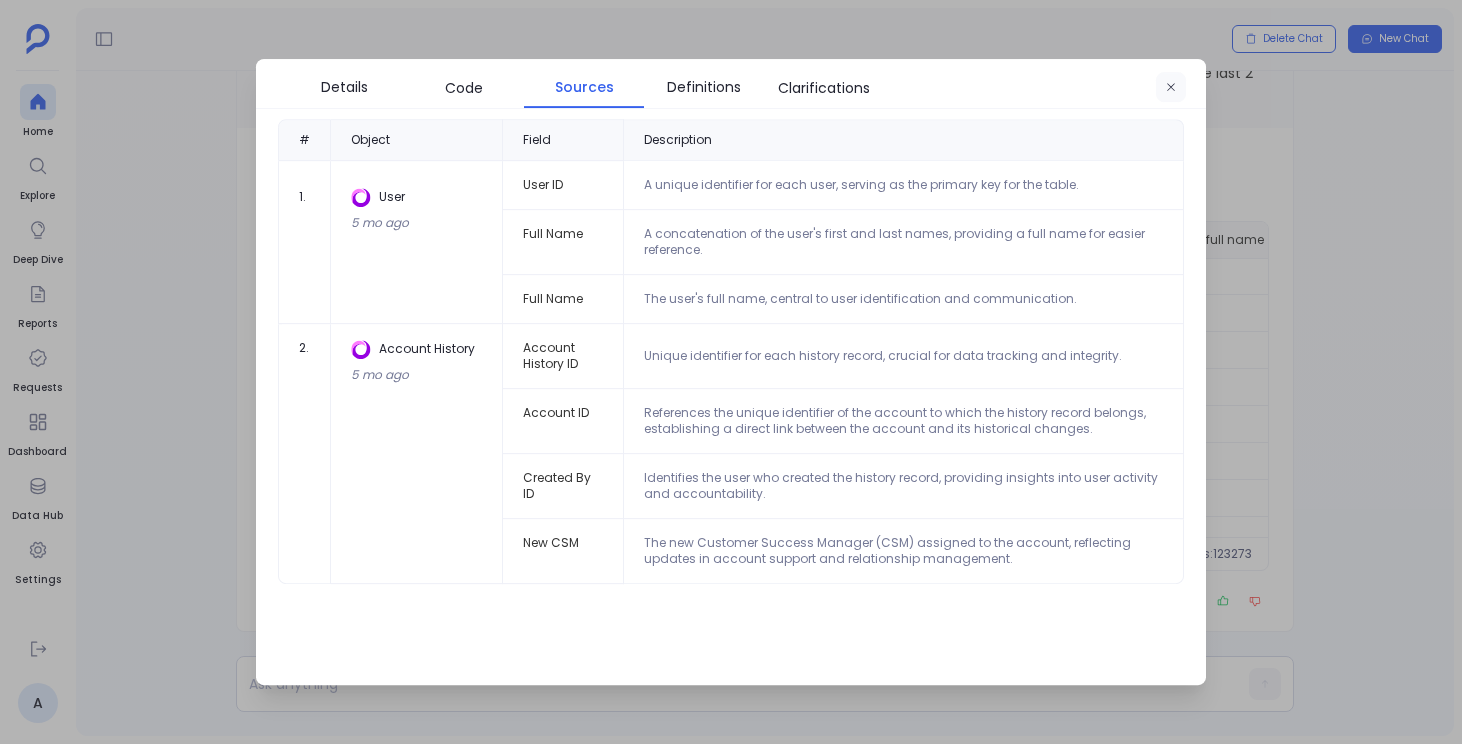 click 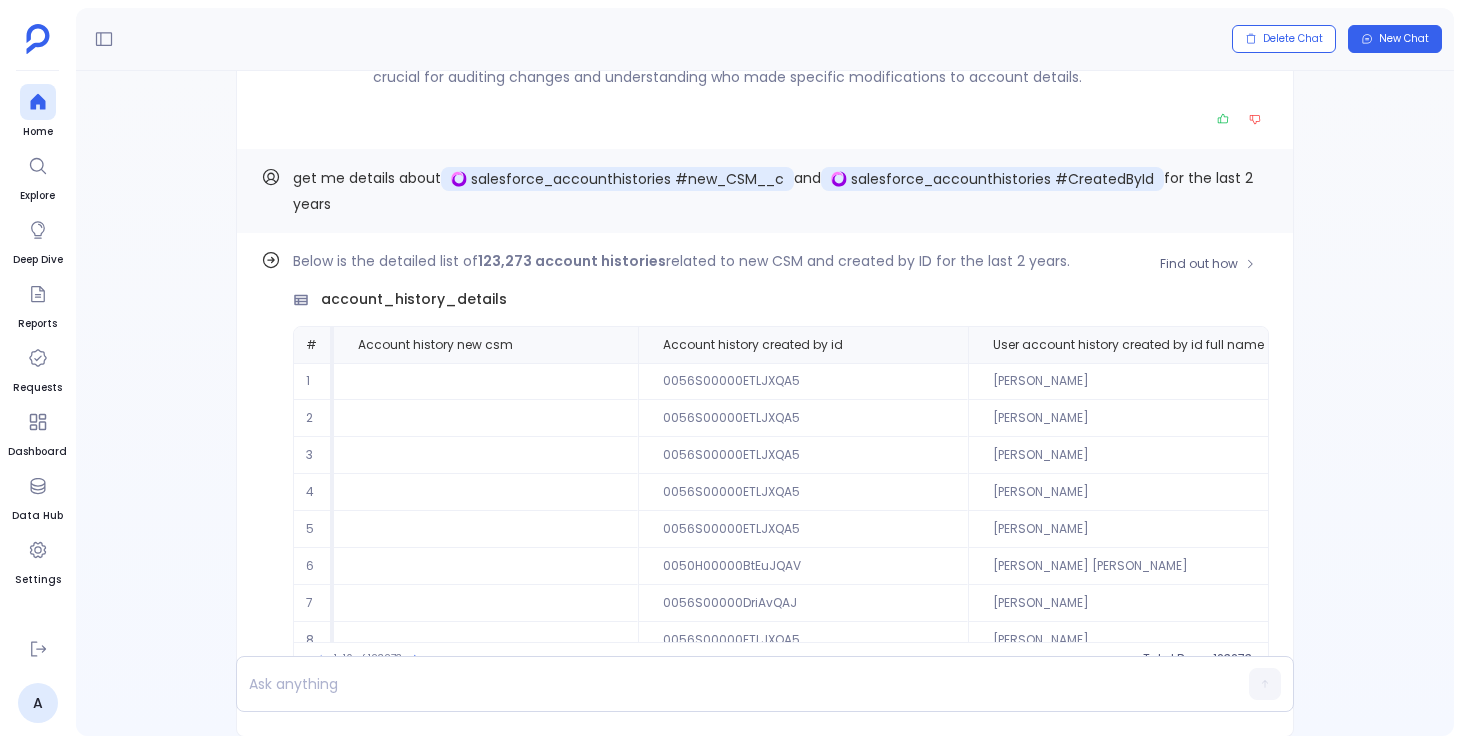 scroll, scrollTop: -118, scrollLeft: 0, axis: vertical 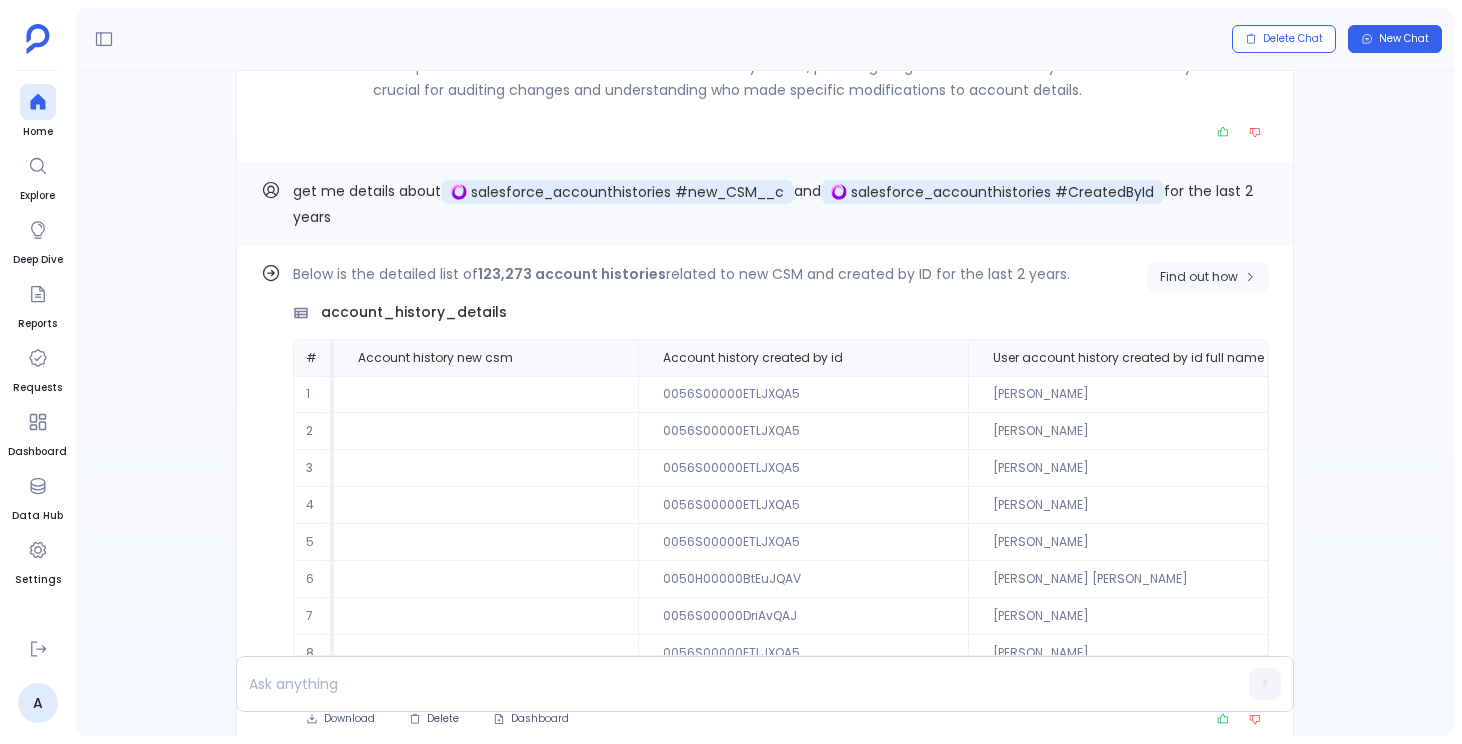 click on "Find out how" at bounding box center [1199, 277] 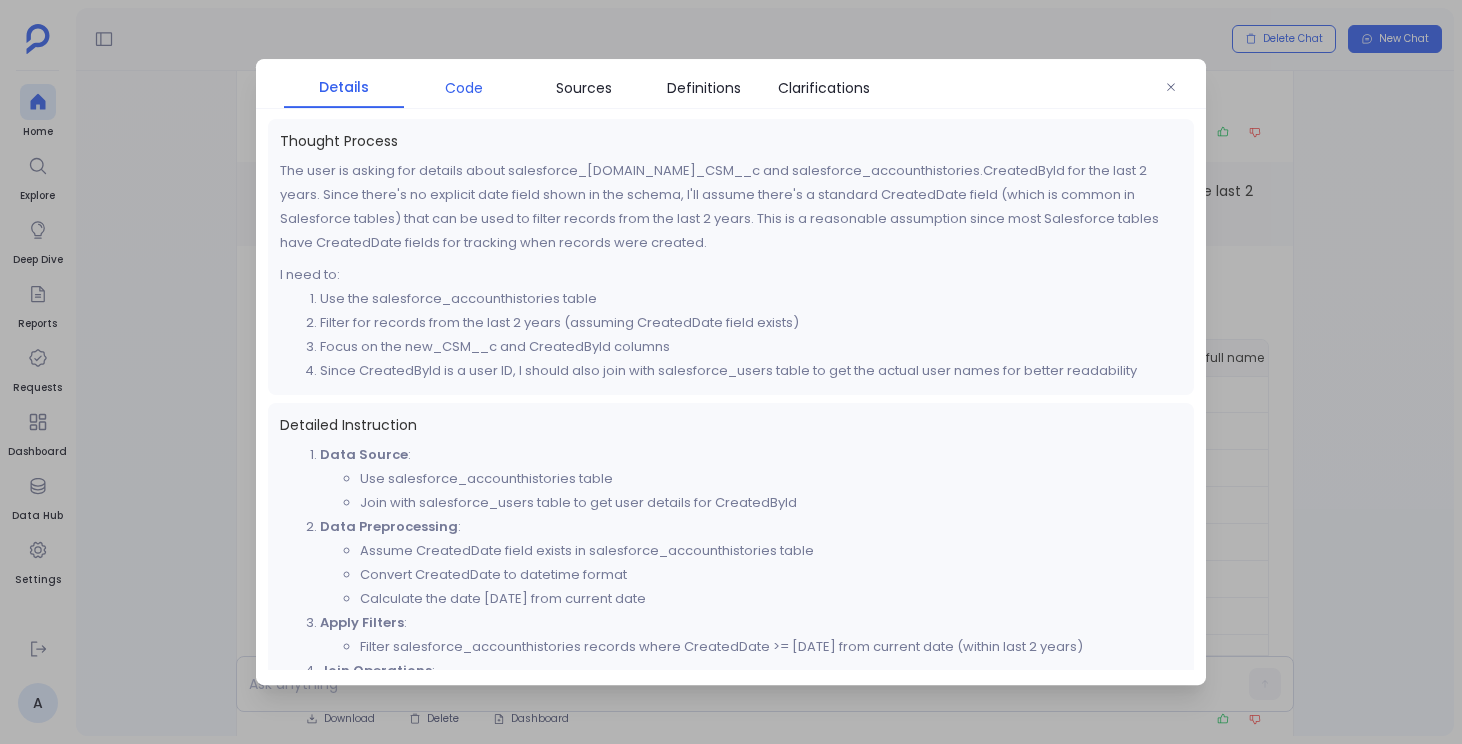 click on "Code" at bounding box center (464, 88) 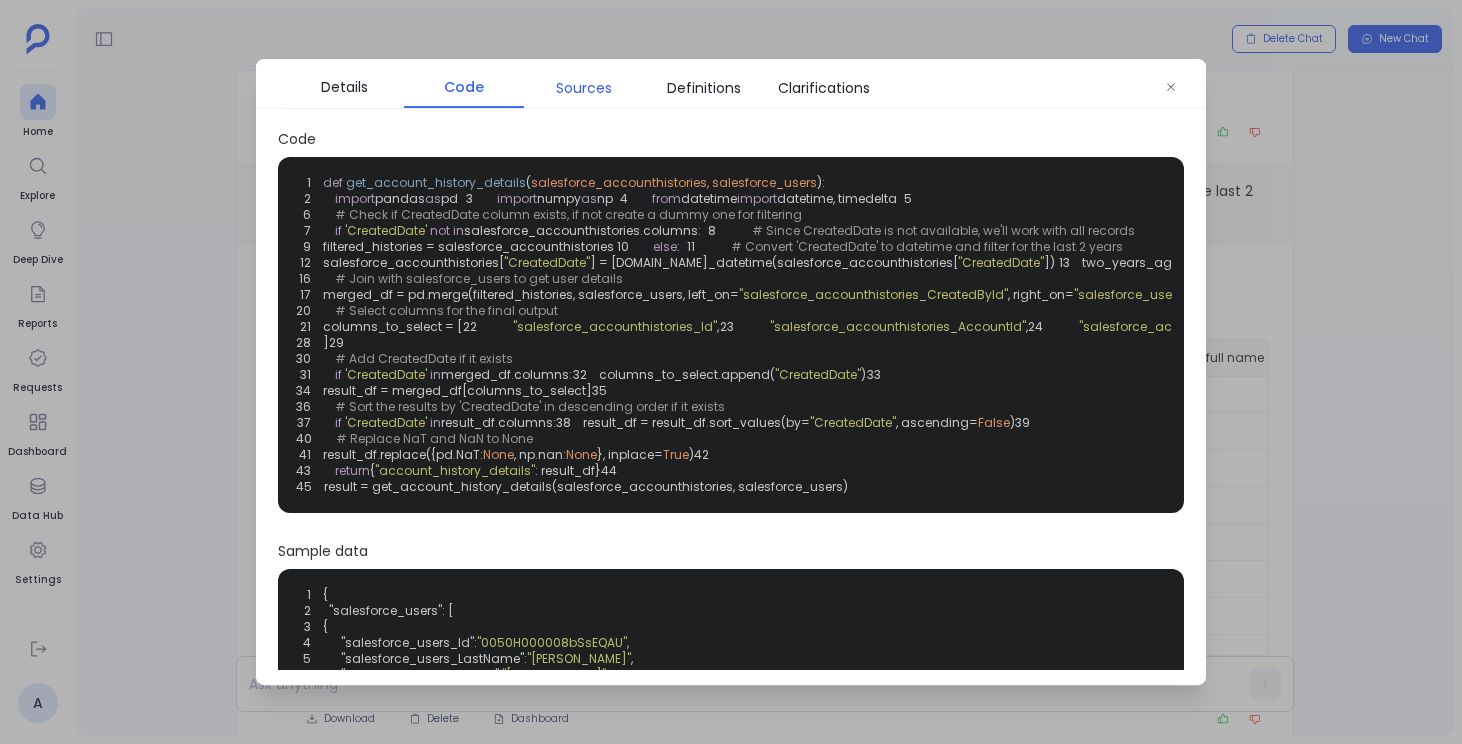 click on "Sources" at bounding box center (584, 88) 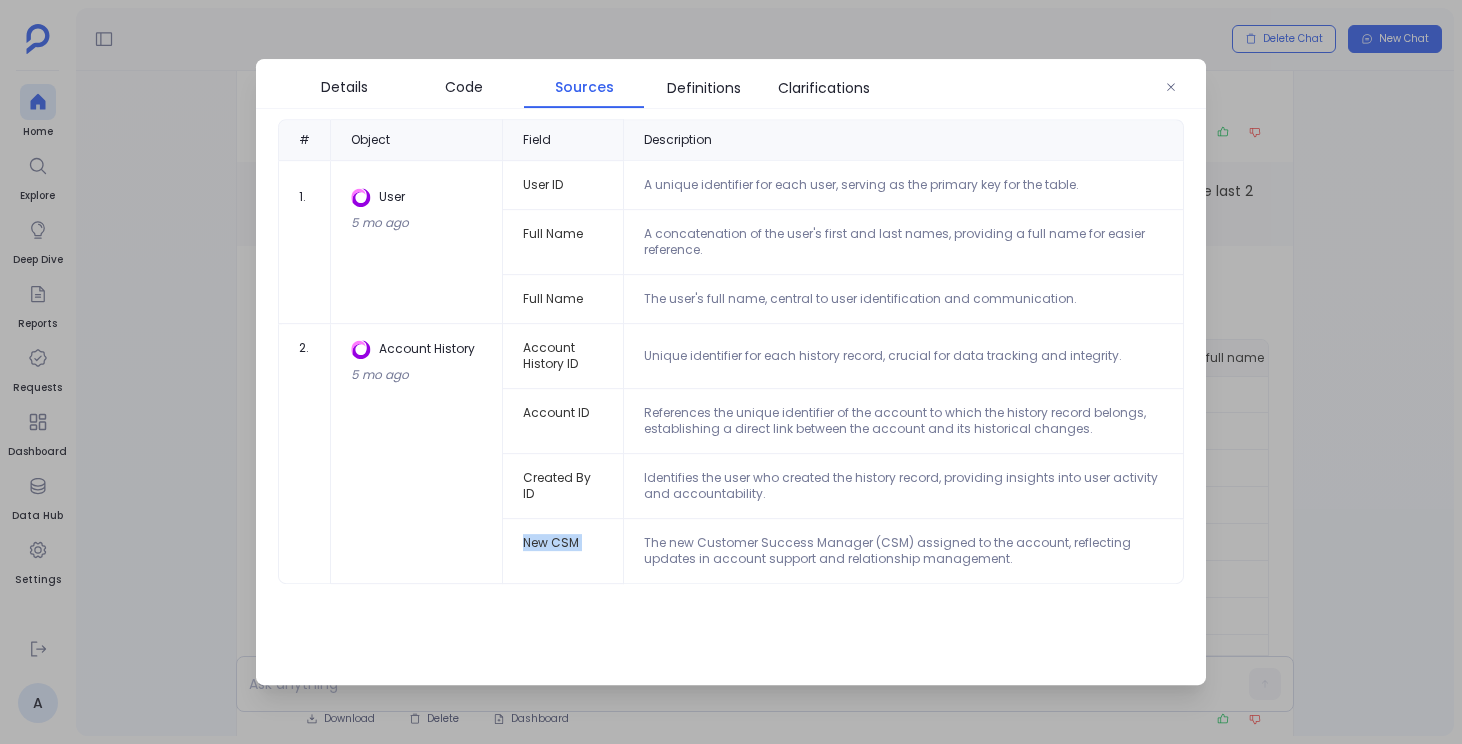 drag, startPoint x: 583, startPoint y: 534, endPoint x: 1008, endPoint y: 481, distance: 428.29196 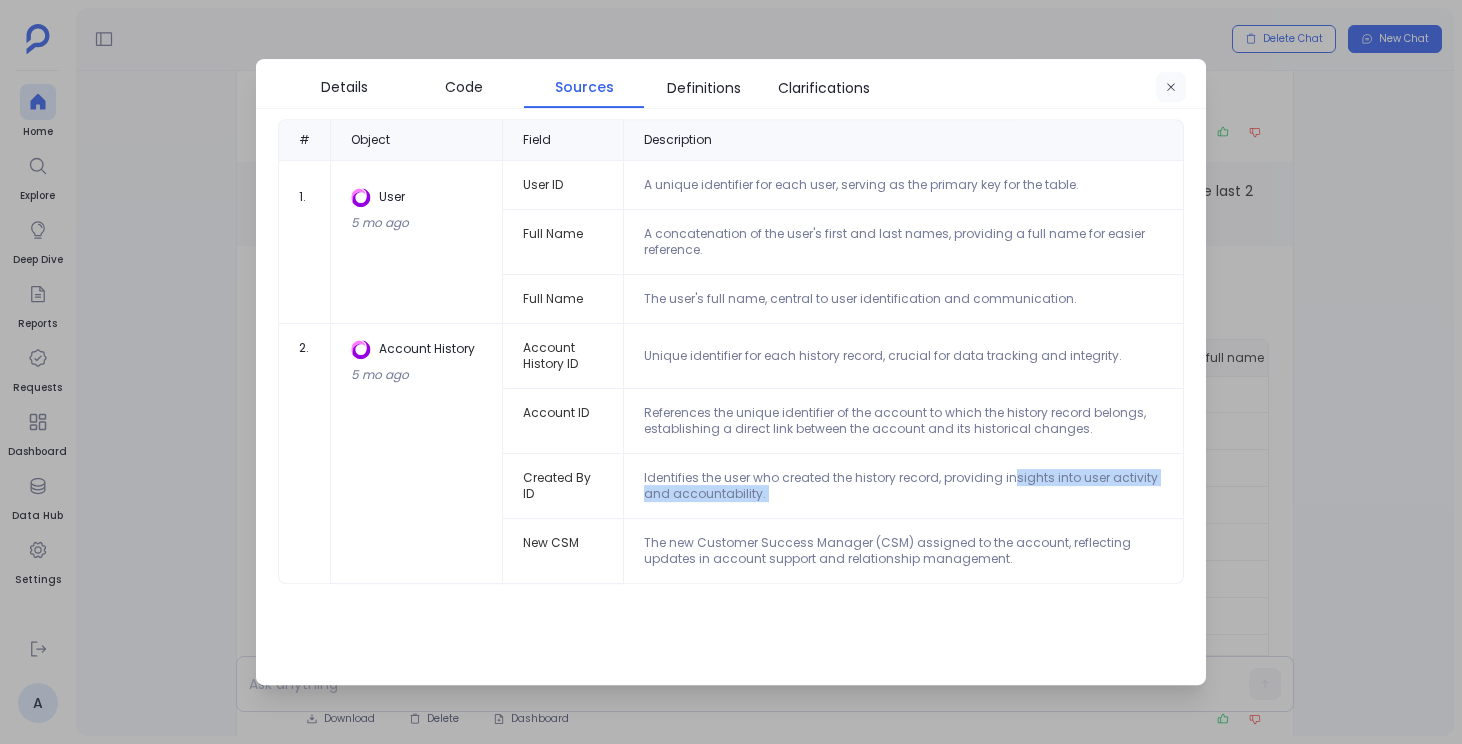 click 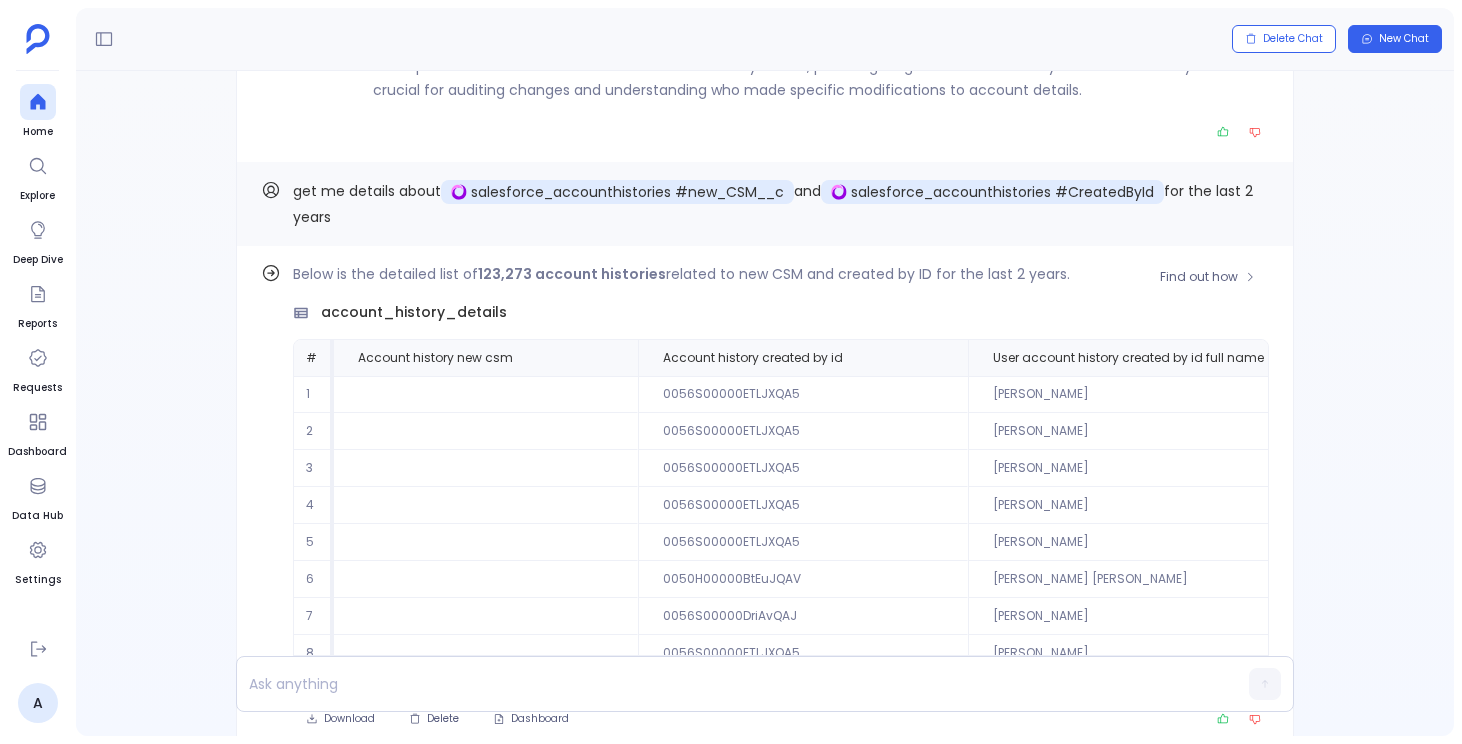scroll, scrollTop: 96, scrollLeft: 0, axis: vertical 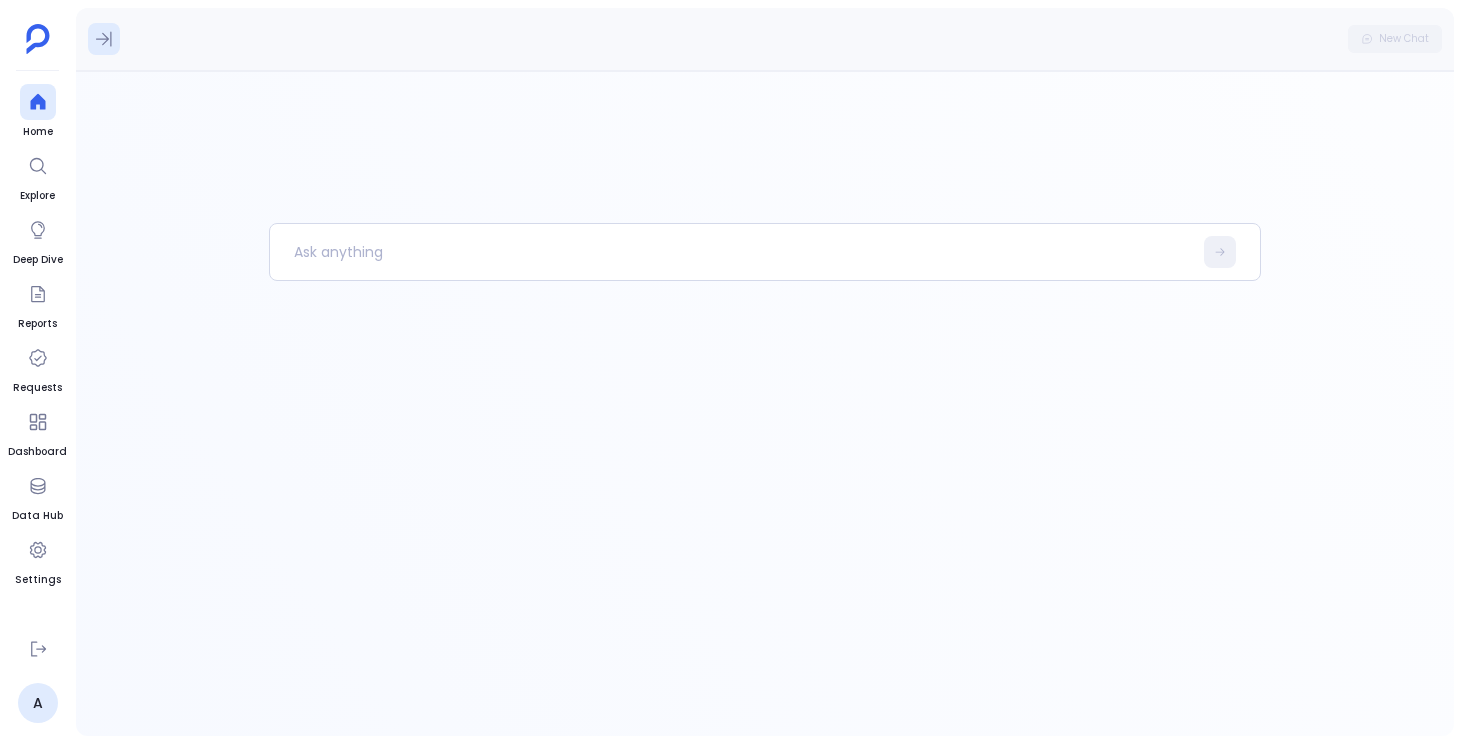 click at bounding box center [104, 39] 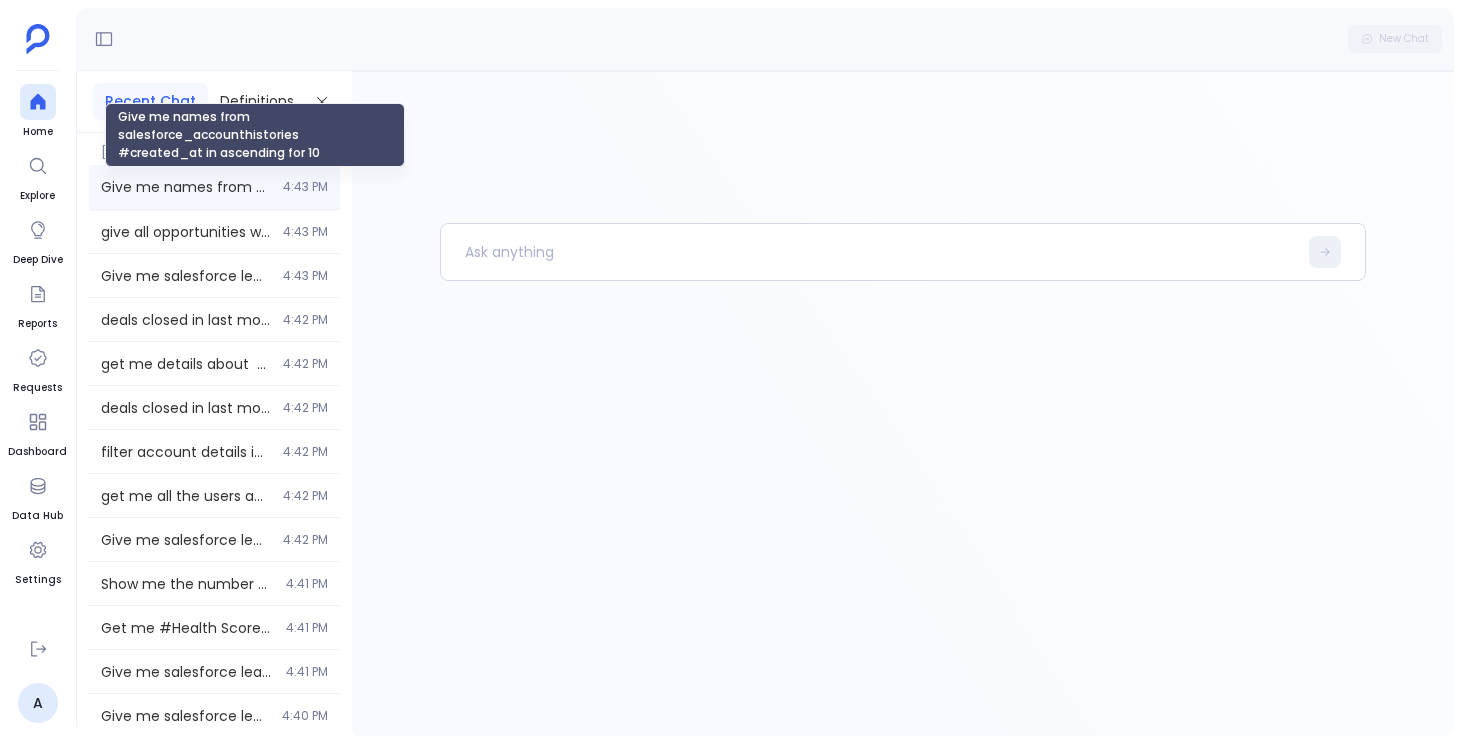 click on "Give me names from salesforce_accounthistories #created_at in ascending for 10" at bounding box center (186, 187) 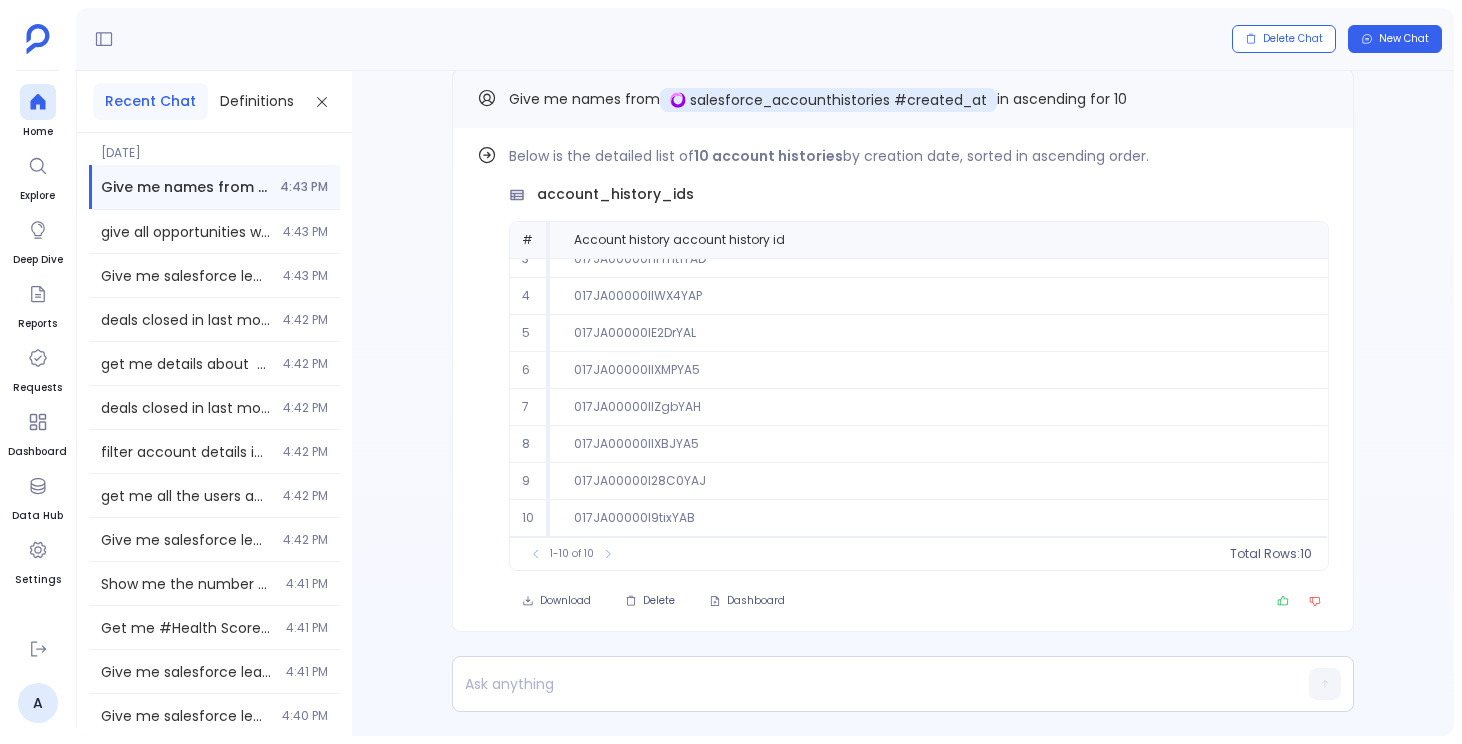 scroll, scrollTop: 0, scrollLeft: 0, axis: both 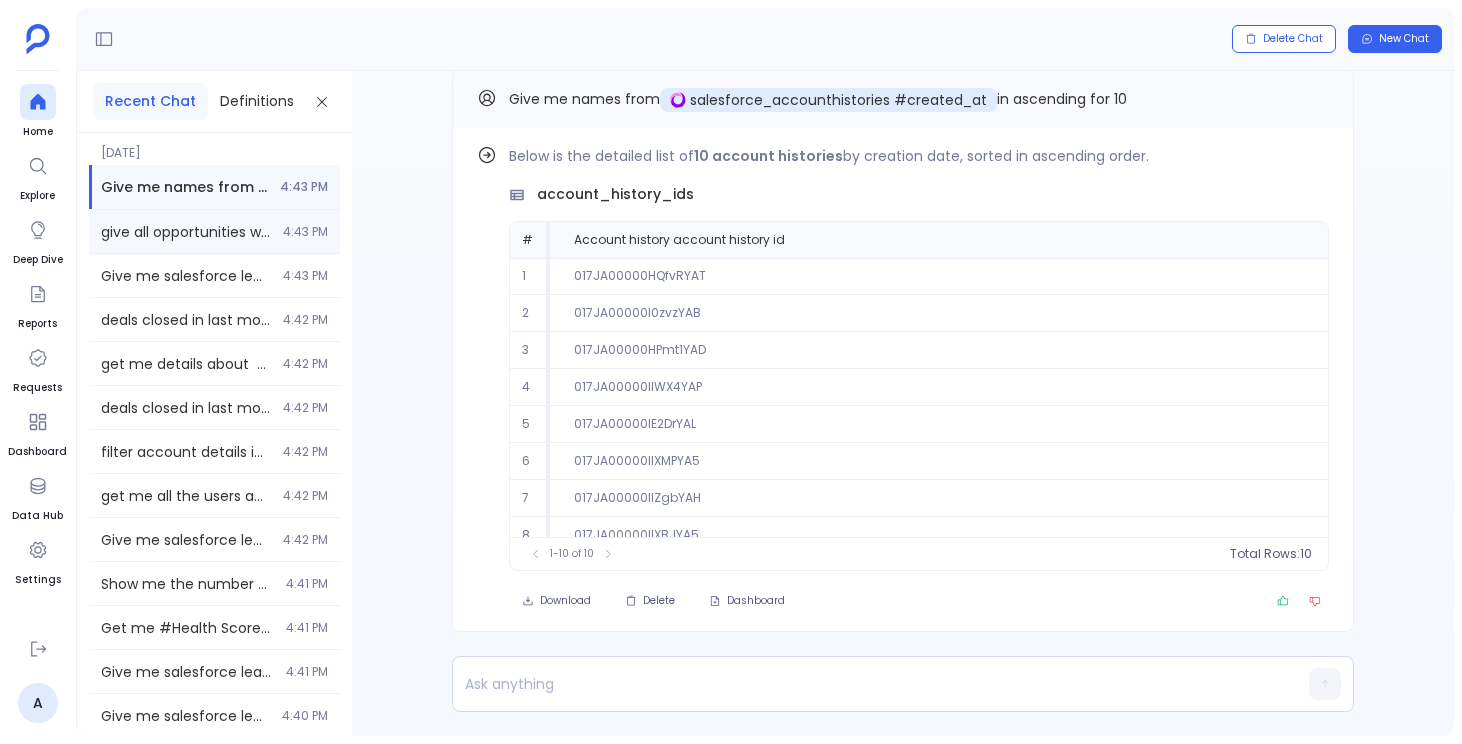 click on "give all opportunities where salesforce_accounts #Typeis Customers" at bounding box center (186, 232) 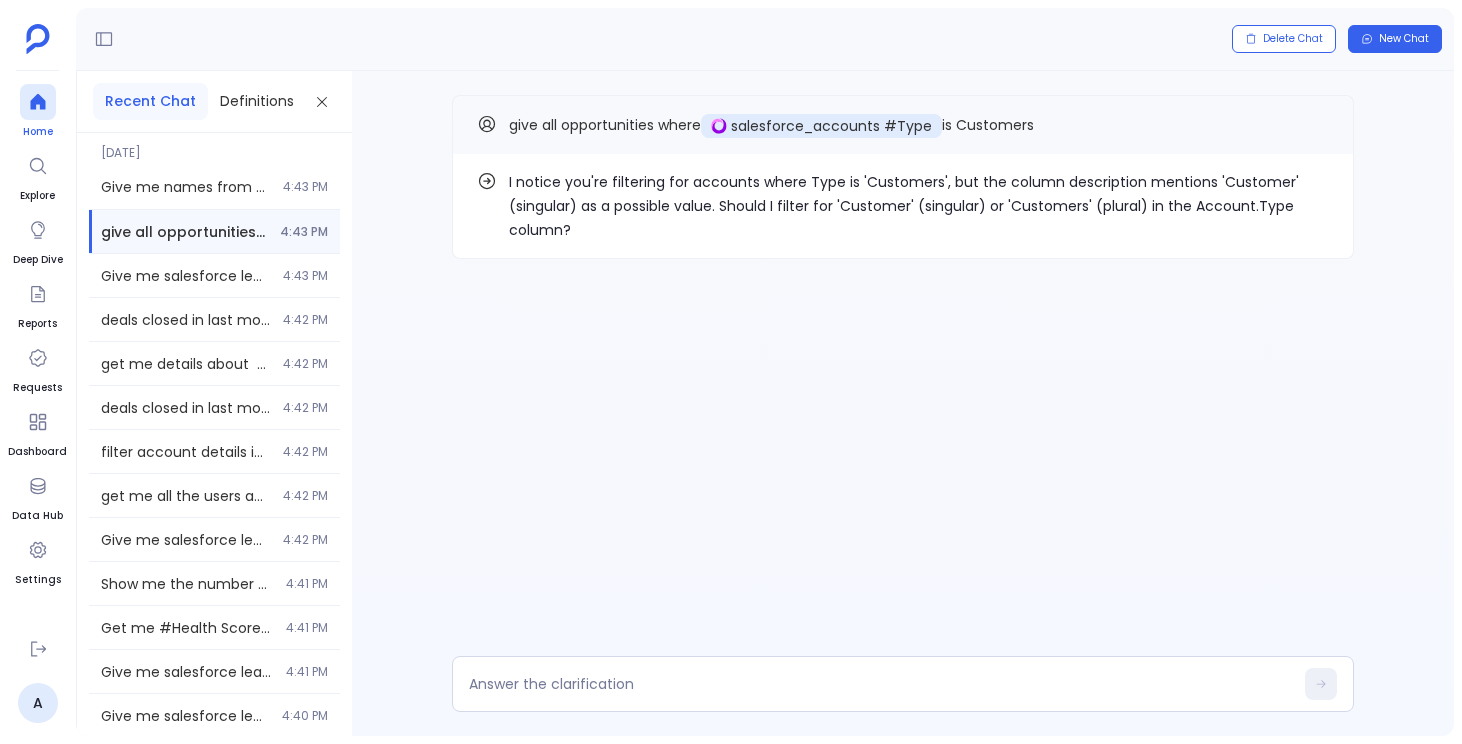 click 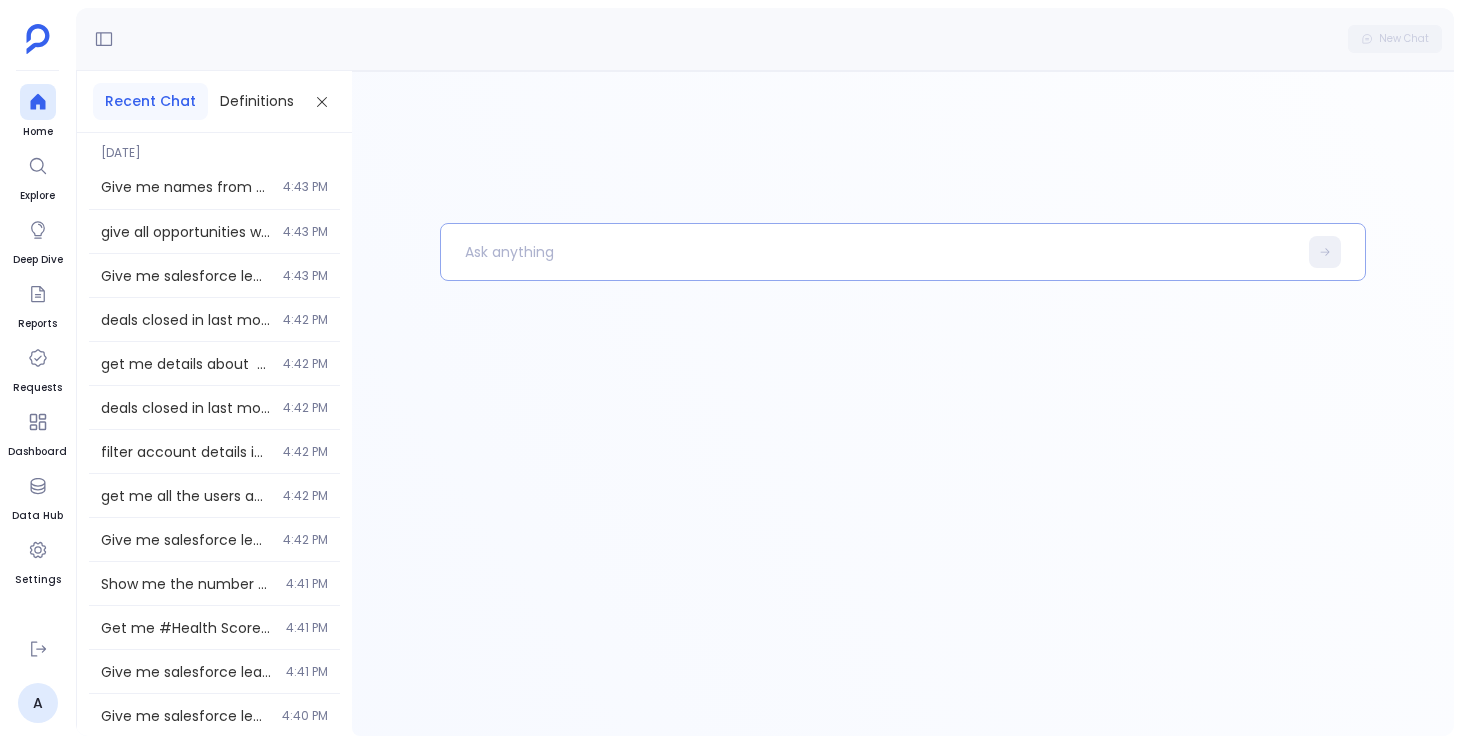 click at bounding box center [869, 252] 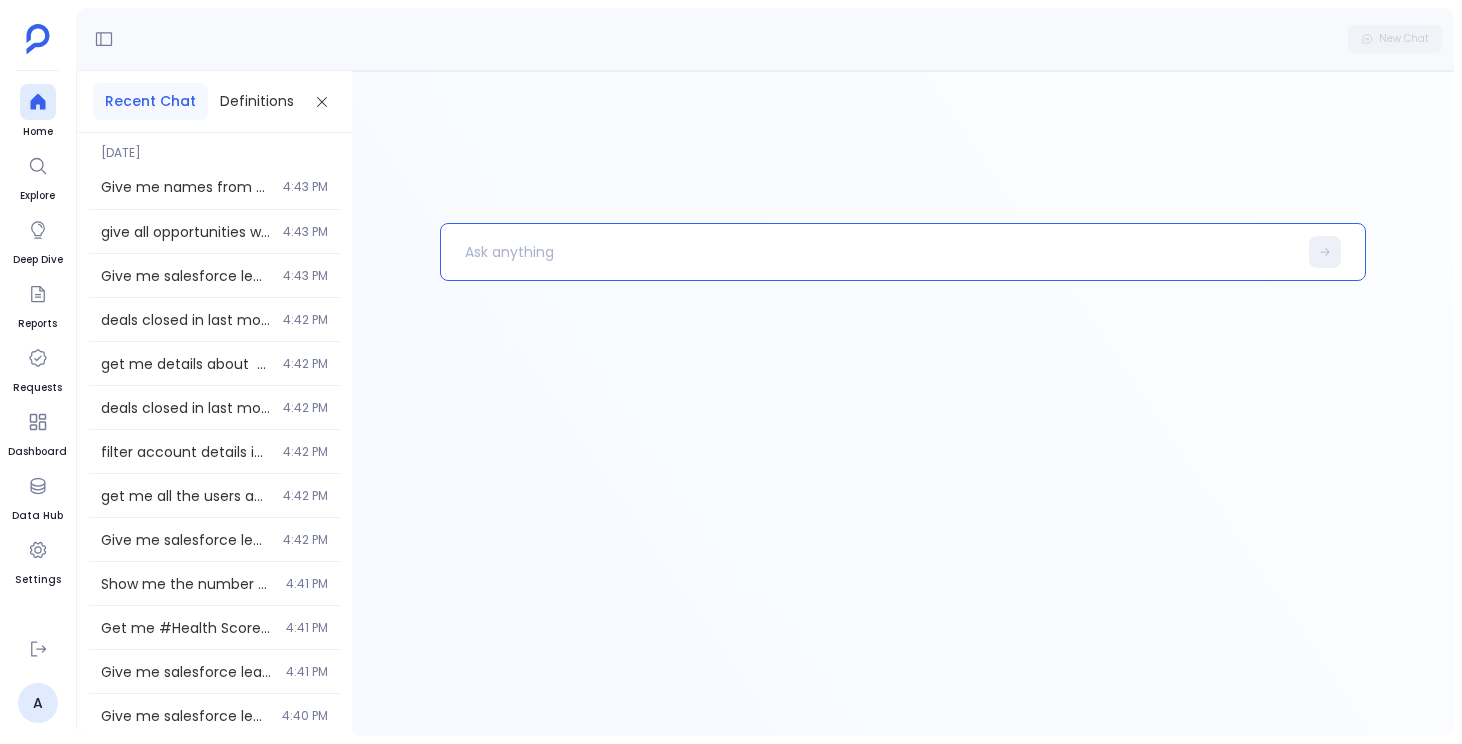 type 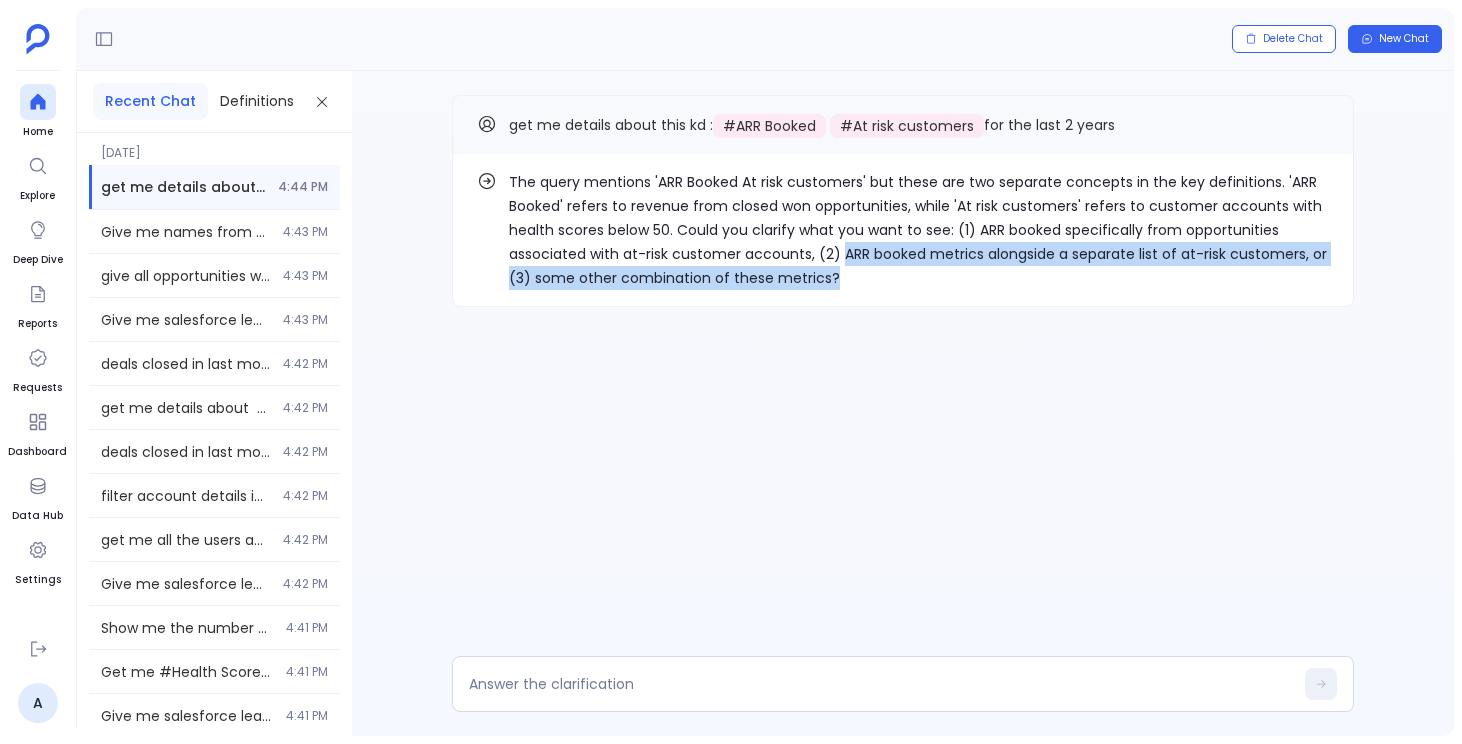 drag, startPoint x: 838, startPoint y: 254, endPoint x: 840, endPoint y: 273, distance: 19.104973 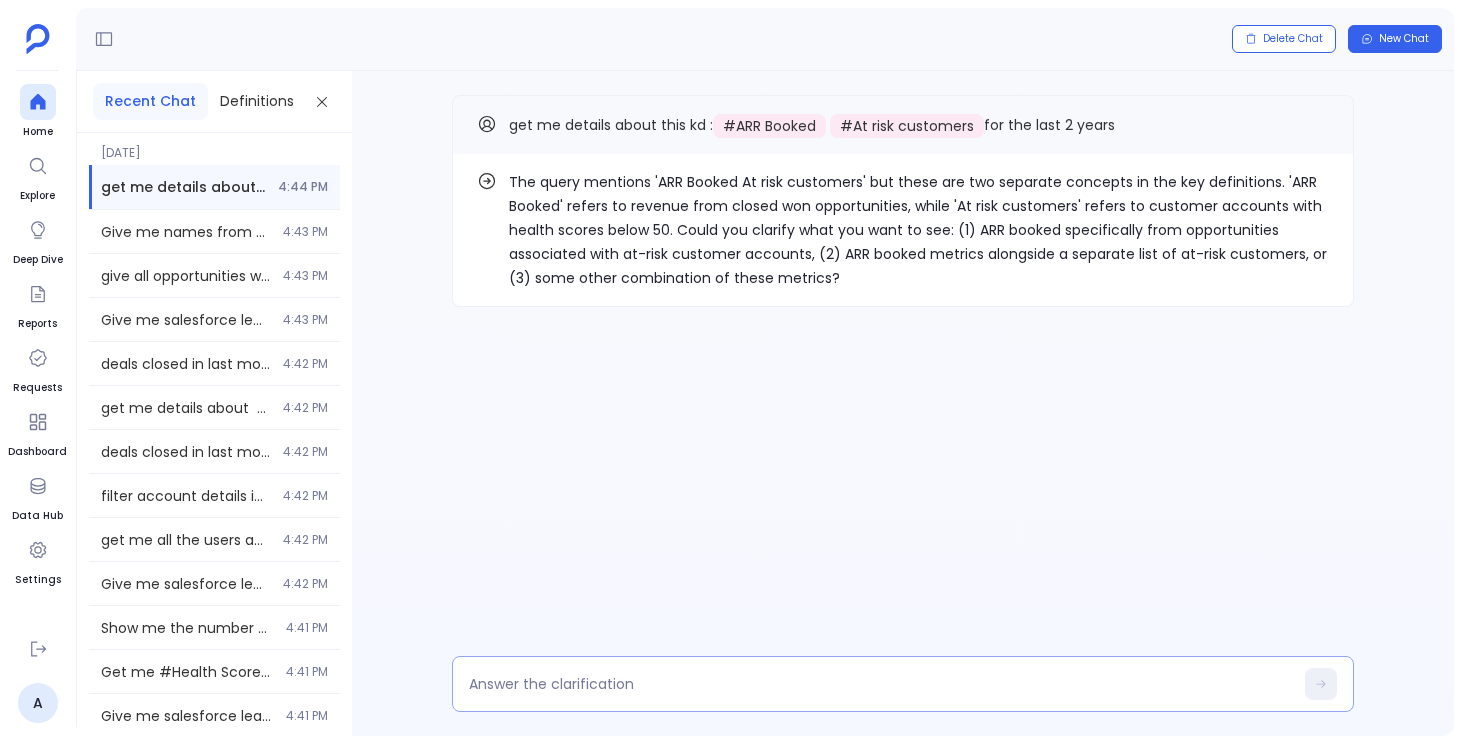 click at bounding box center (903, 684) 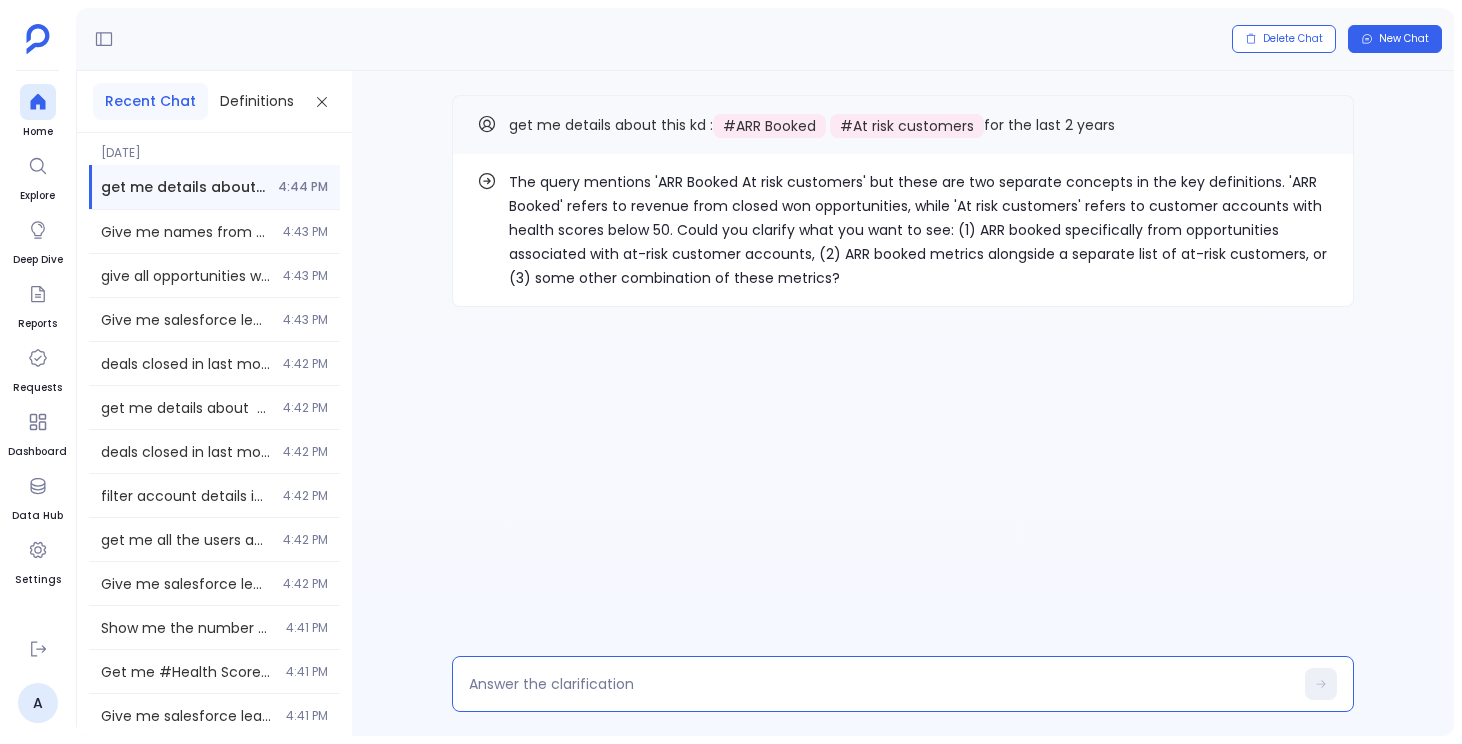 click at bounding box center [881, 684] 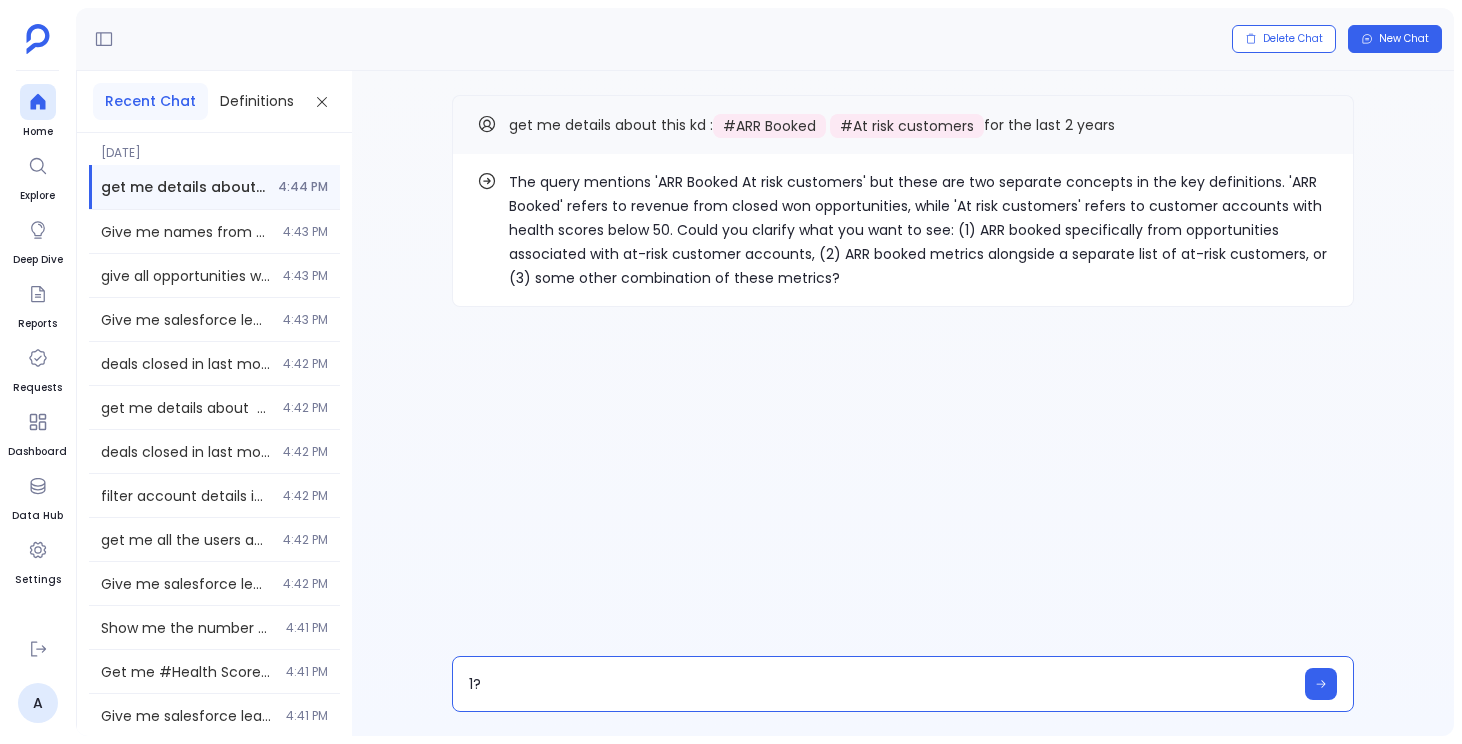 type on "1" 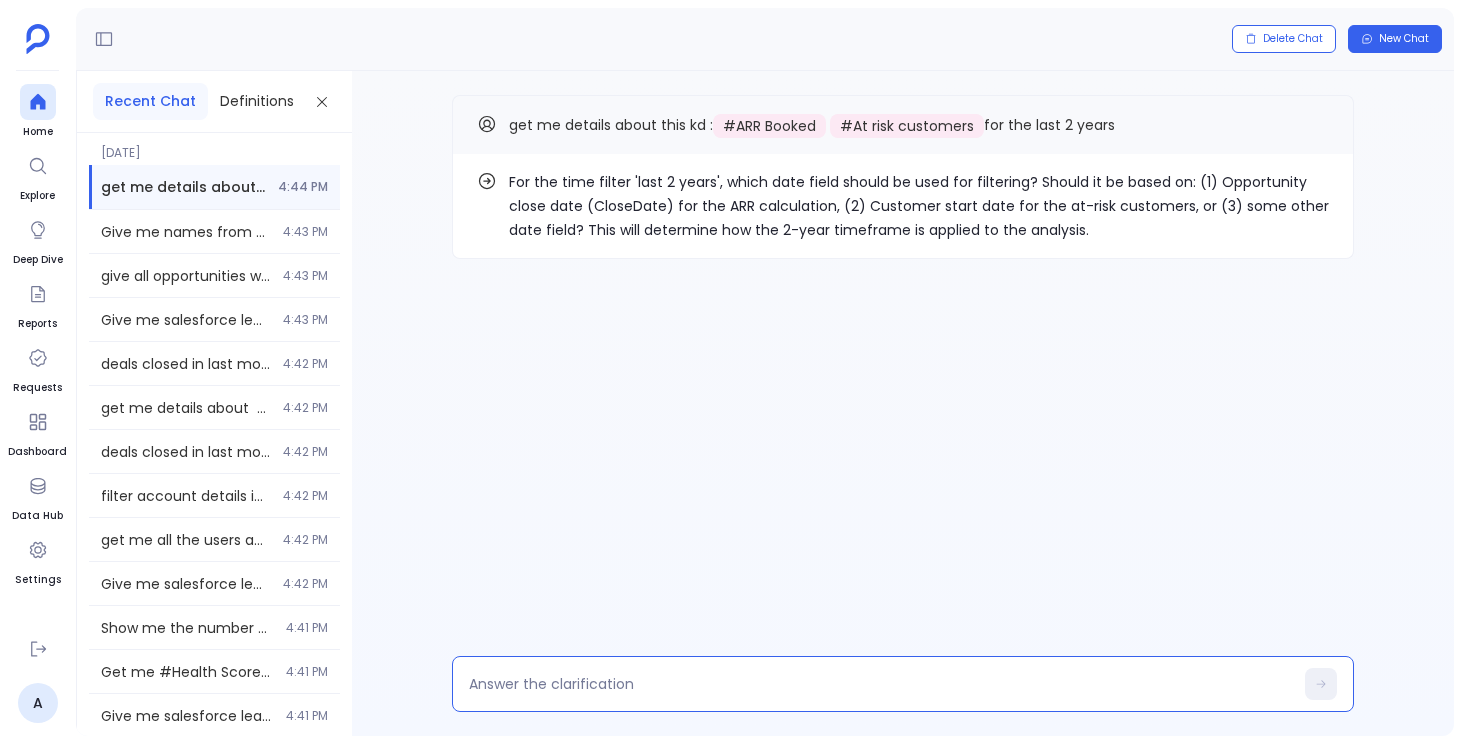 type on "2" 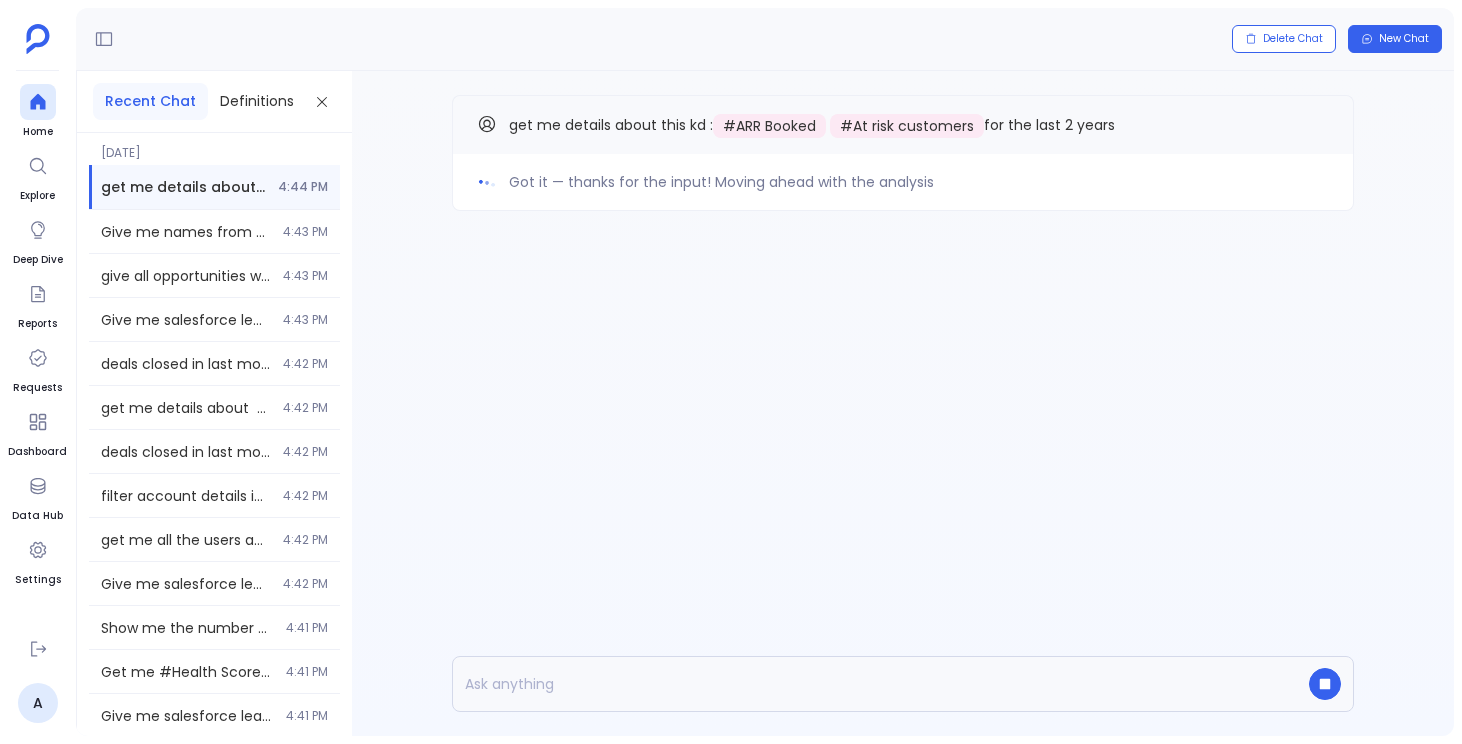 click on "Got it — thanks for the input! Moving ahead with the analysis" at bounding box center (721, 182) 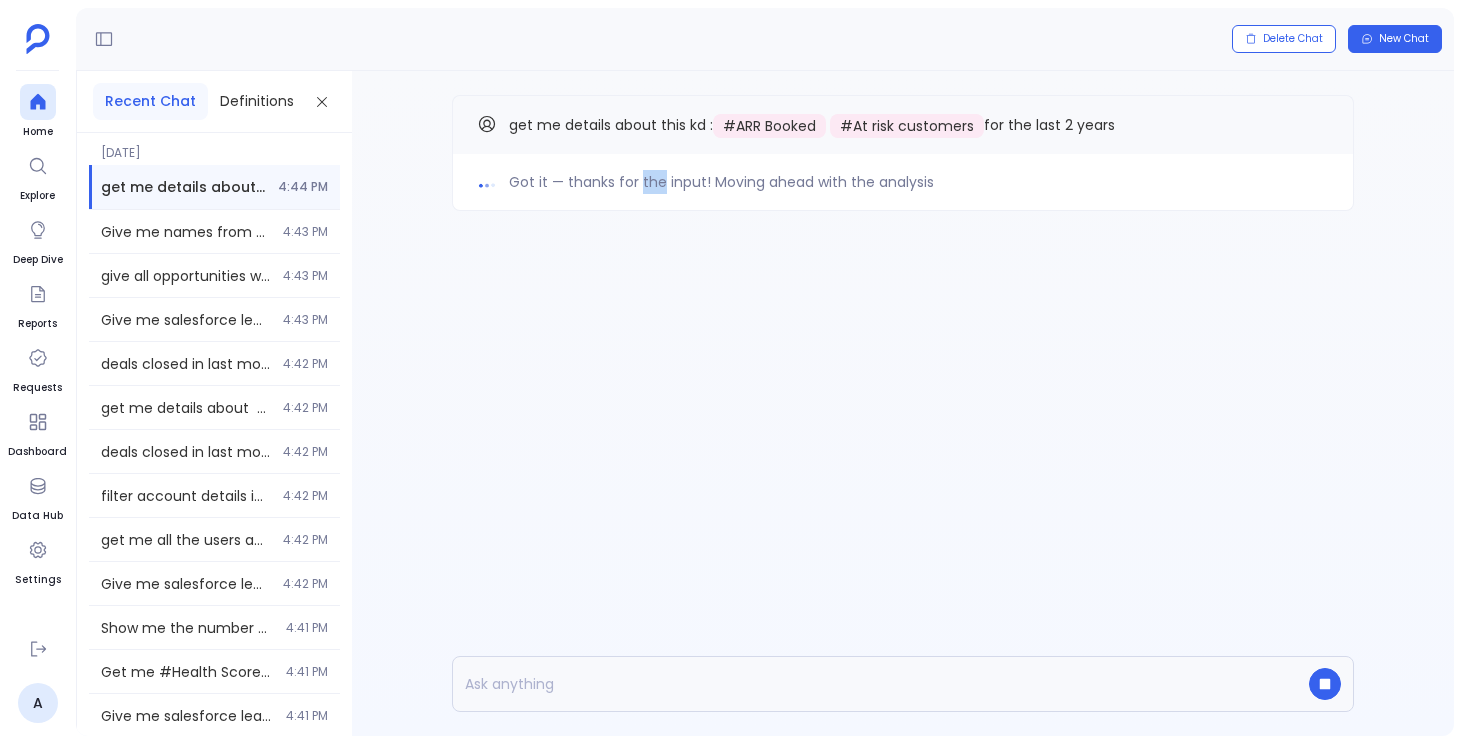 click on "Got it — thanks for the input! Moving ahead with the analysis" at bounding box center [721, 182] 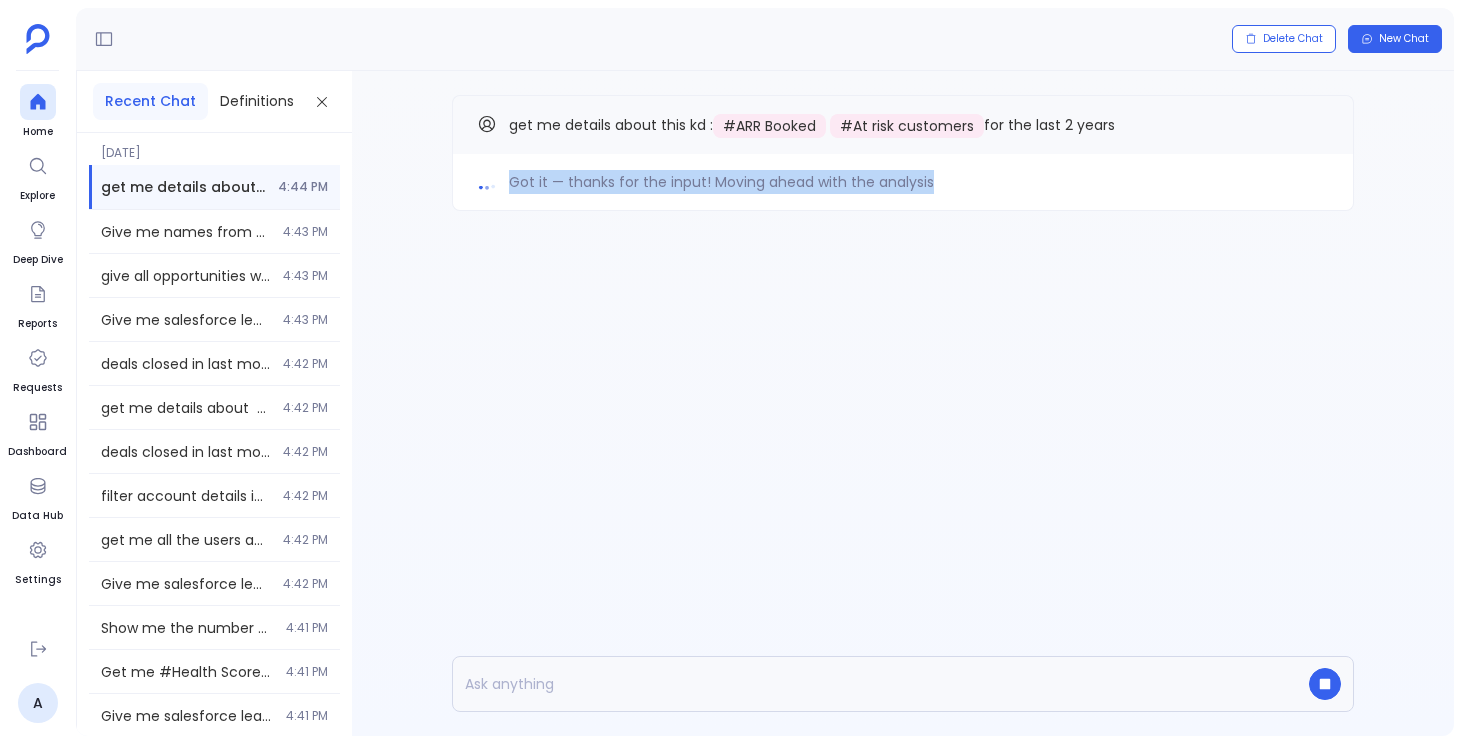 click on "Got it — thanks for the input! Moving ahead with the analysis" at bounding box center [721, 182] 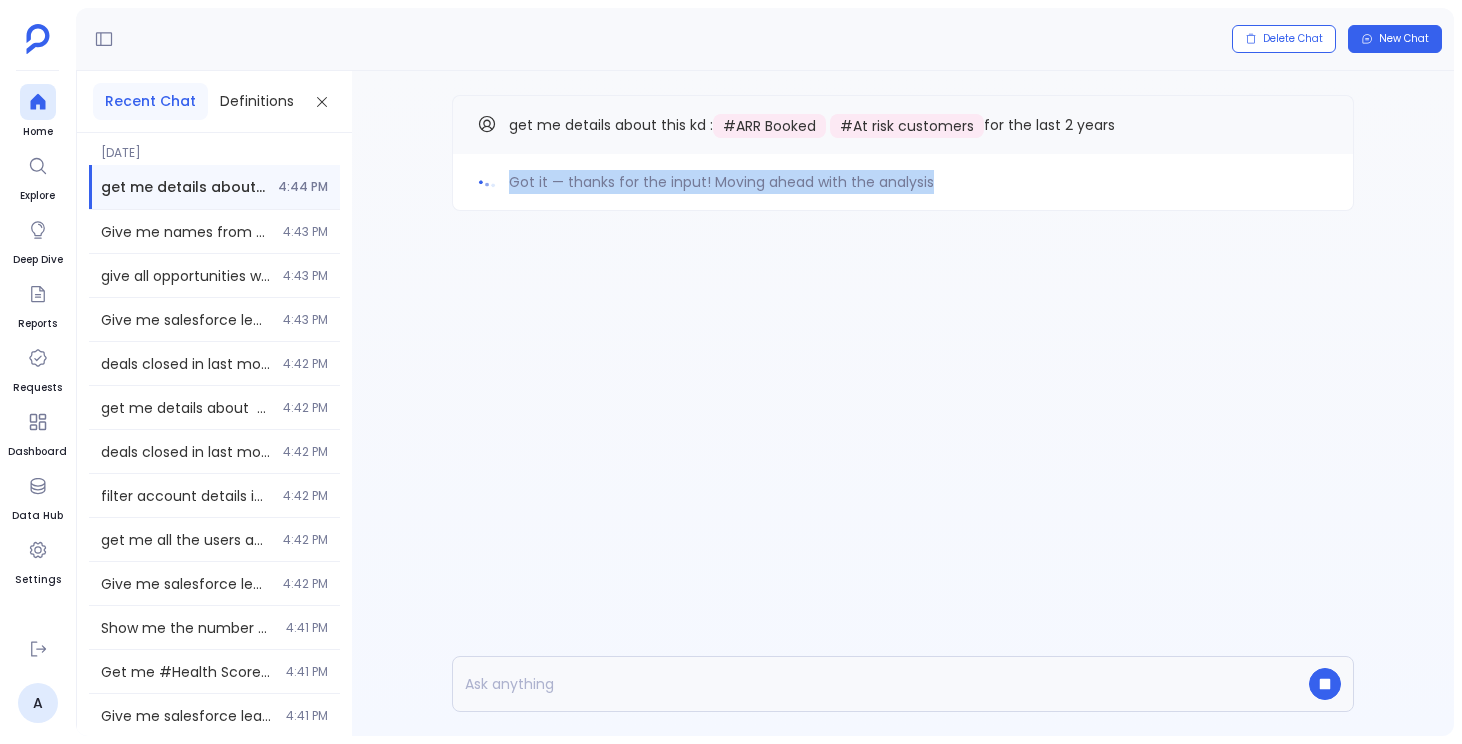 click on "Got it — thanks for the input! Moving ahead with the analysis" at bounding box center [721, 182] 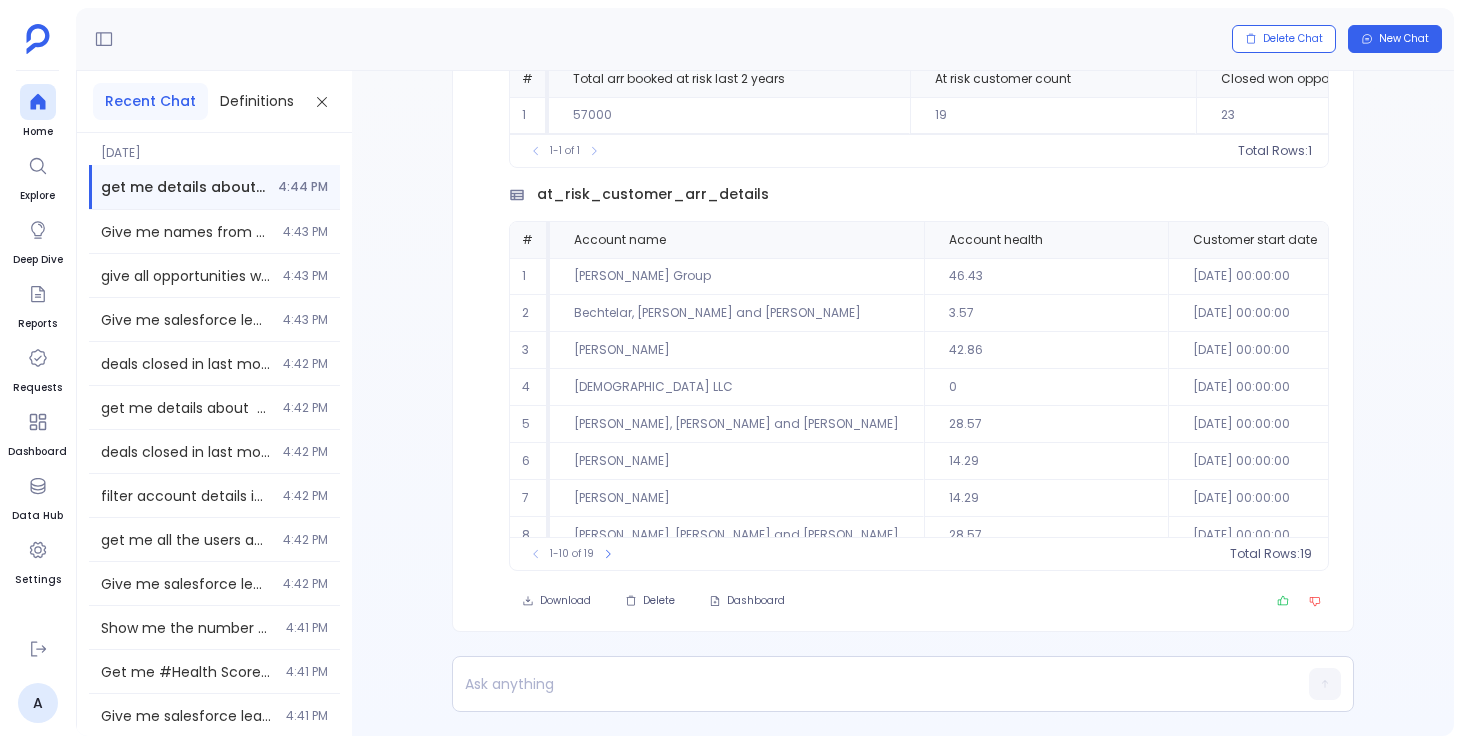 scroll, scrollTop: -192, scrollLeft: 0, axis: vertical 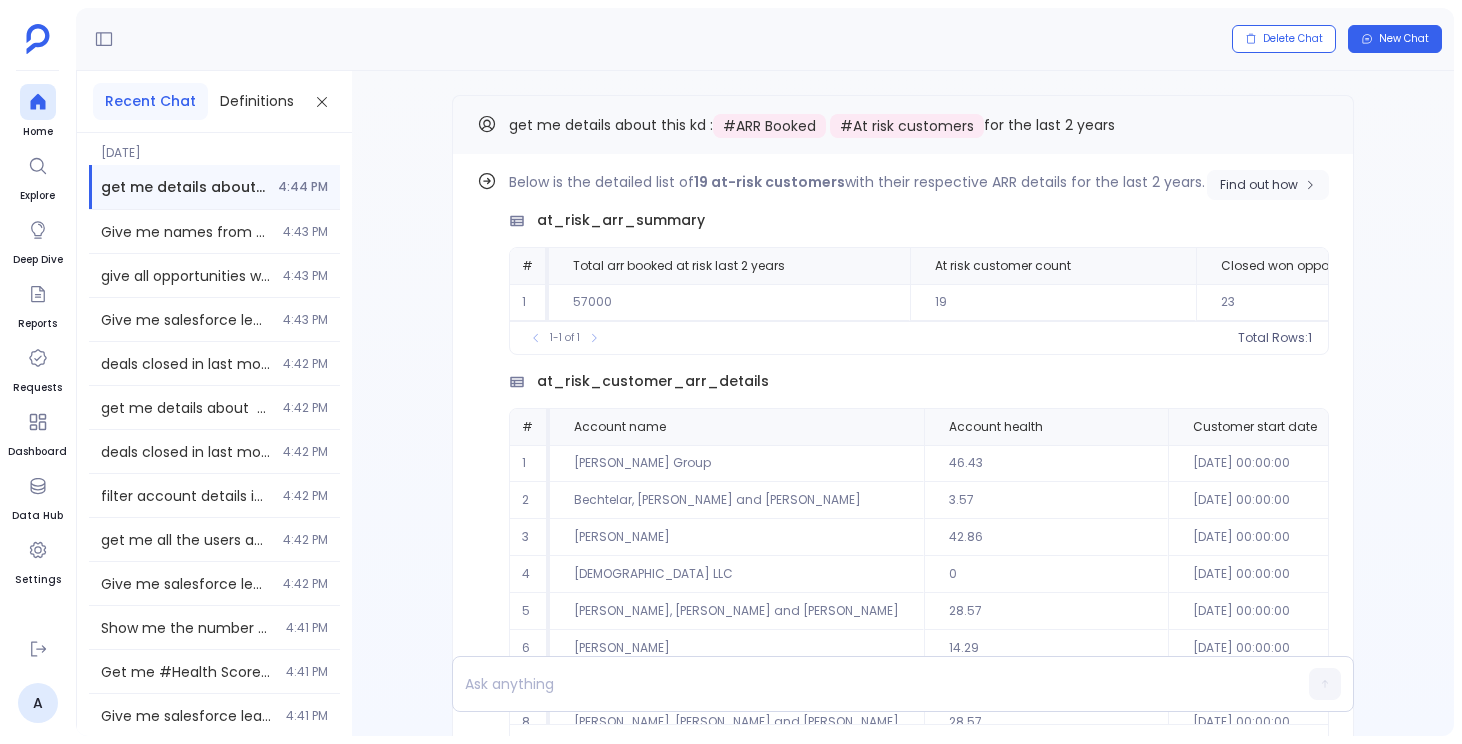 click on "Find out how" at bounding box center (1259, 185) 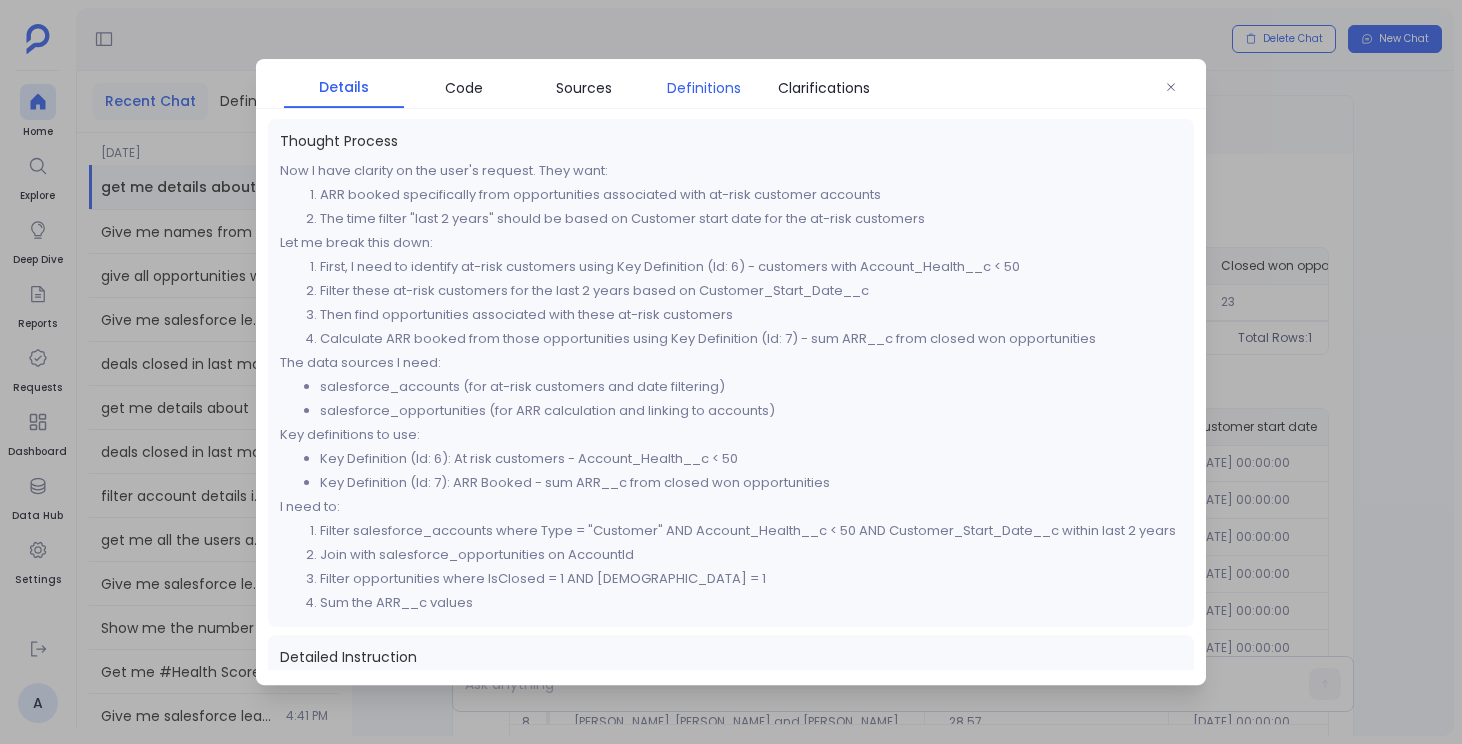 click on "Definitions" at bounding box center [704, 88] 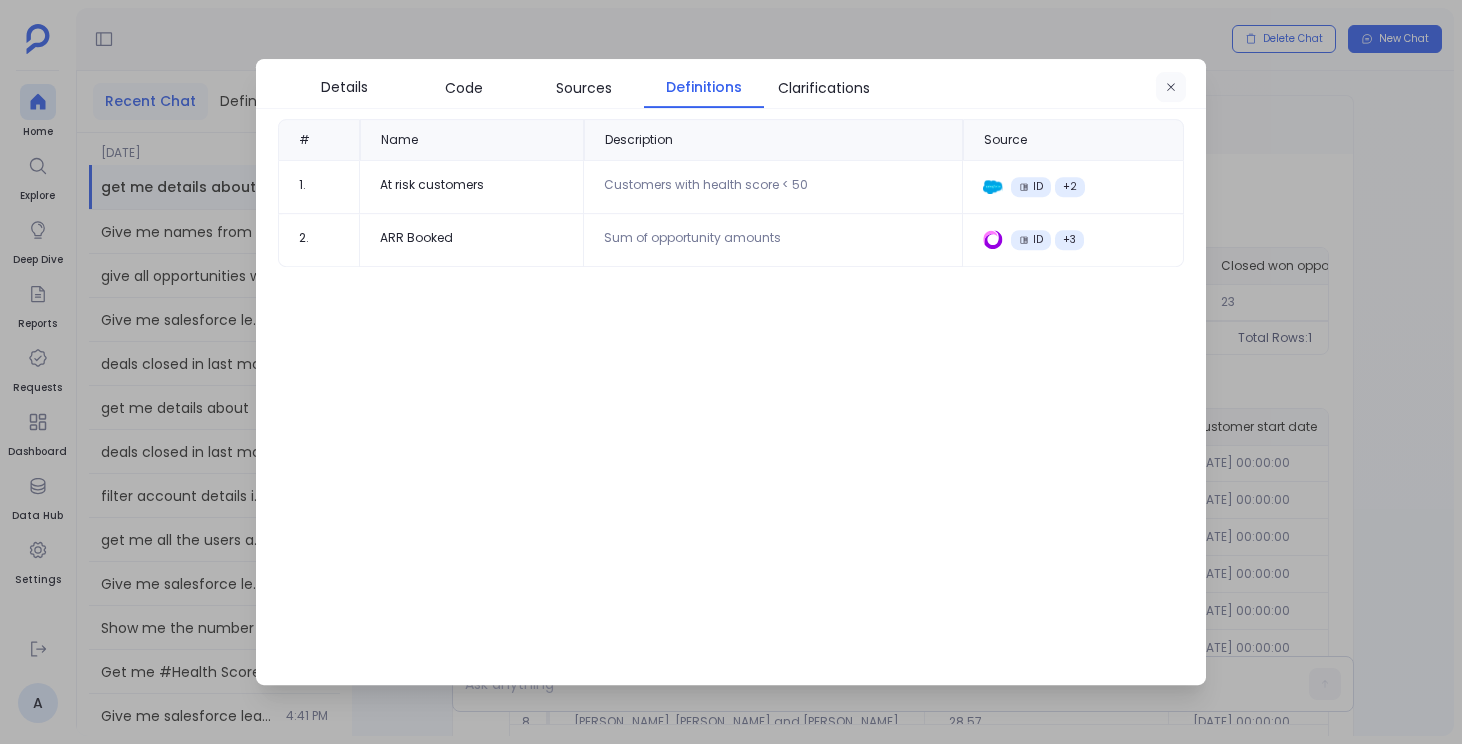 click at bounding box center [1171, 88] 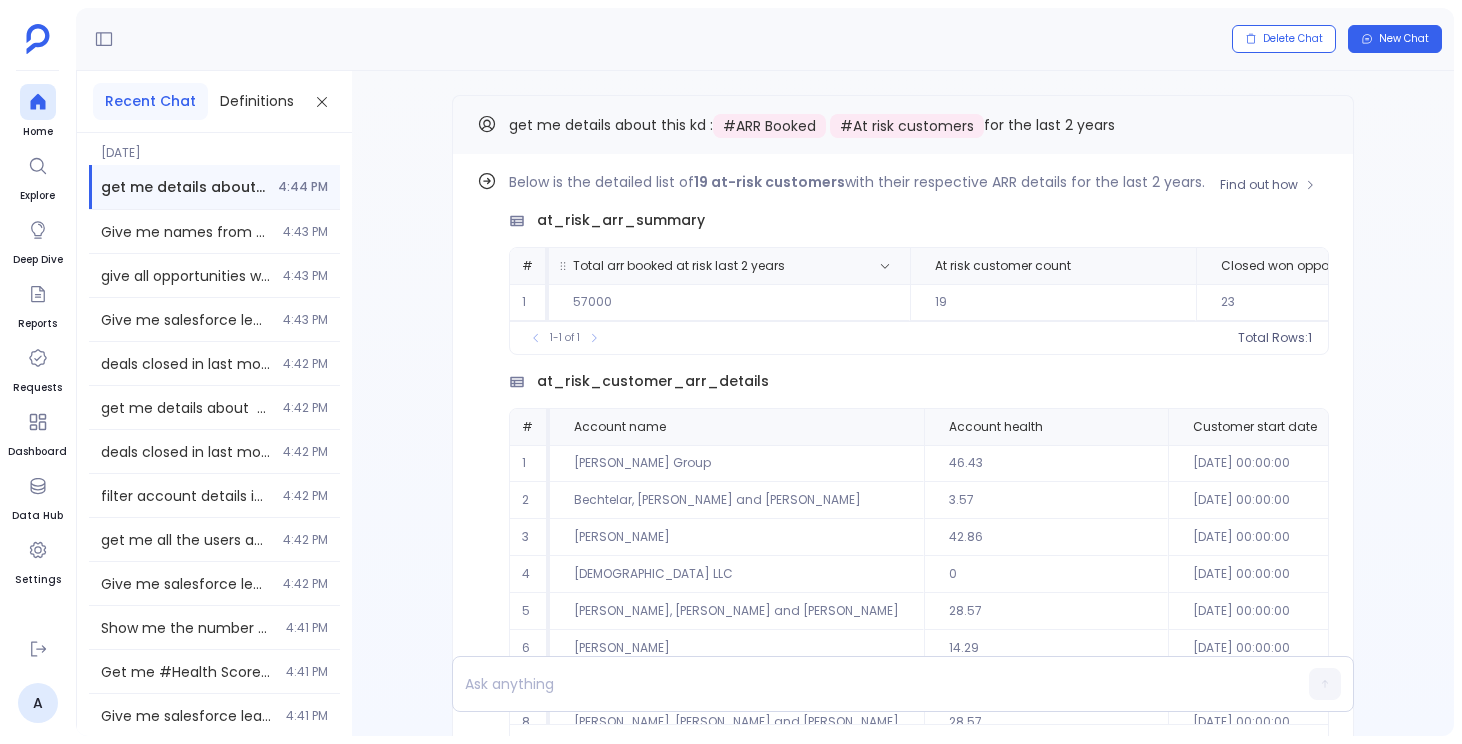 scroll, scrollTop: 0, scrollLeft: 0, axis: both 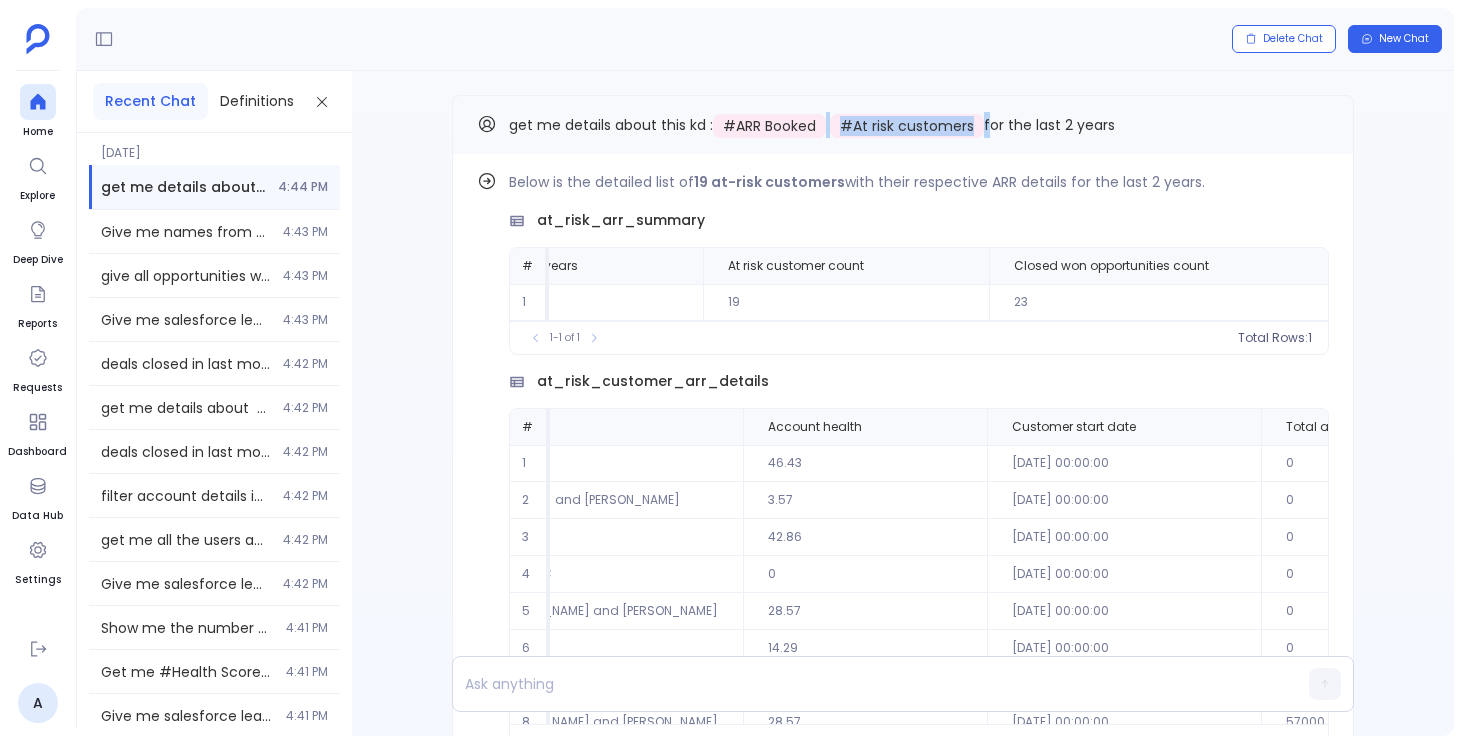 drag, startPoint x: 828, startPoint y: 124, endPoint x: 988, endPoint y: 122, distance: 160.0125 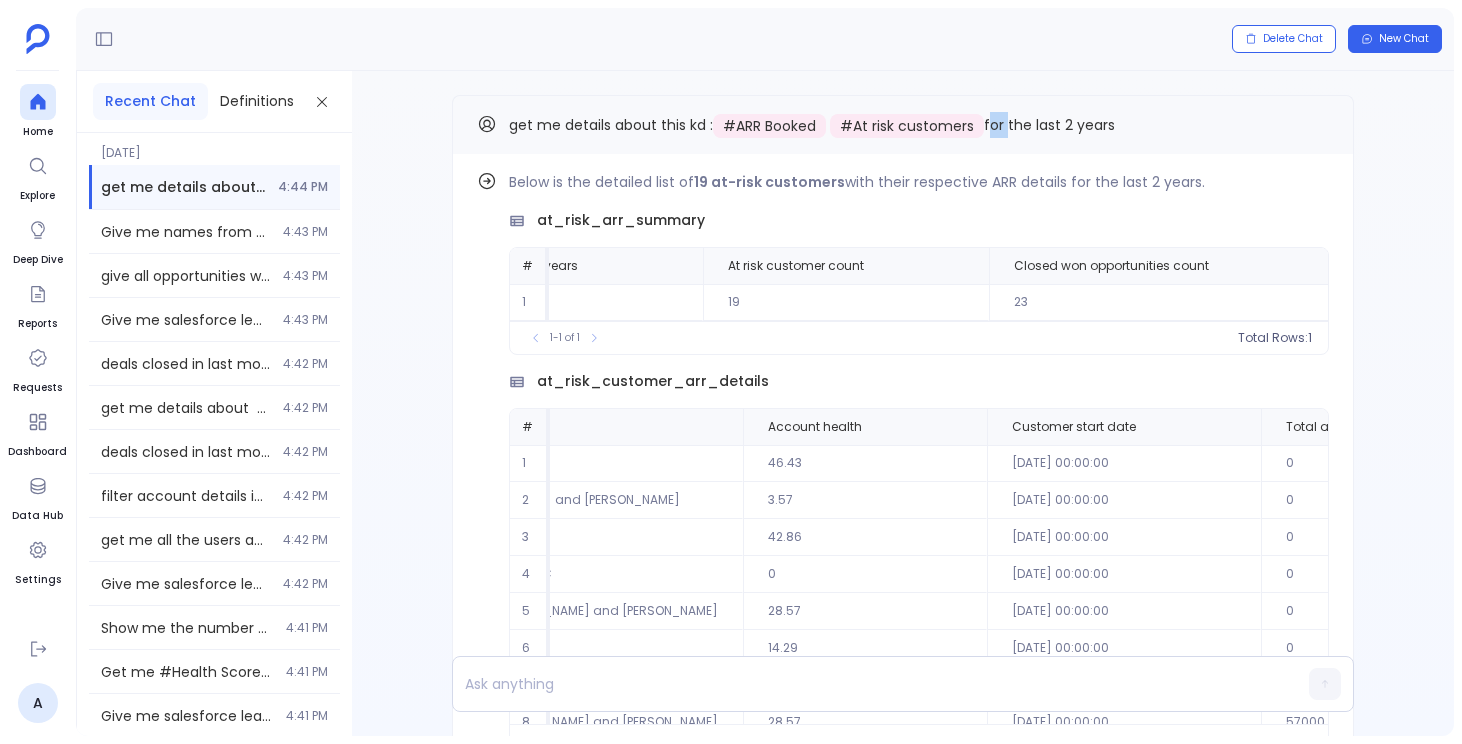 click on "for the last 2 years" at bounding box center [1049, 125] 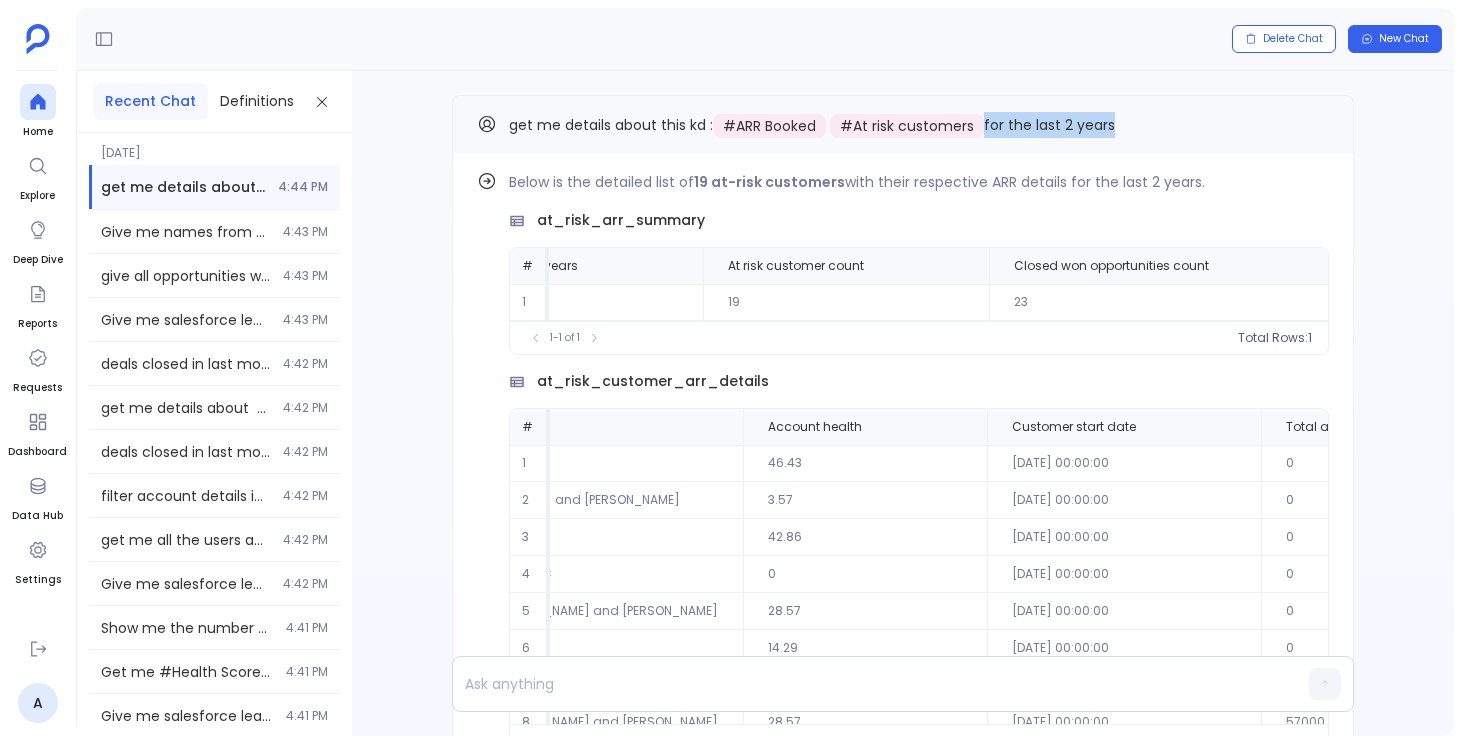 click on "for the last 2 years" at bounding box center (1049, 125) 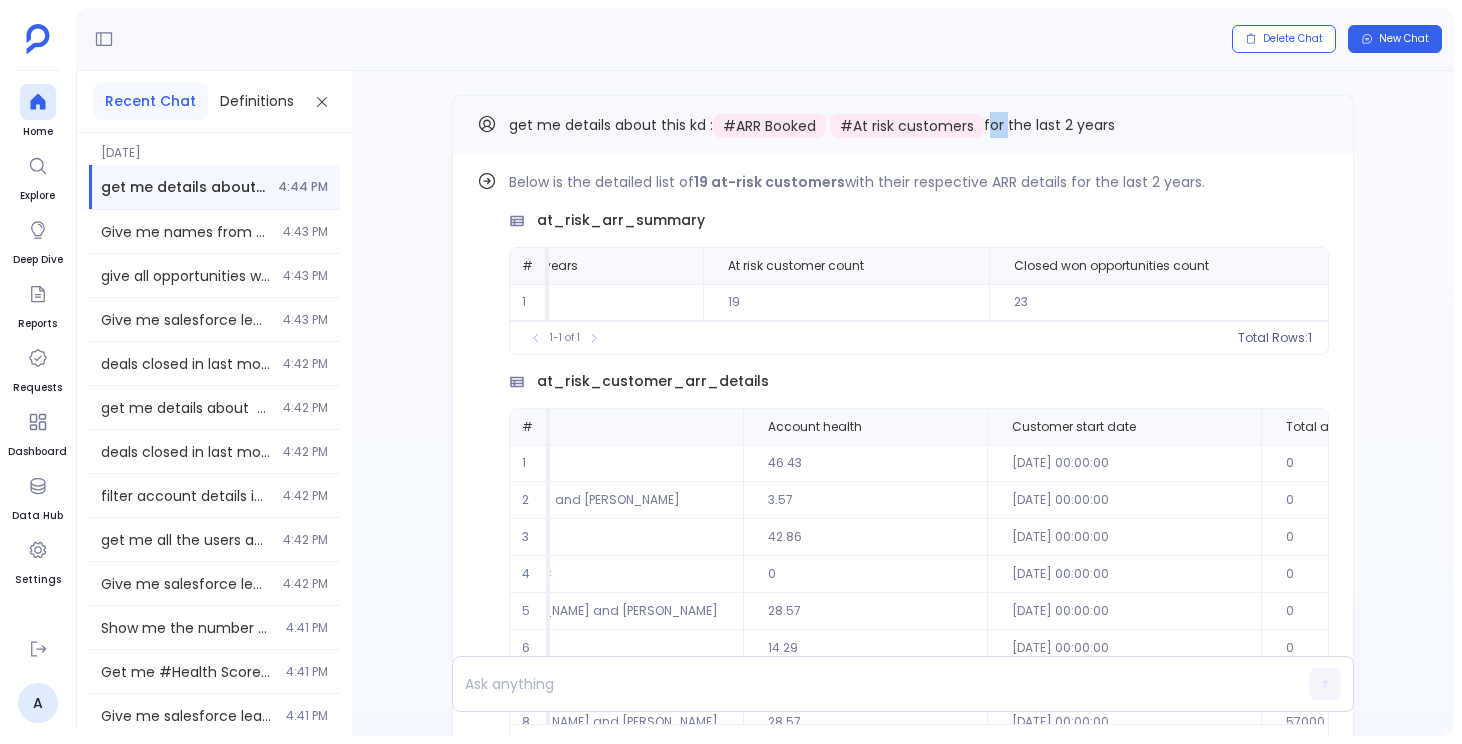 click on "for the last 2 years" at bounding box center [1049, 125] 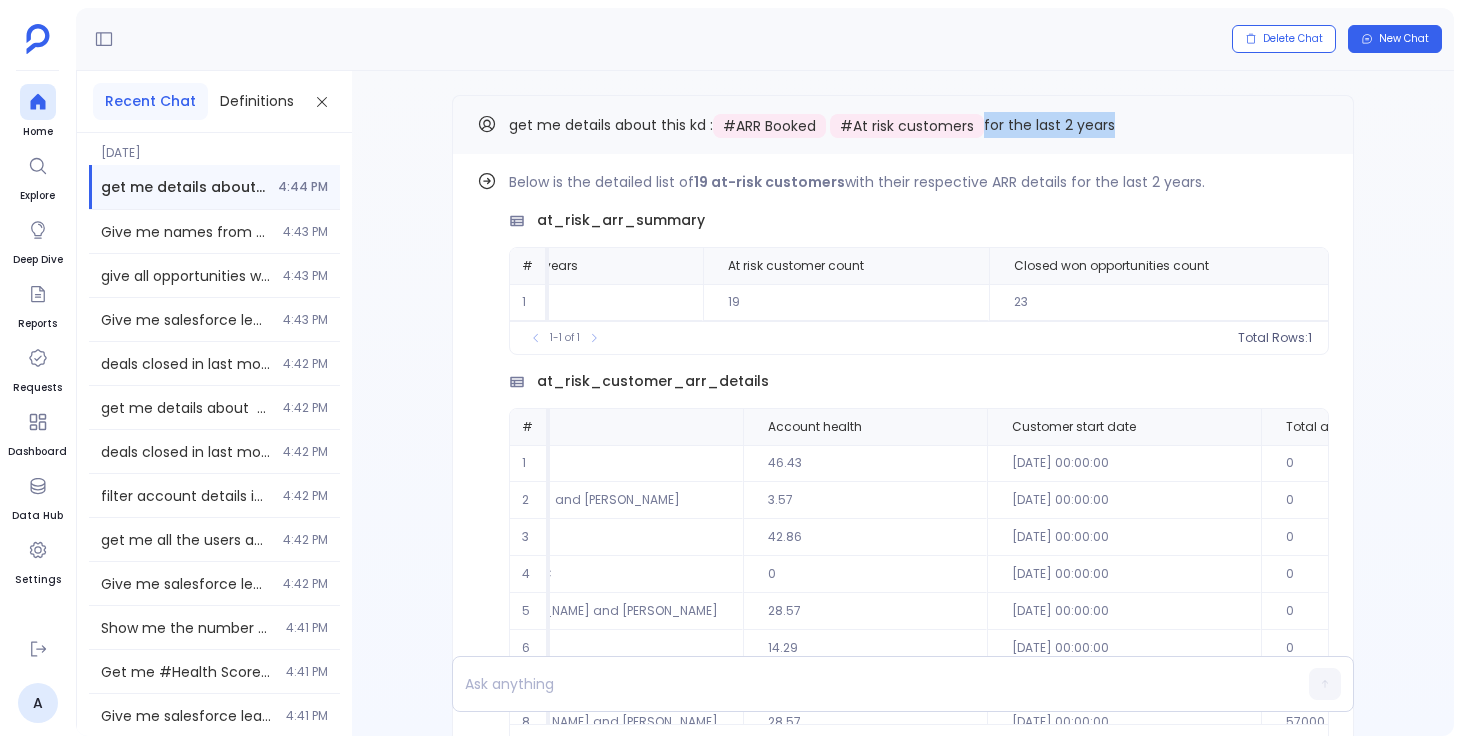 click on "for the last 2 years" at bounding box center (1049, 125) 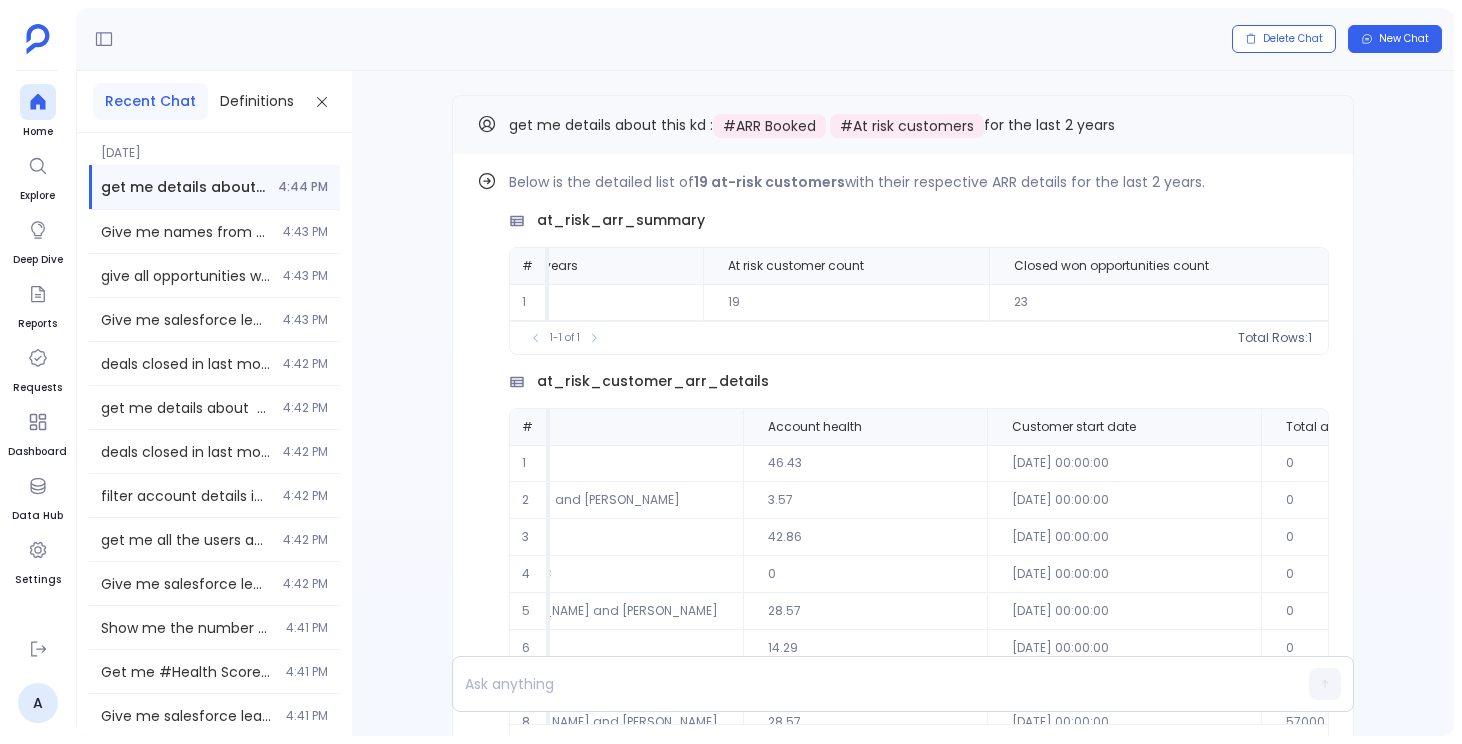 drag, startPoint x: 506, startPoint y: 121, endPoint x: 1148, endPoint y: 141, distance: 642.31146 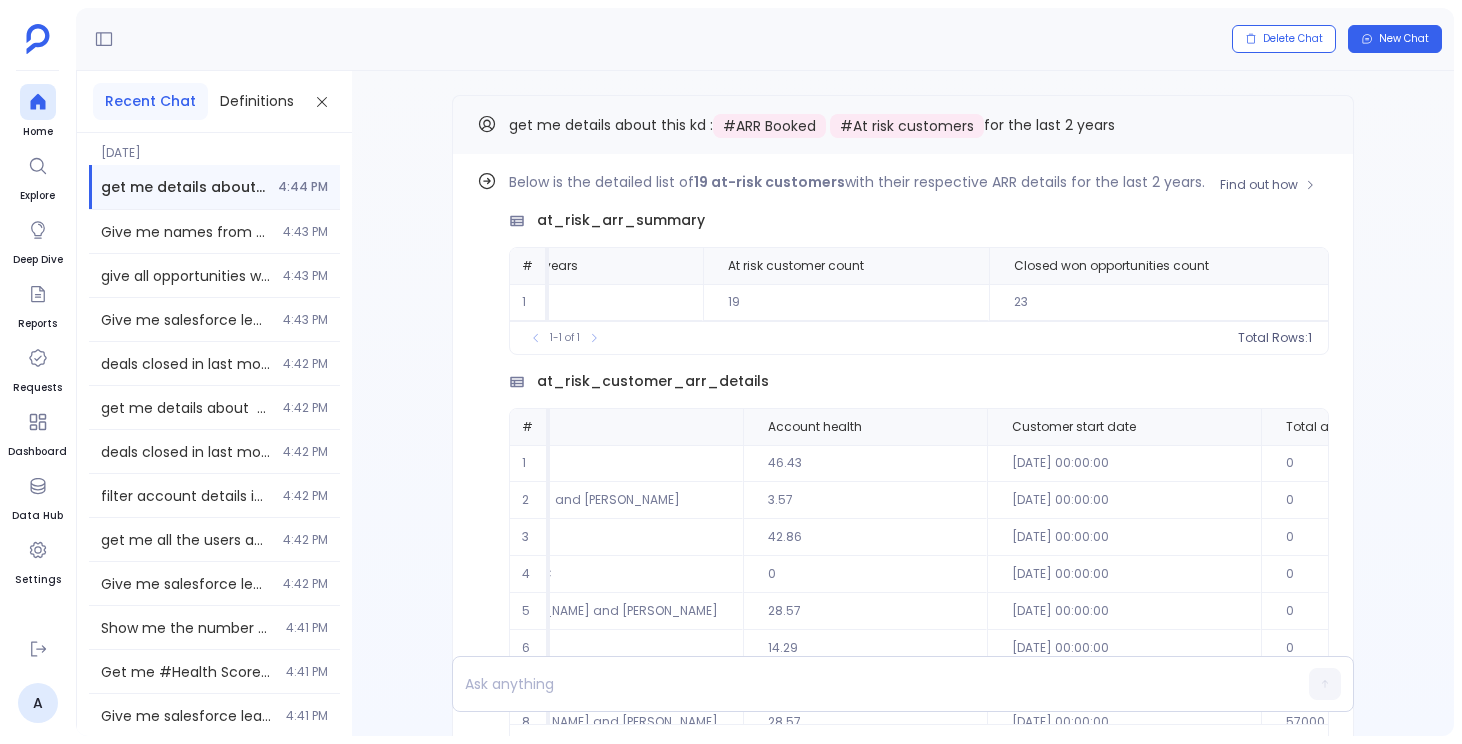 click on "Below is the detailed list of  19 at-risk customers  with their respective ARR details for the last 2 years." at bounding box center (919, 182) 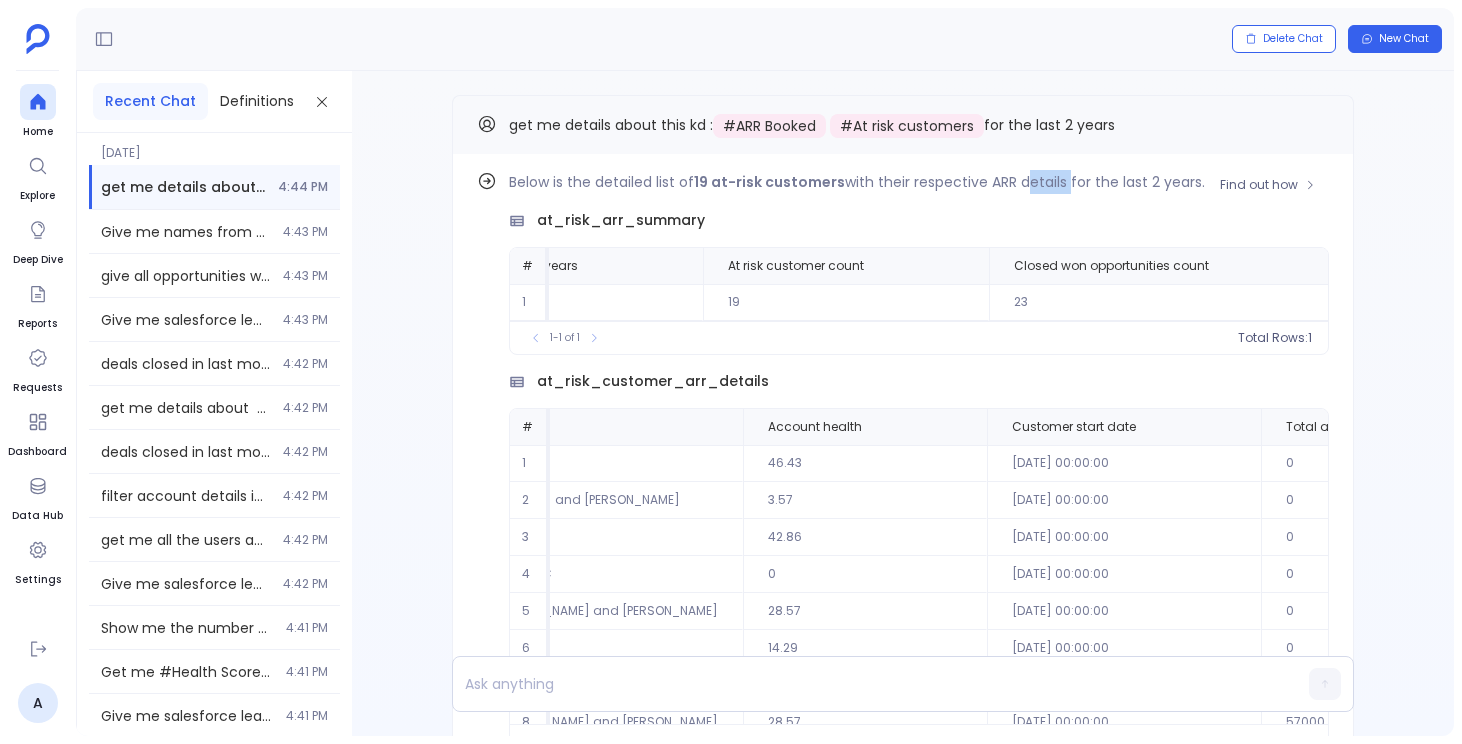 click on "Below is the detailed list of  19 at-risk customers  with their respective ARR details for the last 2 years." at bounding box center [919, 182] 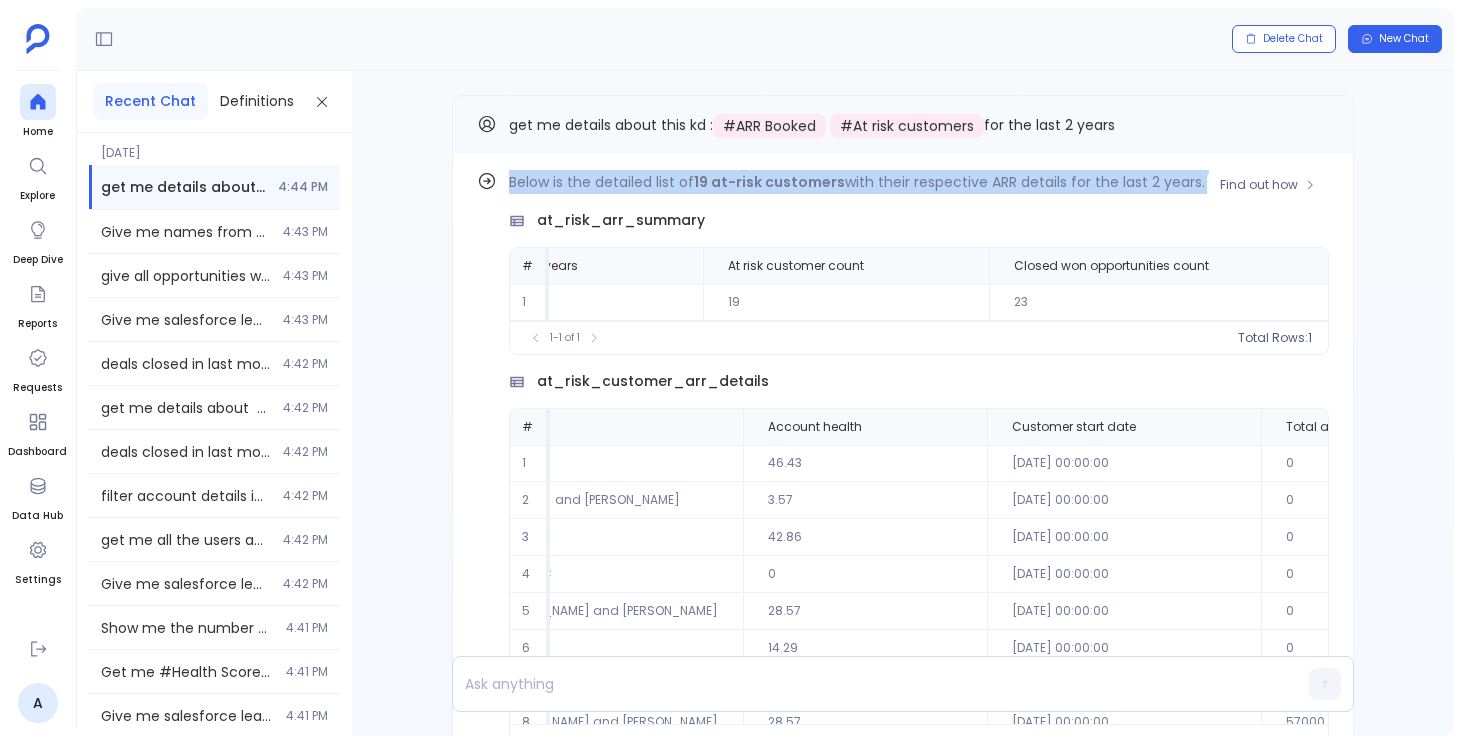 click on "Below is the detailed list of  19 at-risk customers  with their respective ARR details for the last 2 years." at bounding box center (919, 182) 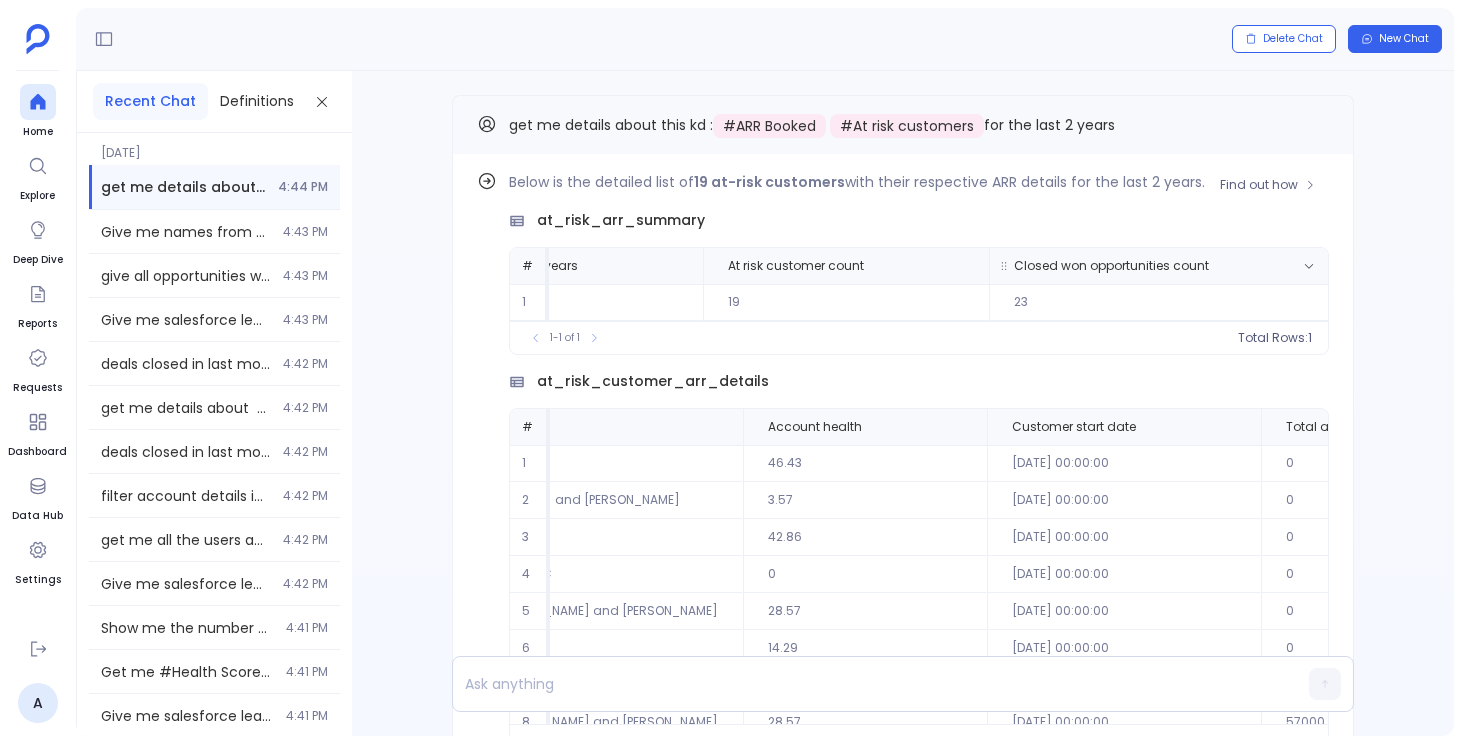 click on "Closed won opportunities count" at bounding box center [1139, 266] 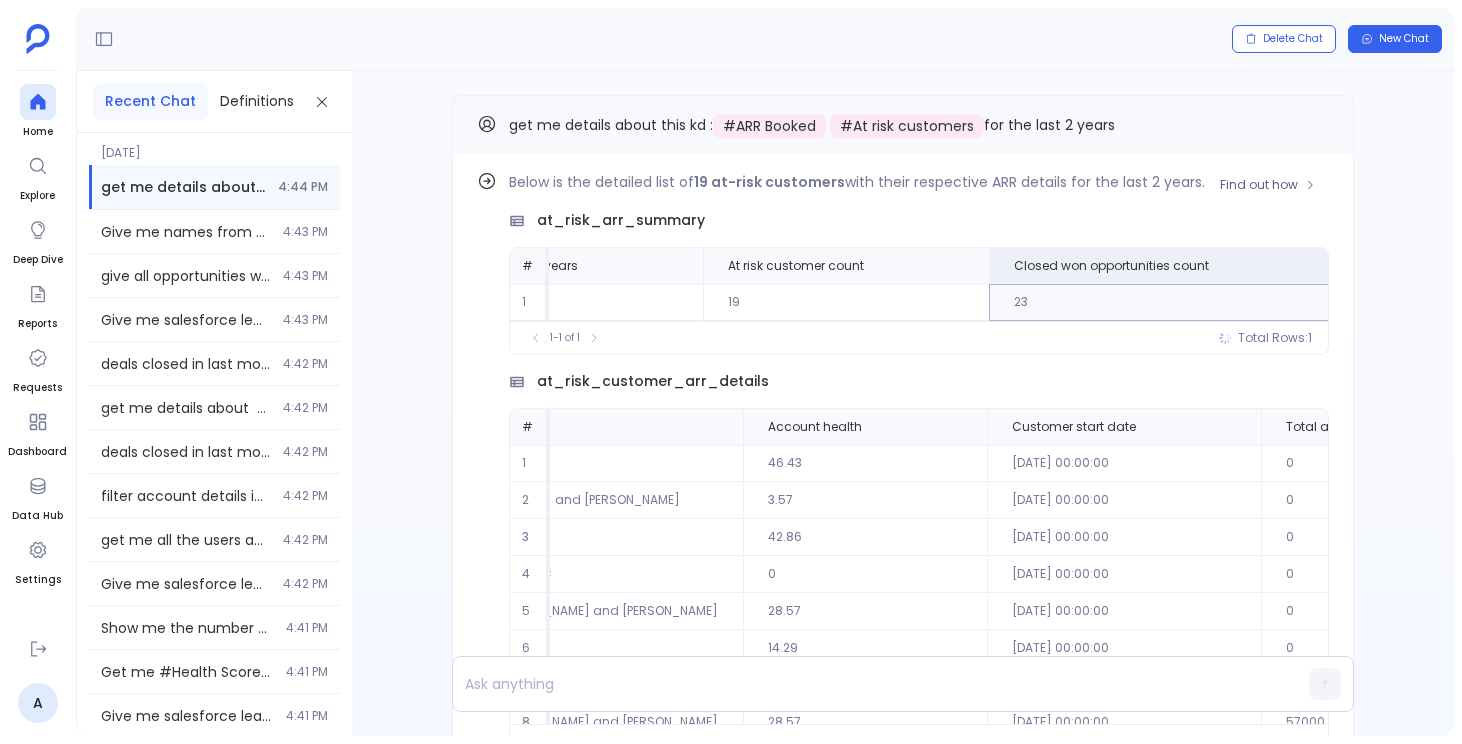 click on "Find out how Below is the detailed list of  19 at-risk customers  with their respective ARR details for the last 2 years. at_risk_arr_summary # Total arr booked at risk last 2 years At risk customer count Closed won opportunities count 1 57000 19 23
To pick up a draggable item, press the space bar.
While dragging, use the arrow keys to move the item.
Press space again to drop the item in its new position, or press escape to cancel.
1-1 of 1 Total Rows:  1 at_risk_customer_arr_details # Account name Account health Customer start date Total arr 1 [PERSON_NAME] Group 46.43 [DATE] 00:00:00 0 2 Bechtelar, Sawayn and [PERSON_NAME] 3.57 [DATE] 00:00:00 0 3 [PERSON_NAME] 42.86 [DATE] 00:00:00 0 4 [PERSON_NAME] LLC 0 [DATE] 00:00:00 0 5 [PERSON_NAME], [PERSON_NAME] and [PERSON_NAME] 28.57 [DATE] 00:00:00 0 6 [PERSON_NAME] 14.29 [DATE] 00:00:00 0 7 [PERSON_NAME] 14.29 [DATE] 00:00:00 0 8 [PERSON_NAME], [PERSON_NAME] and [PERSON_NAME] 28.57 [DATE] 00:00:00 57000 9 [PERSON_NAME] LLC 28.57 [DATE] 00:00:00 0 10 [PERSON_NAME]" at bounding box center (903, 486) 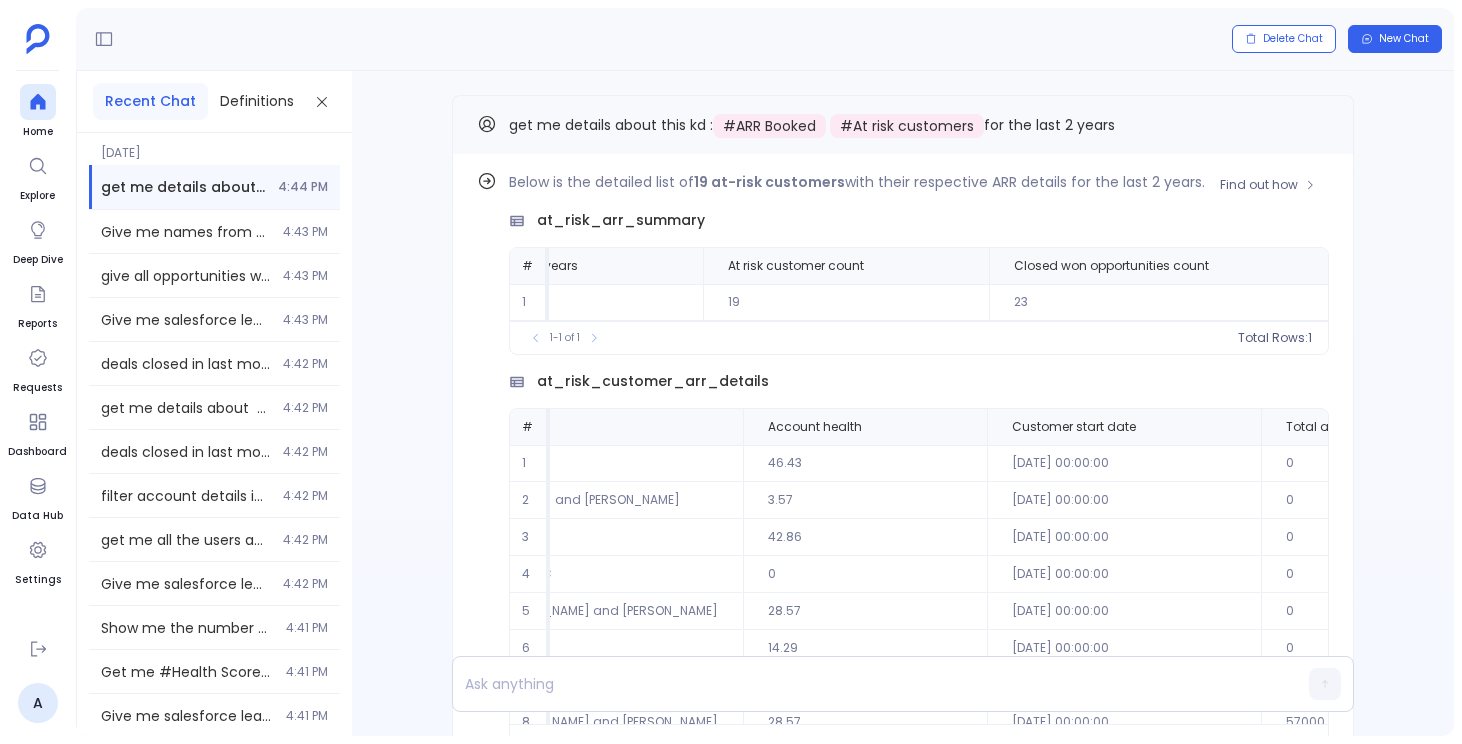 click on "23" at bounding box center [1161, 302] 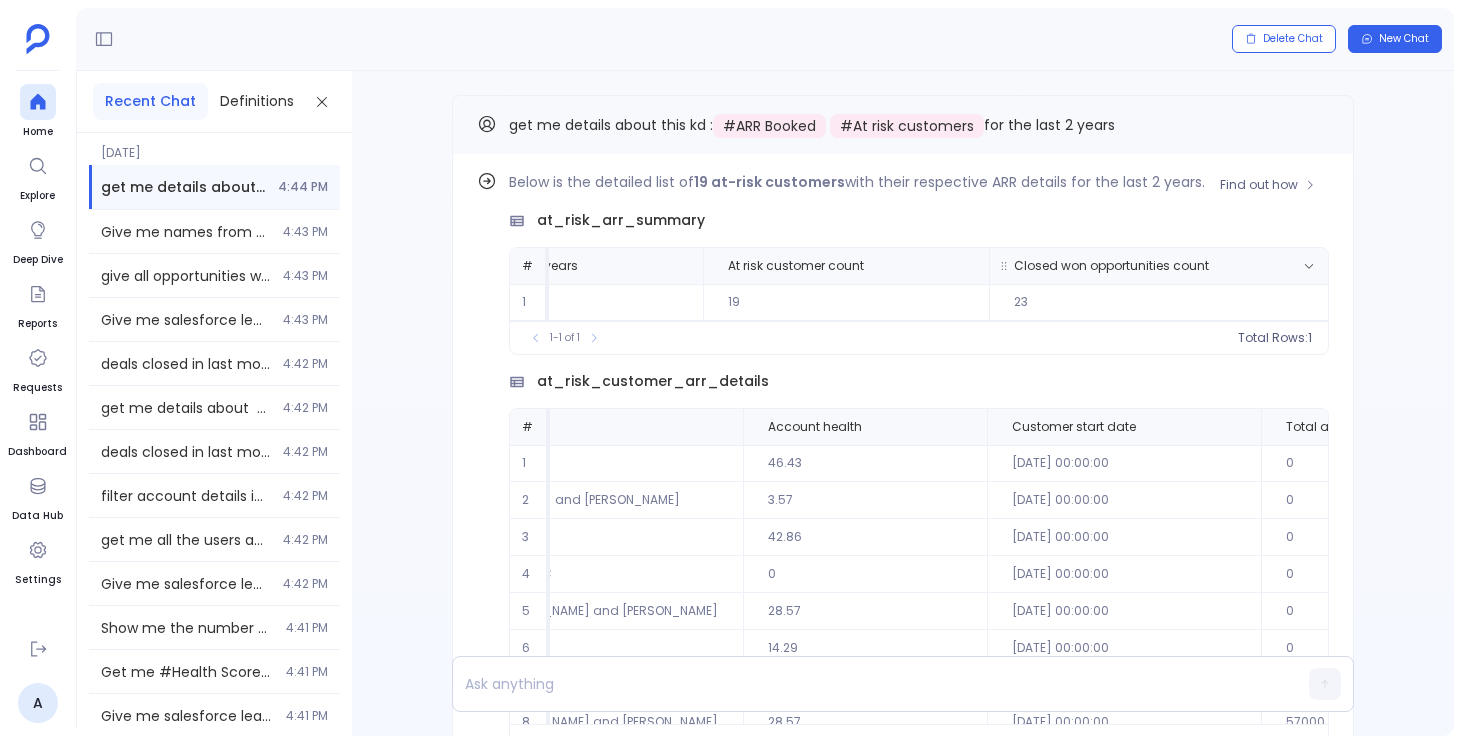 click on "Closed won opportunities count" at bounding box center (1161, 266) 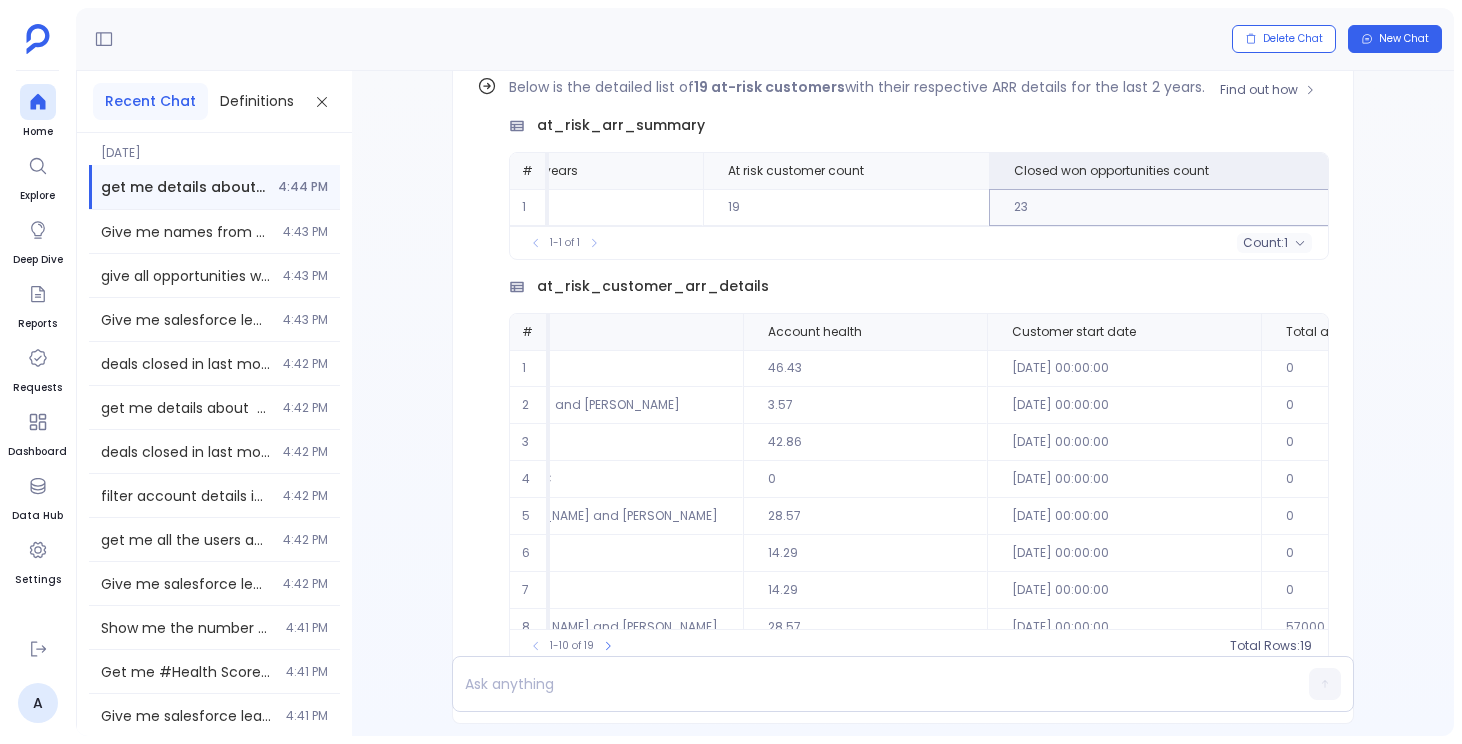 scroll, scrollTop: -38, scrollLeft: 0, axis: vertical 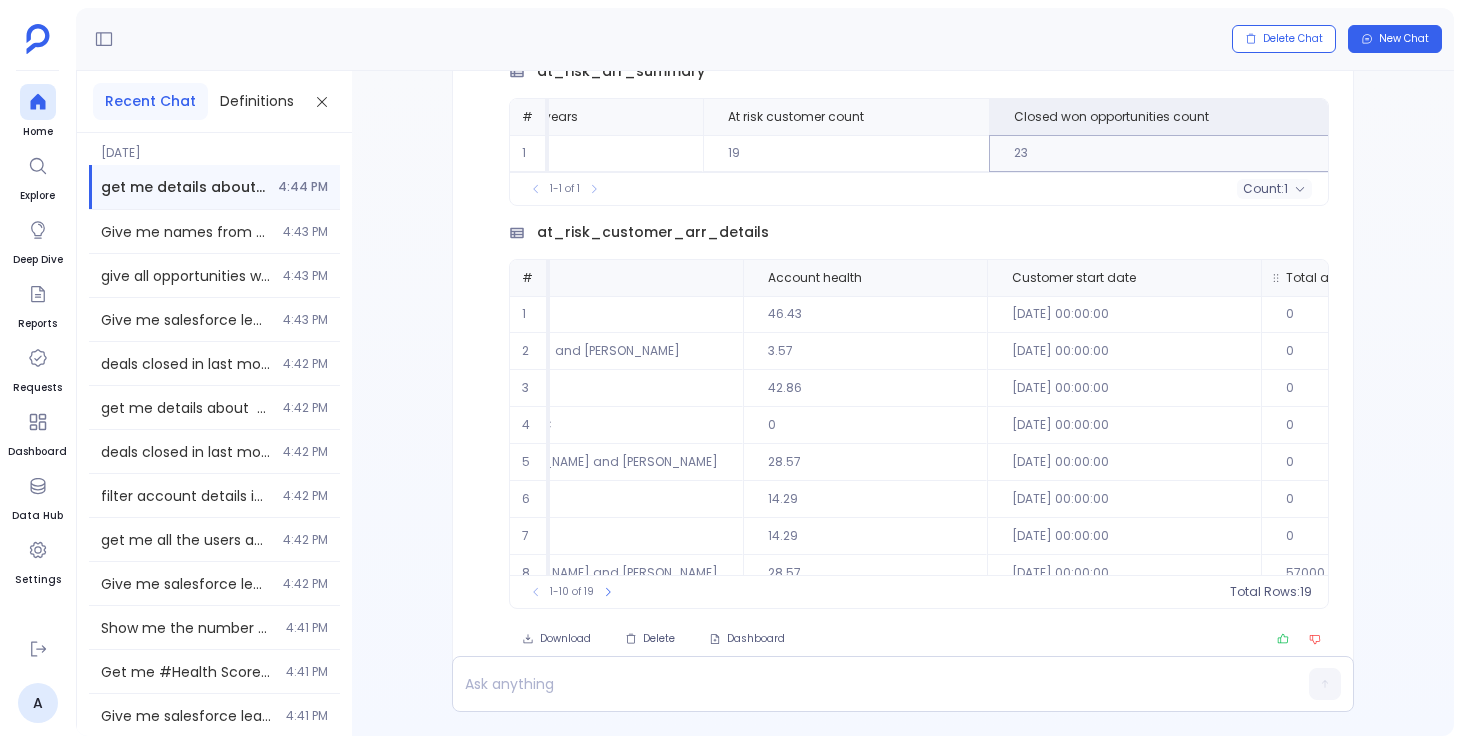 click on "Total arr" at bounding box center [1361, 278] 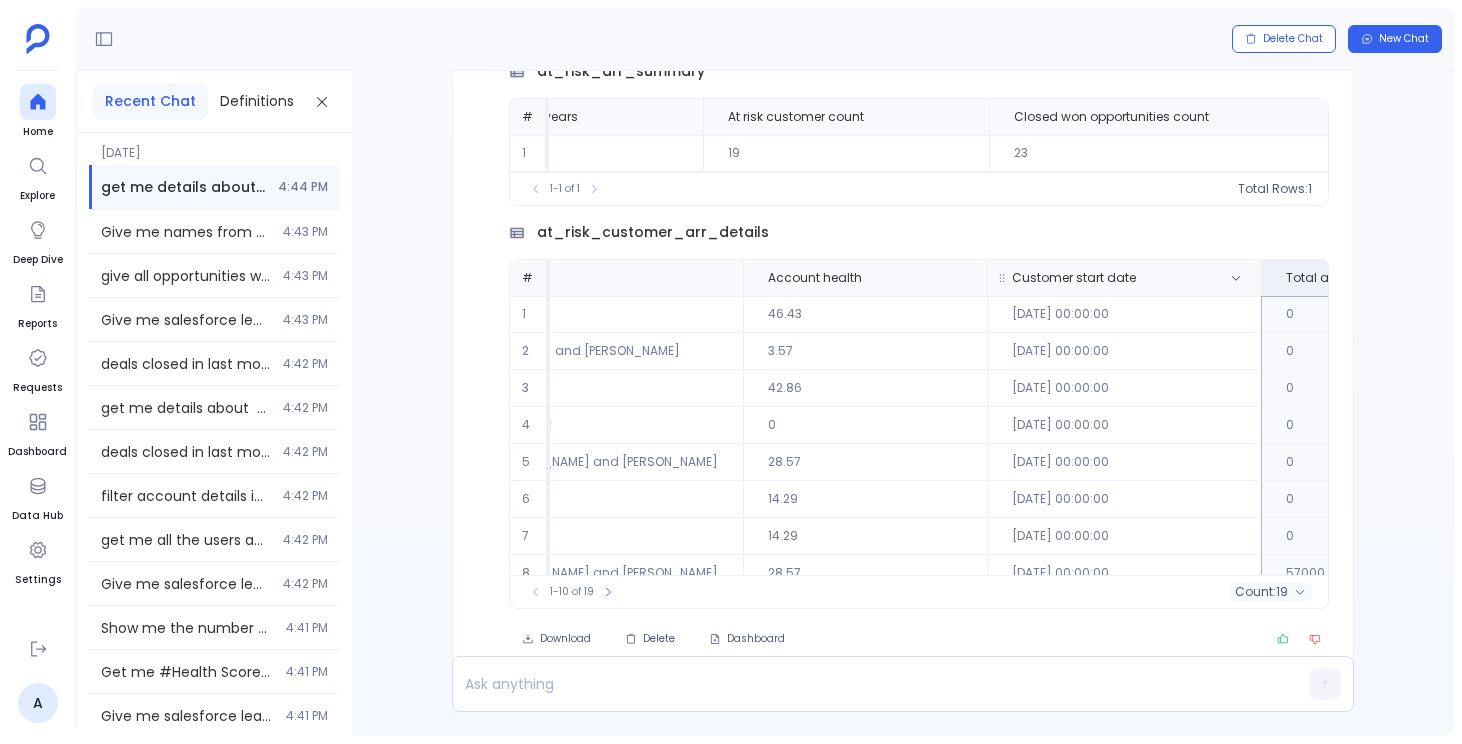 click on "Customer start date" at bounding box center [1102, 278] 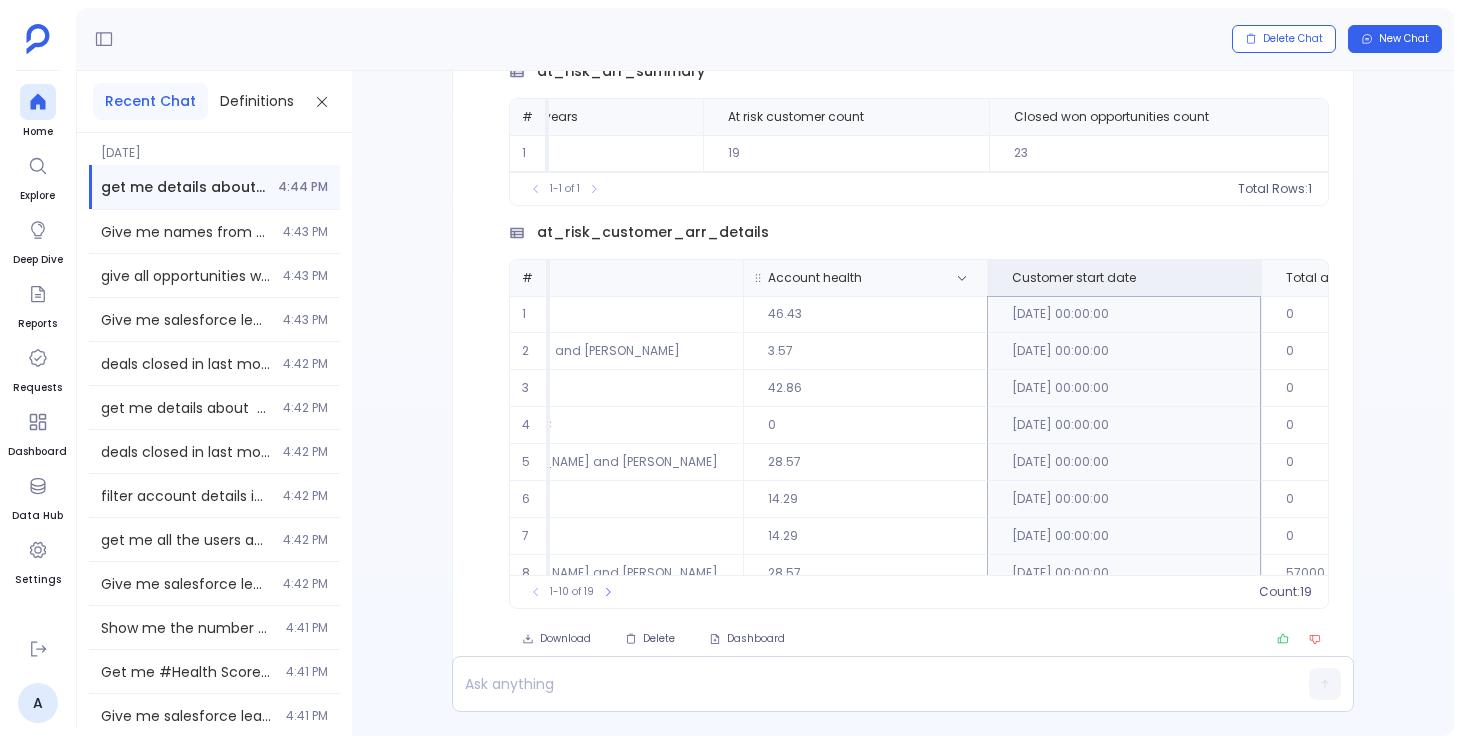 click on "Account health" at bounding box center (865, 278) 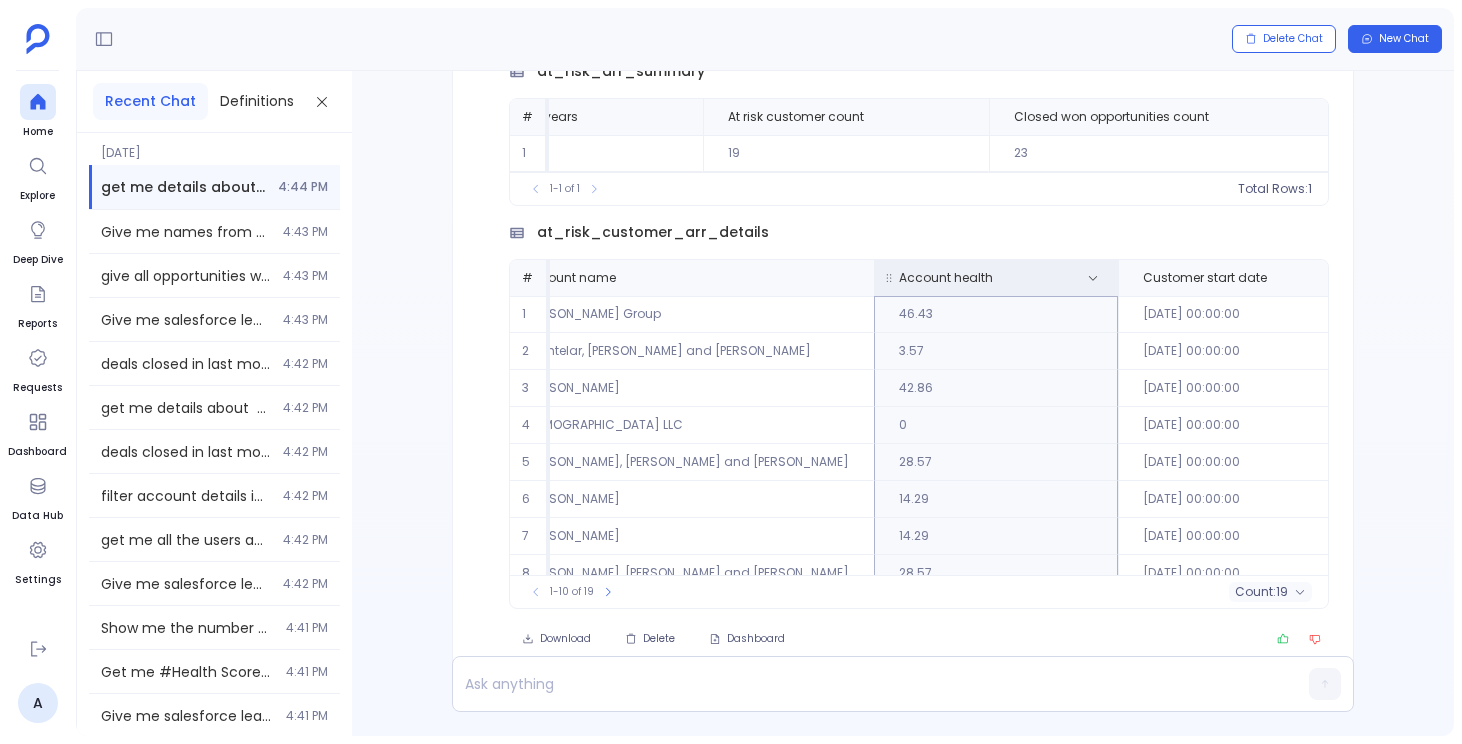 scroll, scrollTop: 0, scrollLeft: 0, axis: both 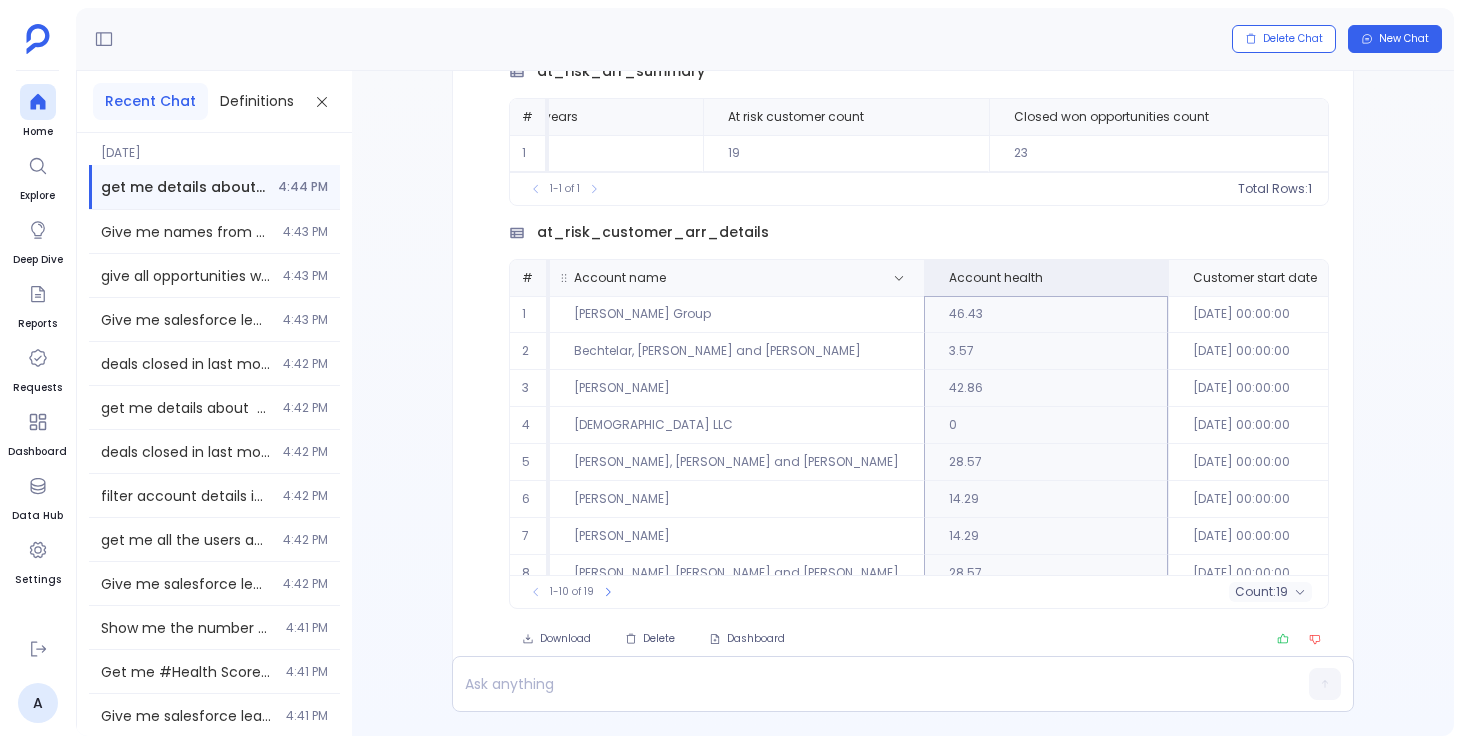 click on "Account name" at bounding box center (737, 278) 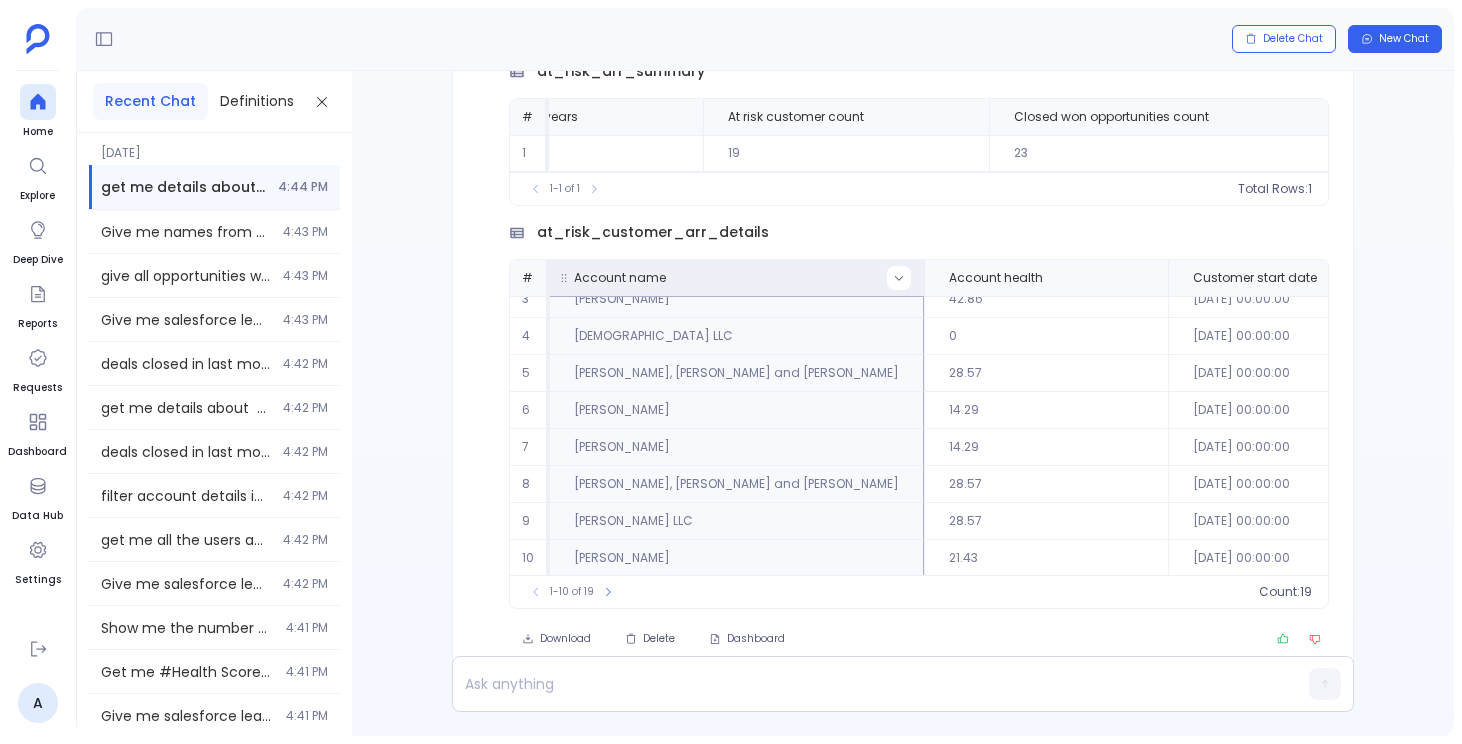 scroll, scrollTop: 96, scrollLeft: 0, axis: vertical 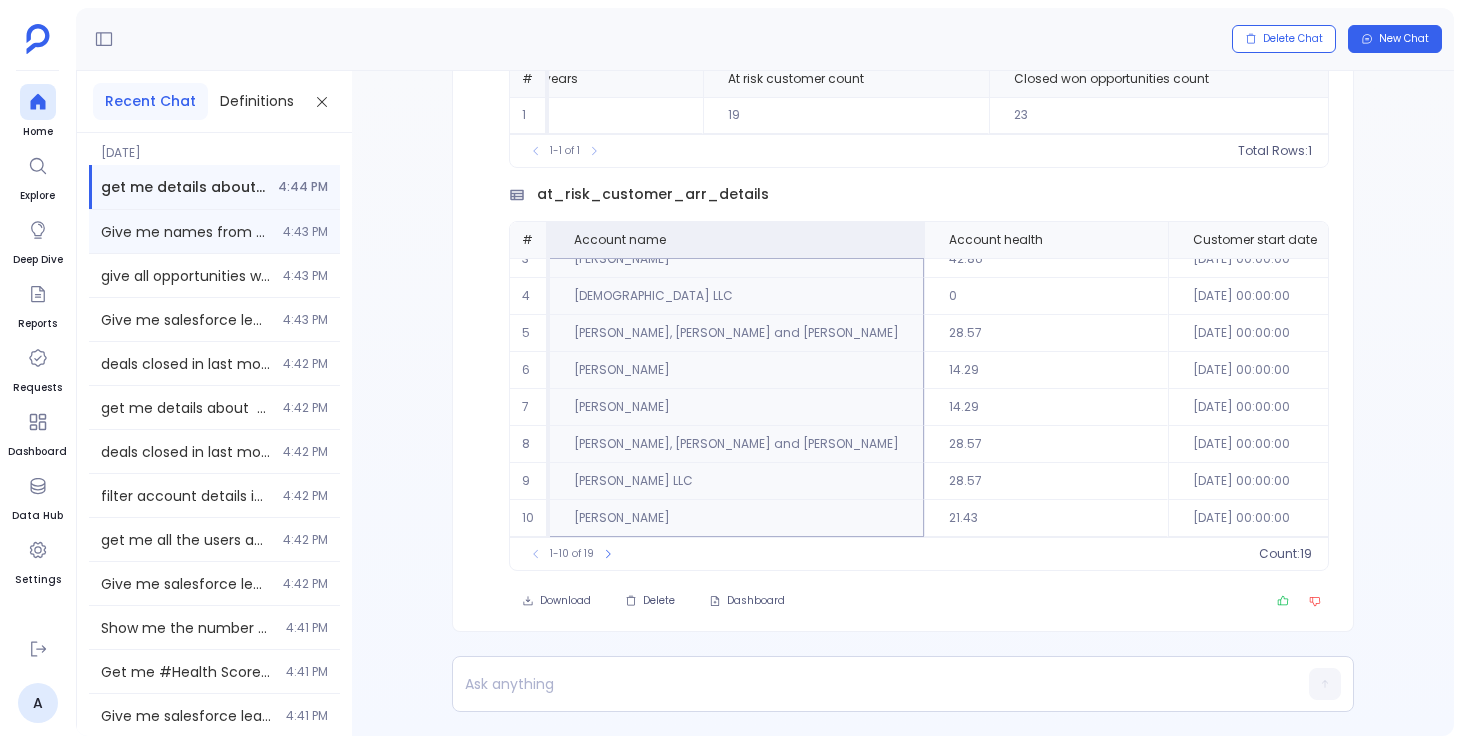click on "Give me names from salesforce_accounthistories #created_at in ascending for 10 4:43 PM" at bounding box center [214, 231] 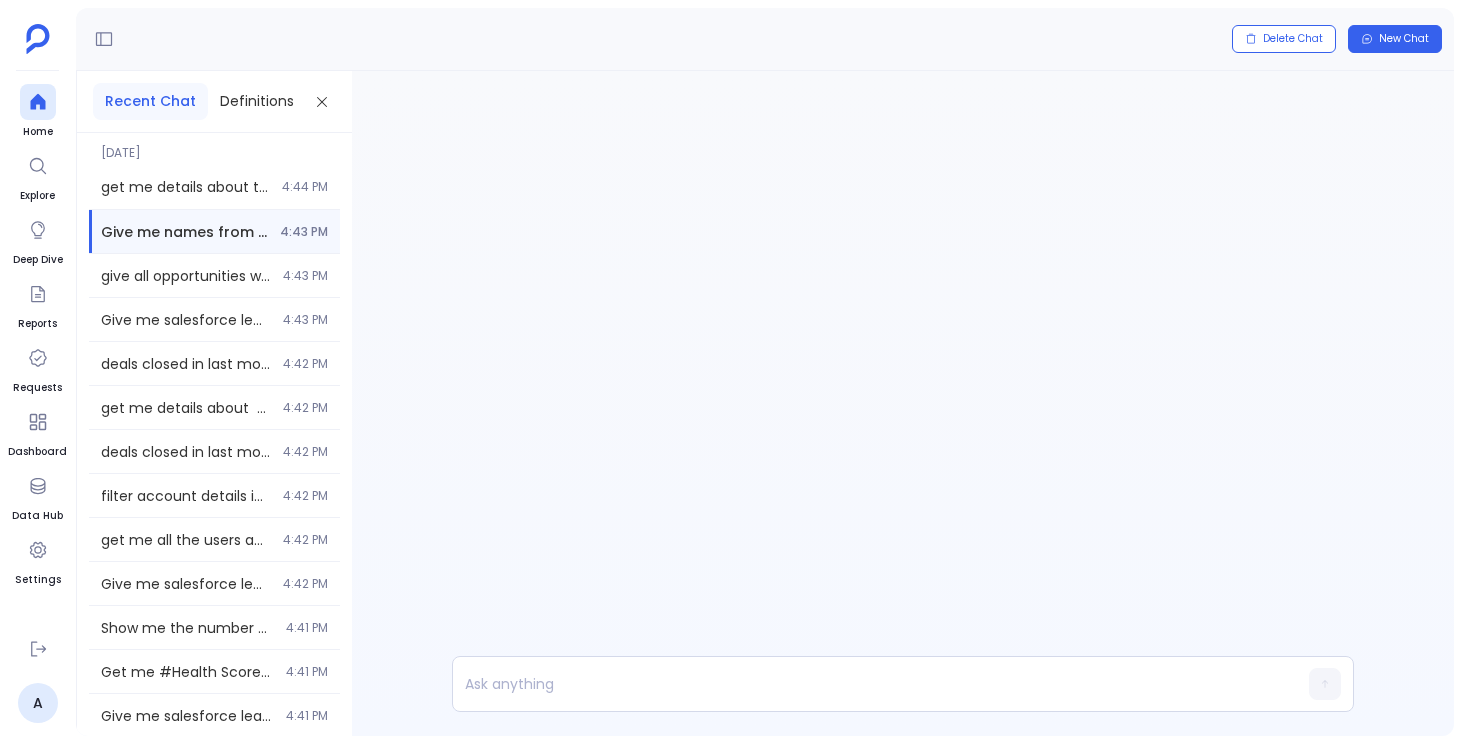 scroll, scrollTop: 0, scrollLeft: 0, axis: both 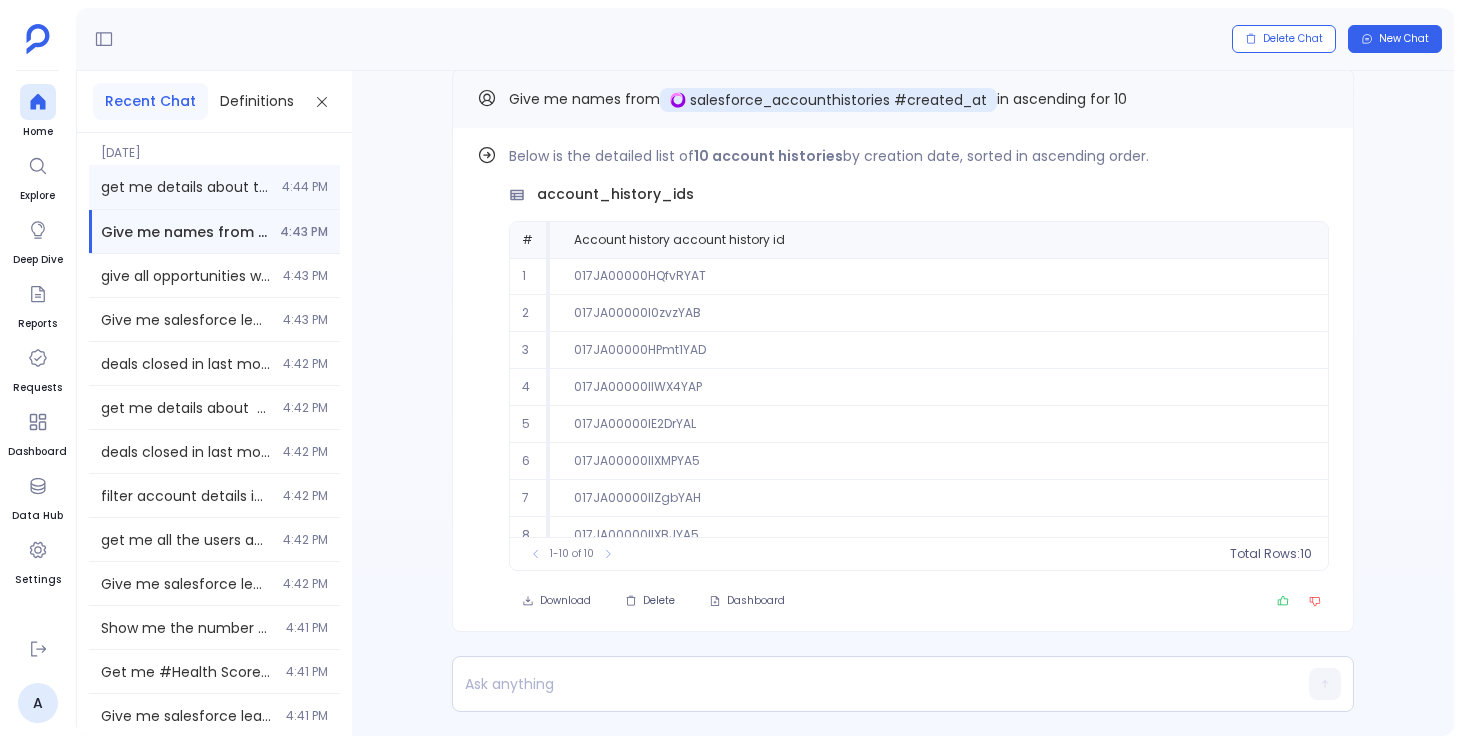click on "get me details about this kd : #ARR Booked #At risk customers for the last 2 years" at bounding box center [185, 187] 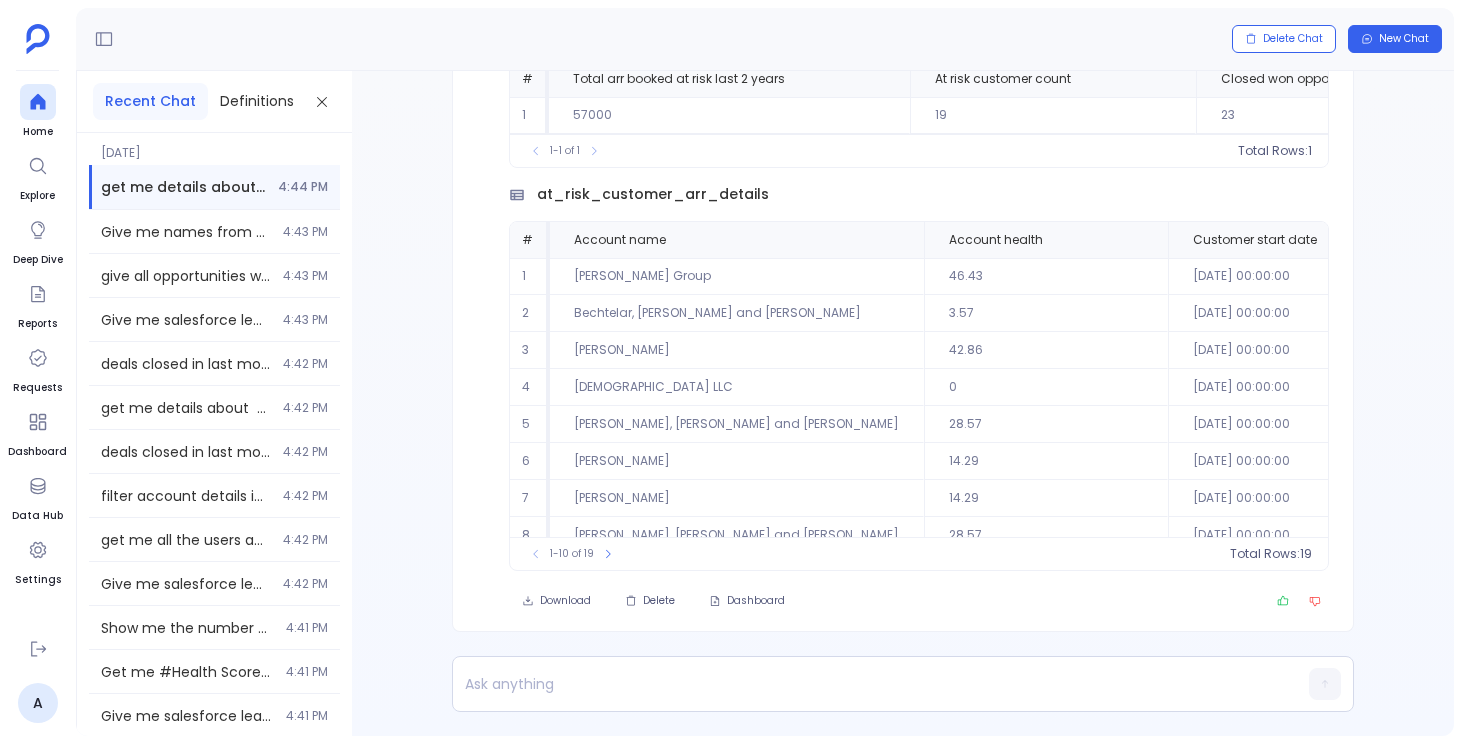 click on "get me details about this kd : #ARR Booked #At risk customers for the last 2 years 4:44 PM" at bounding box center [214, 187] 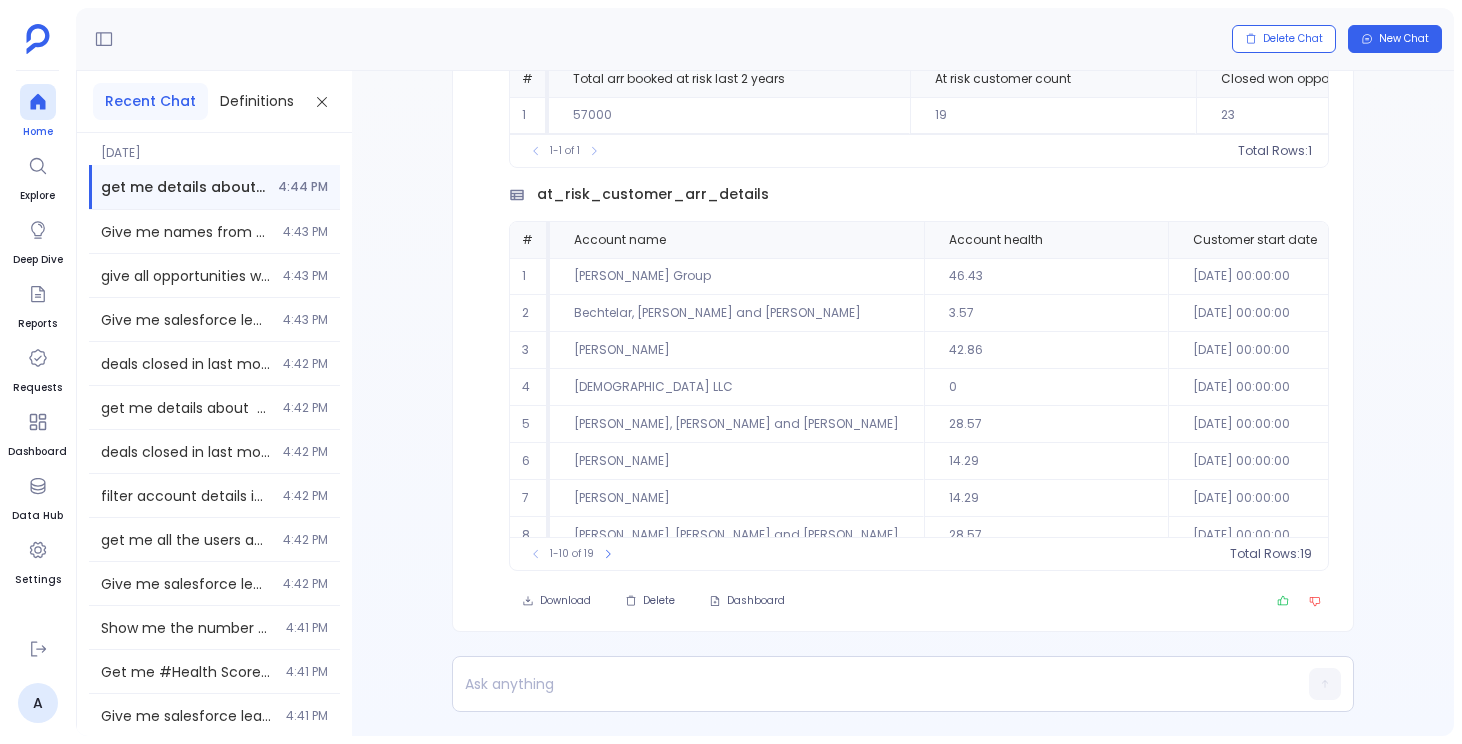 click at bounding box center (38, 102) 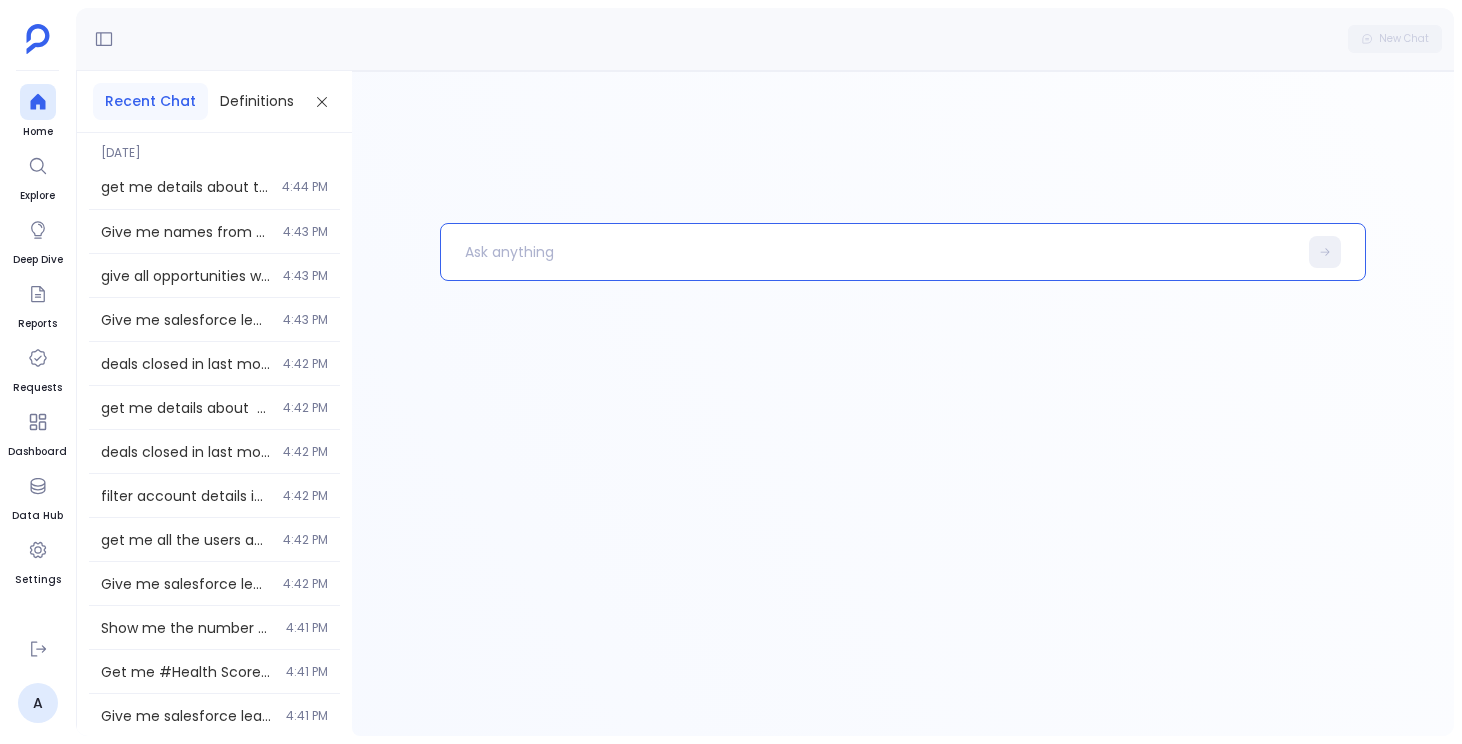 click at bounding box center [869, 252] 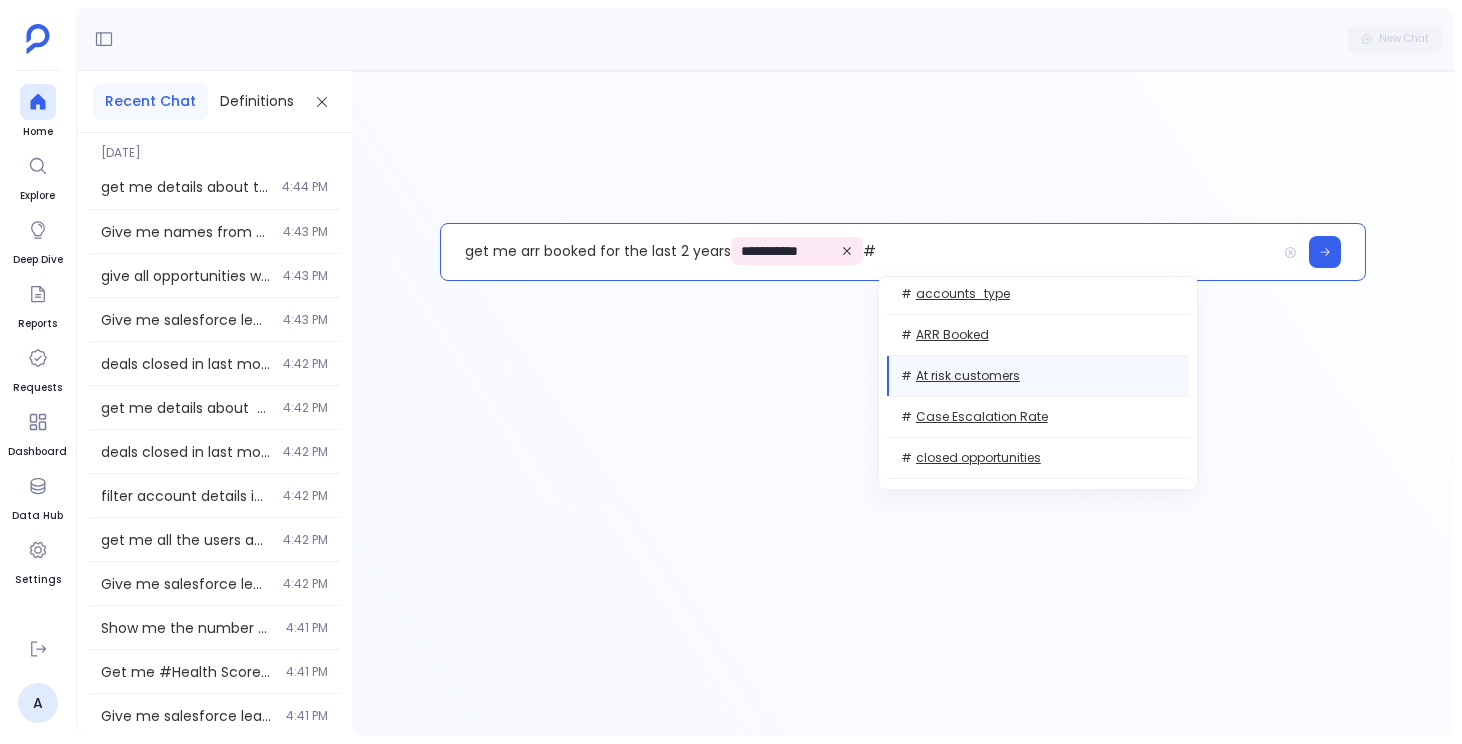 scroll, scrollTop: 8, scrollLeft: 0, axis: vertical 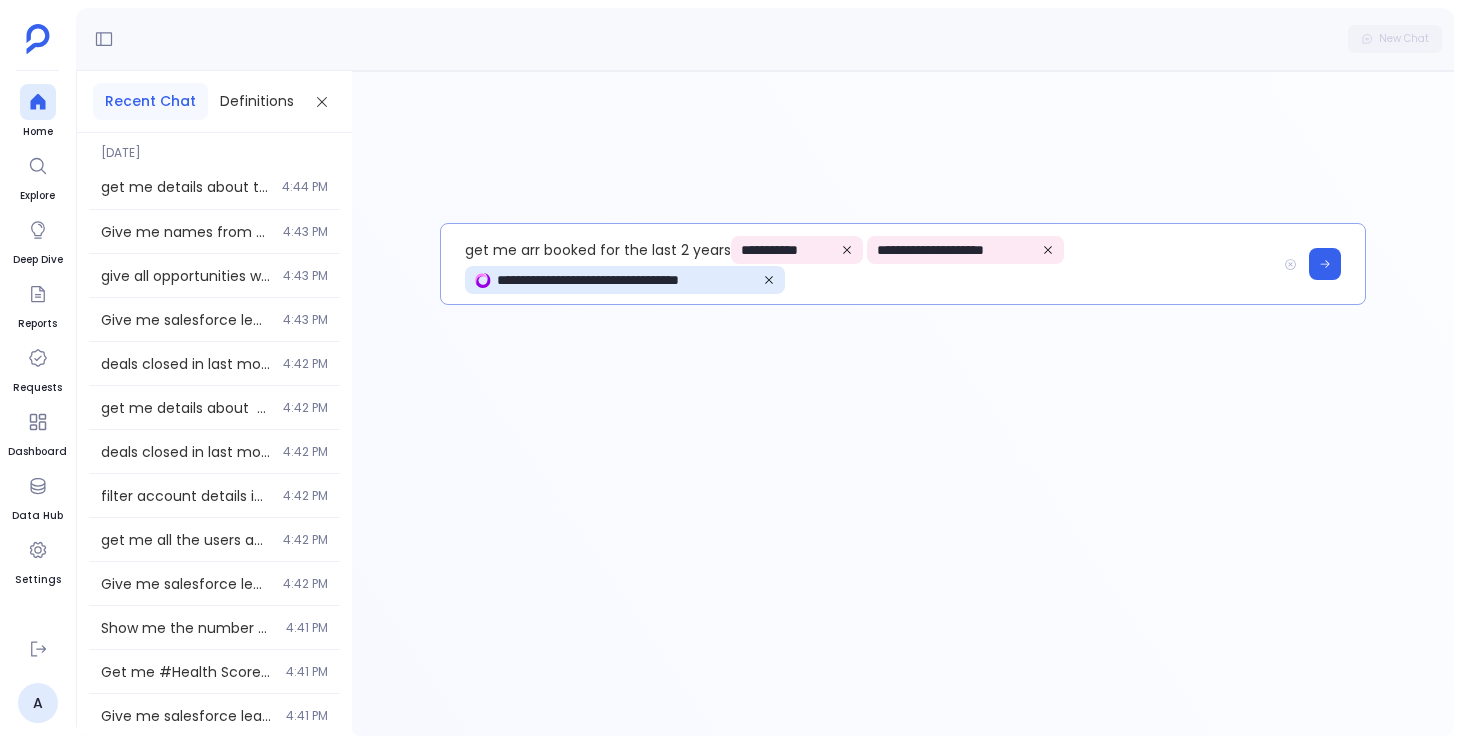 click on "**********" at bounding box center [903, 264] 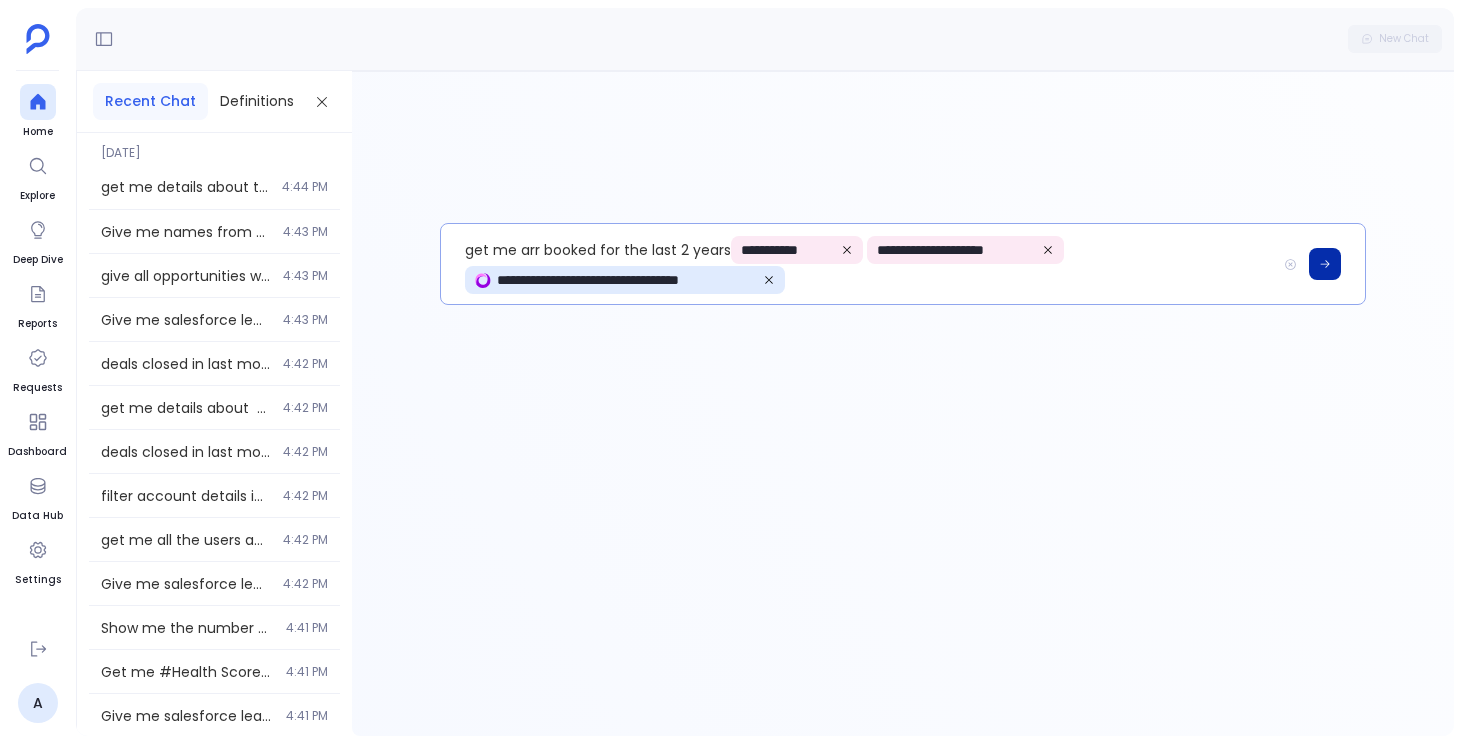 click 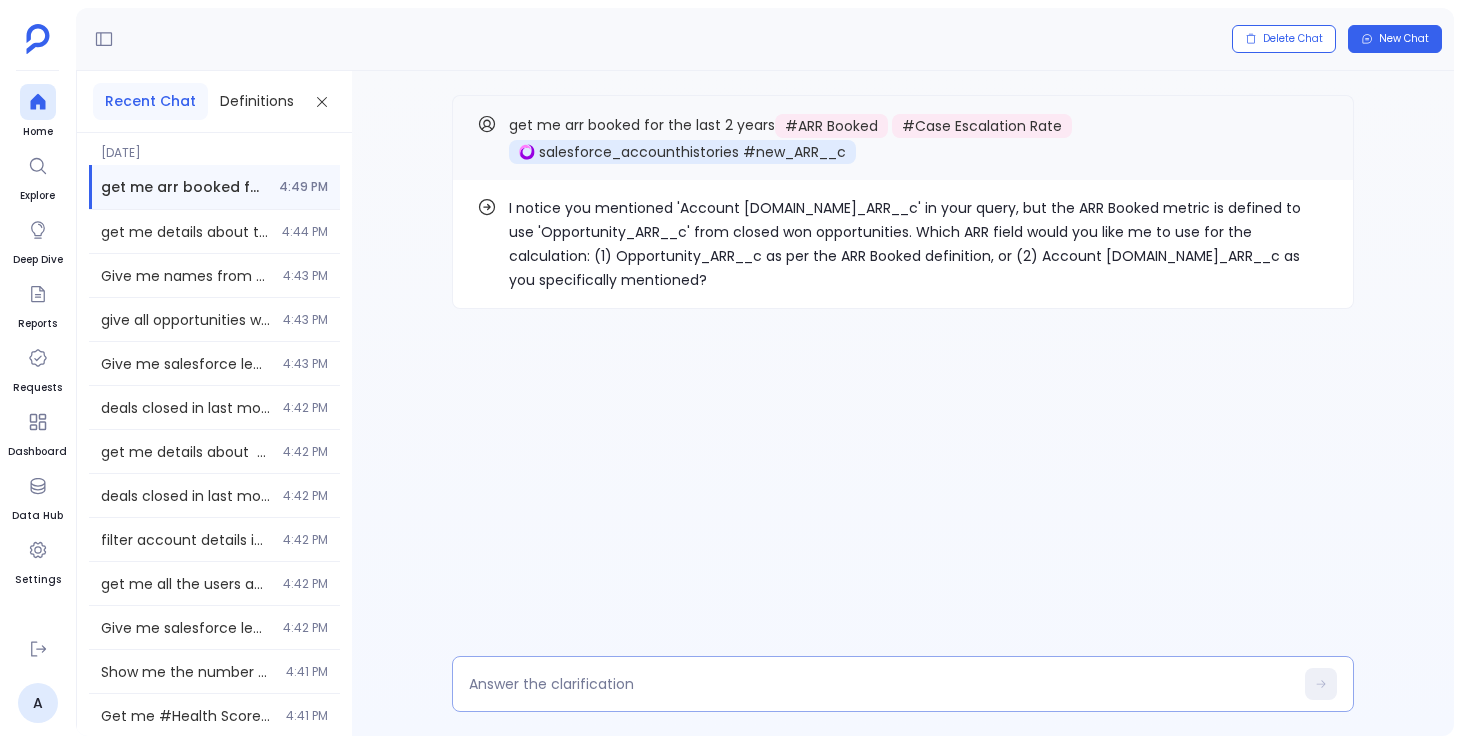 click at bounding box center [903, 684] 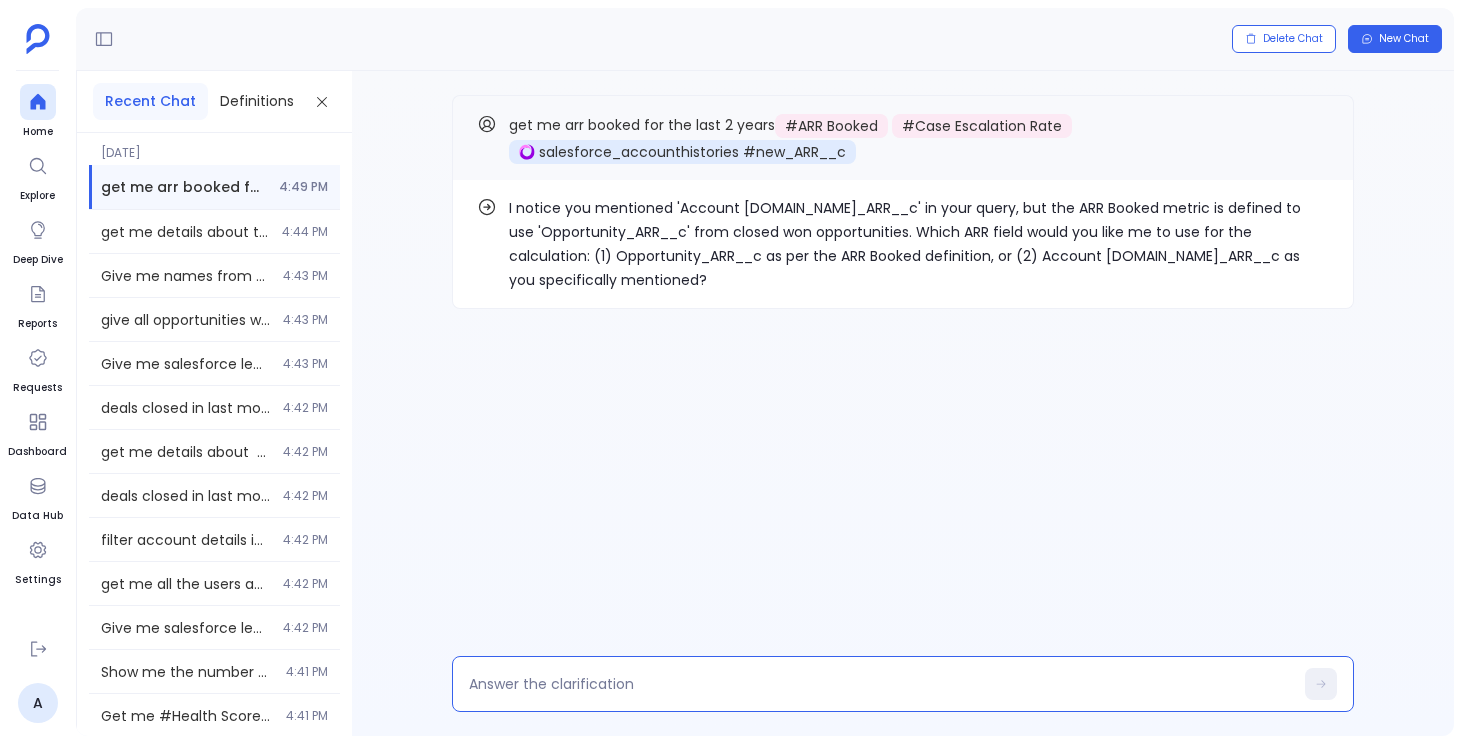 click at bounding box center [881, 684] 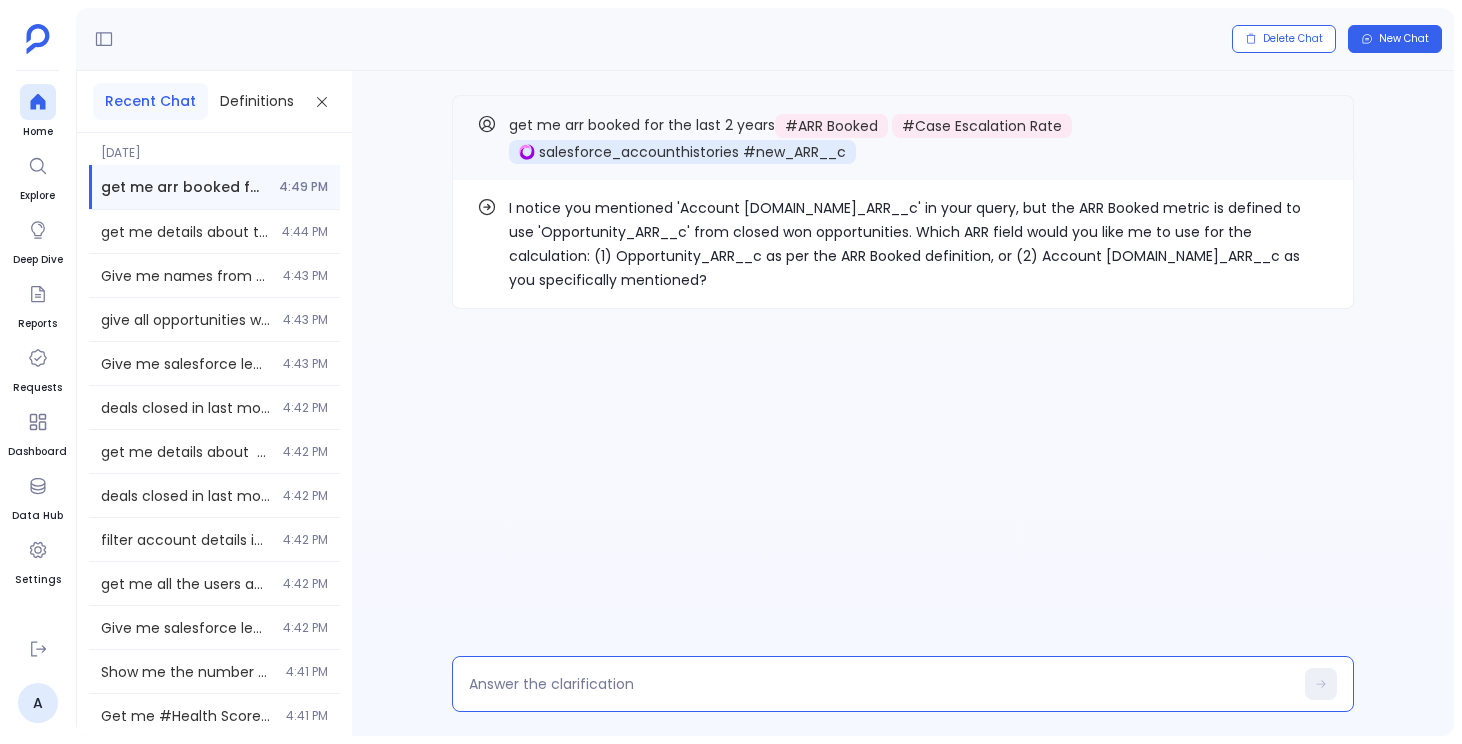 type on "2" 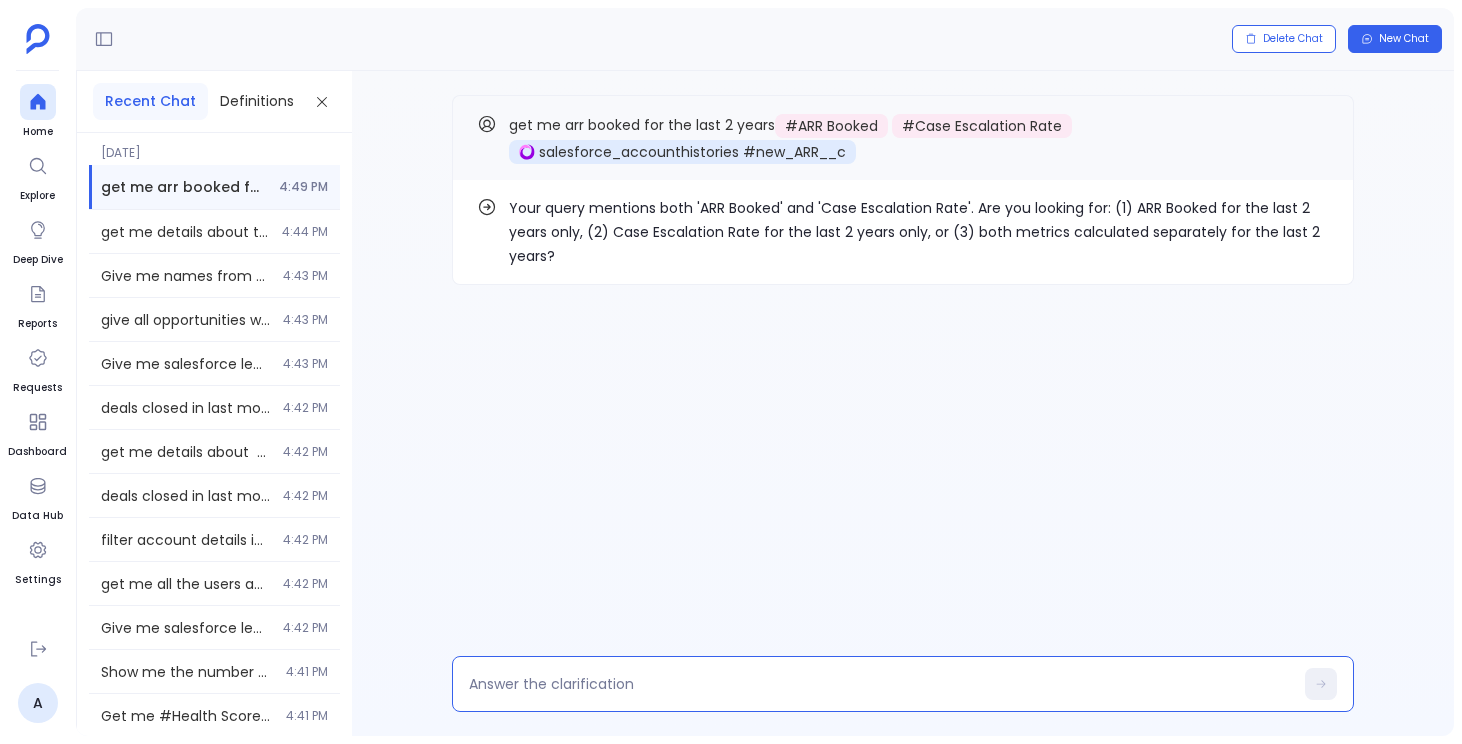 type on "2" 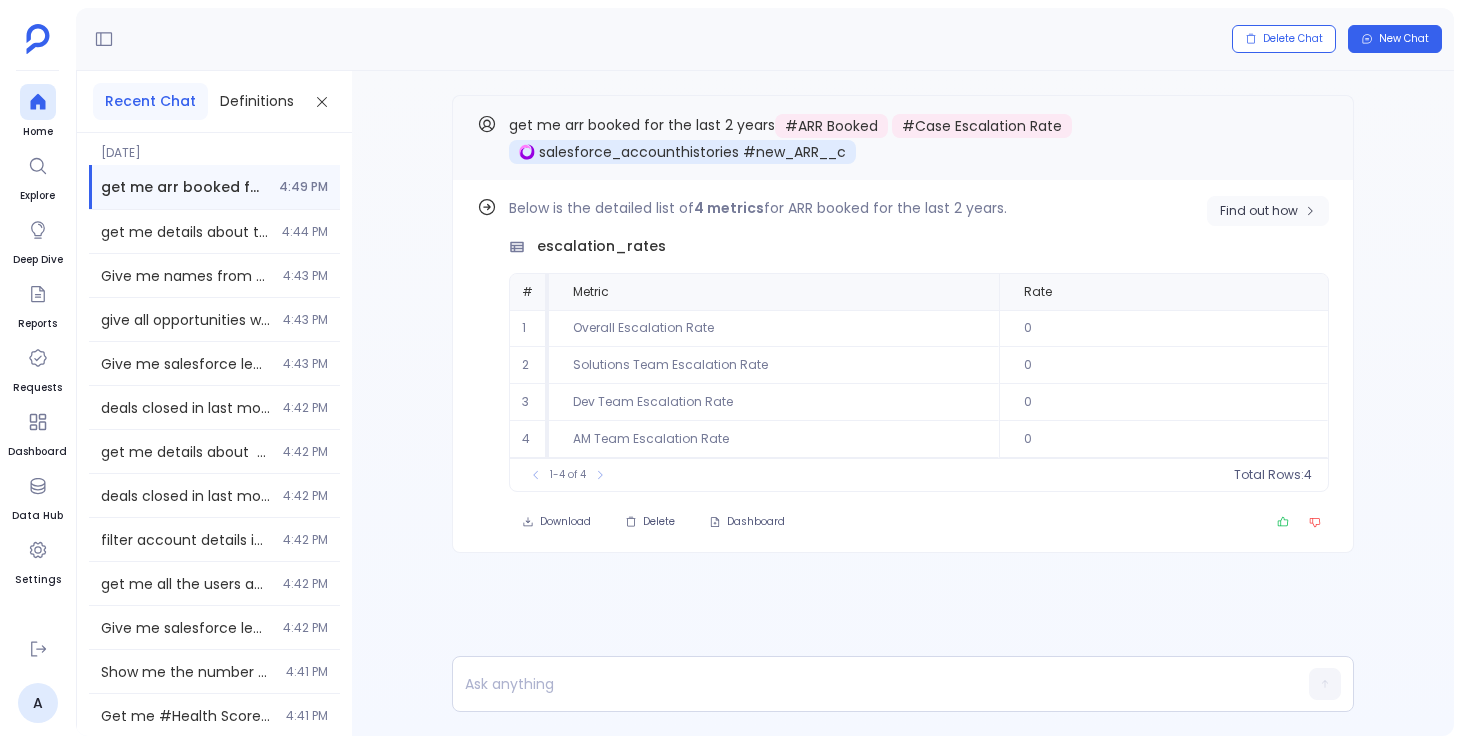 click on "Find out how" at bounding box center (1259, 211) 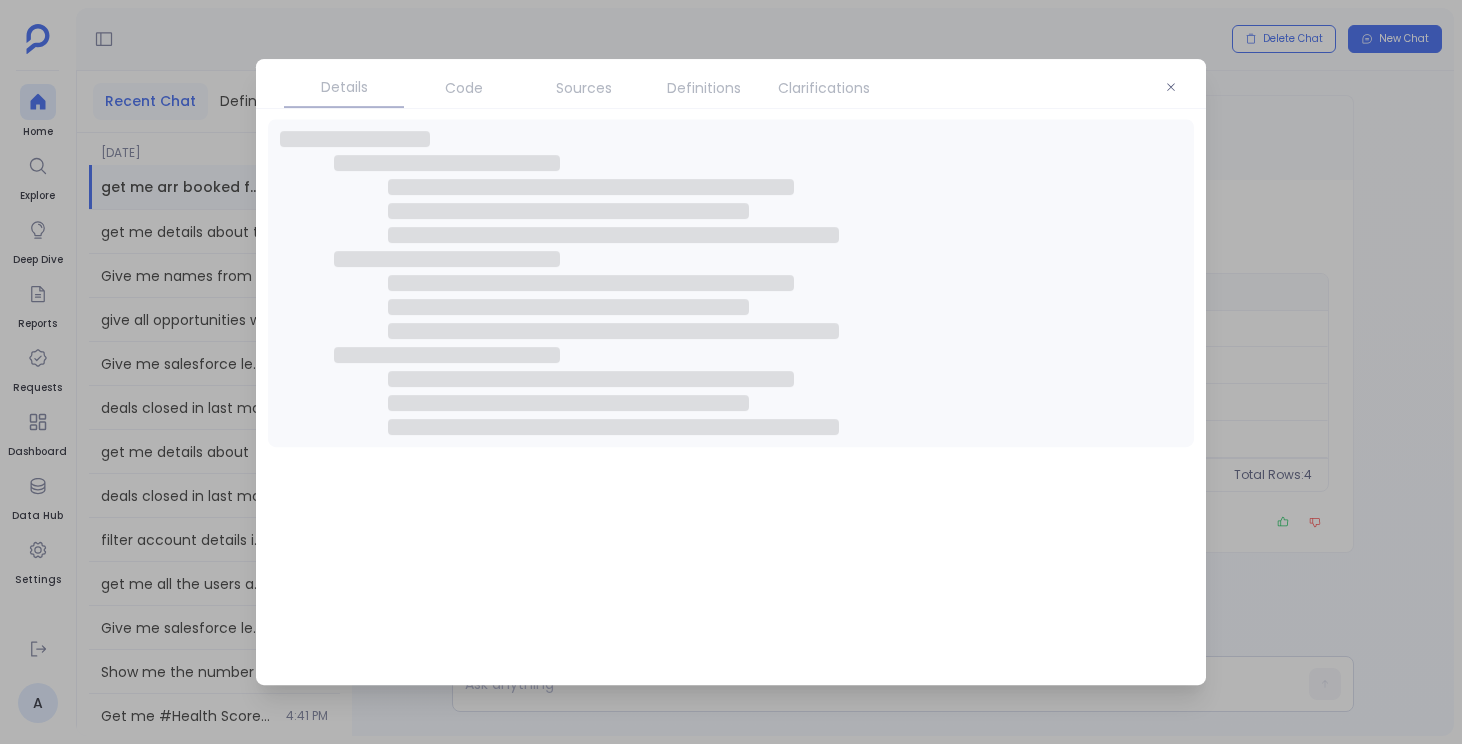 click on "Definitions" at bounding box center [704, 88] 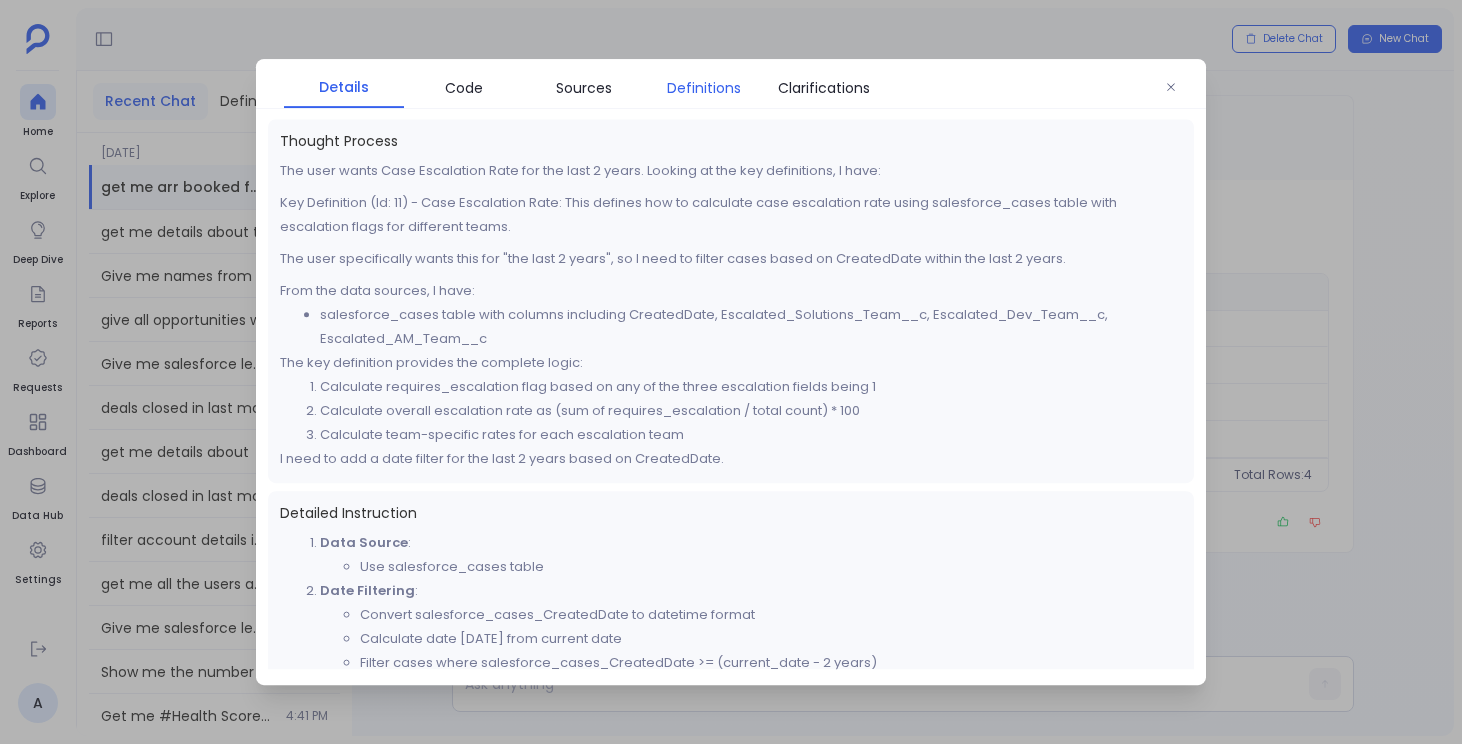 click on "Definitions" at bounding box center [704, 88] 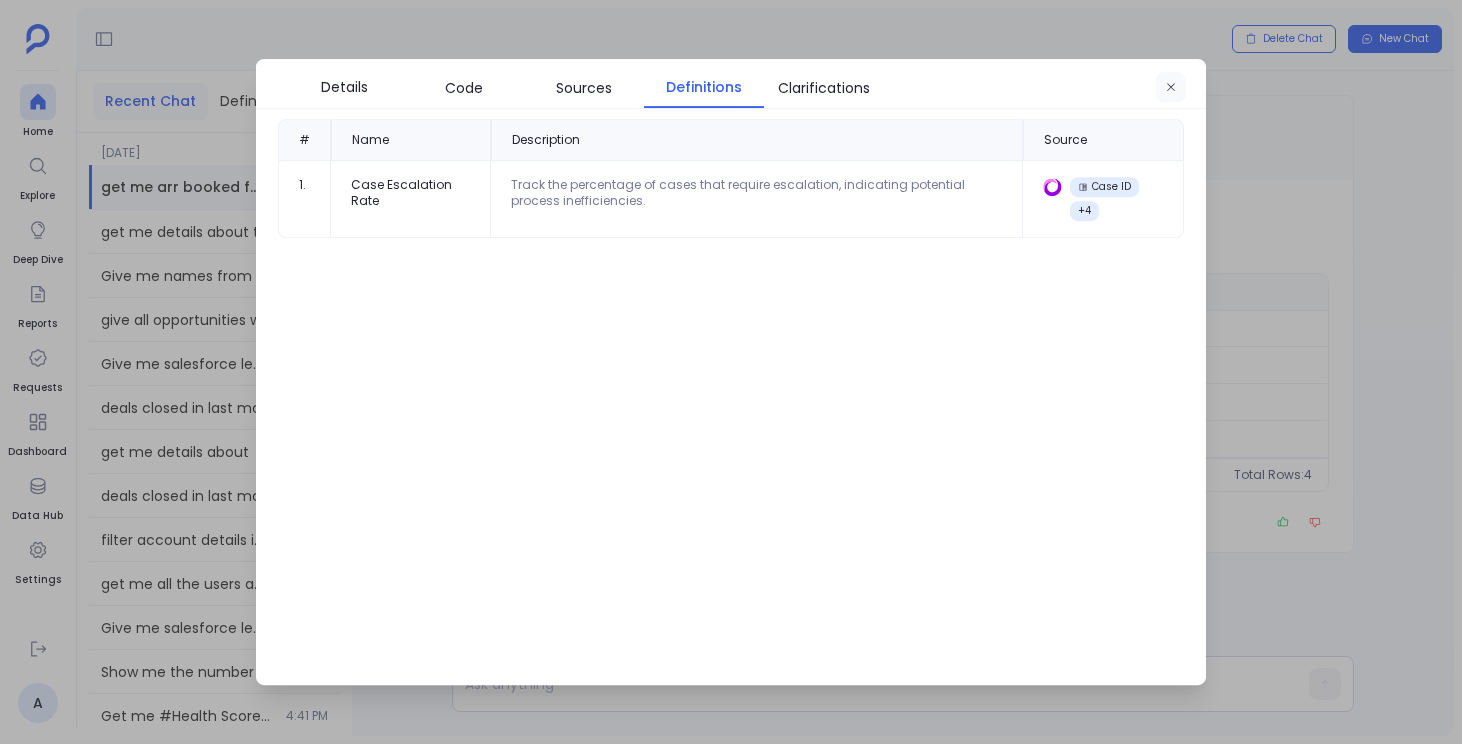 click 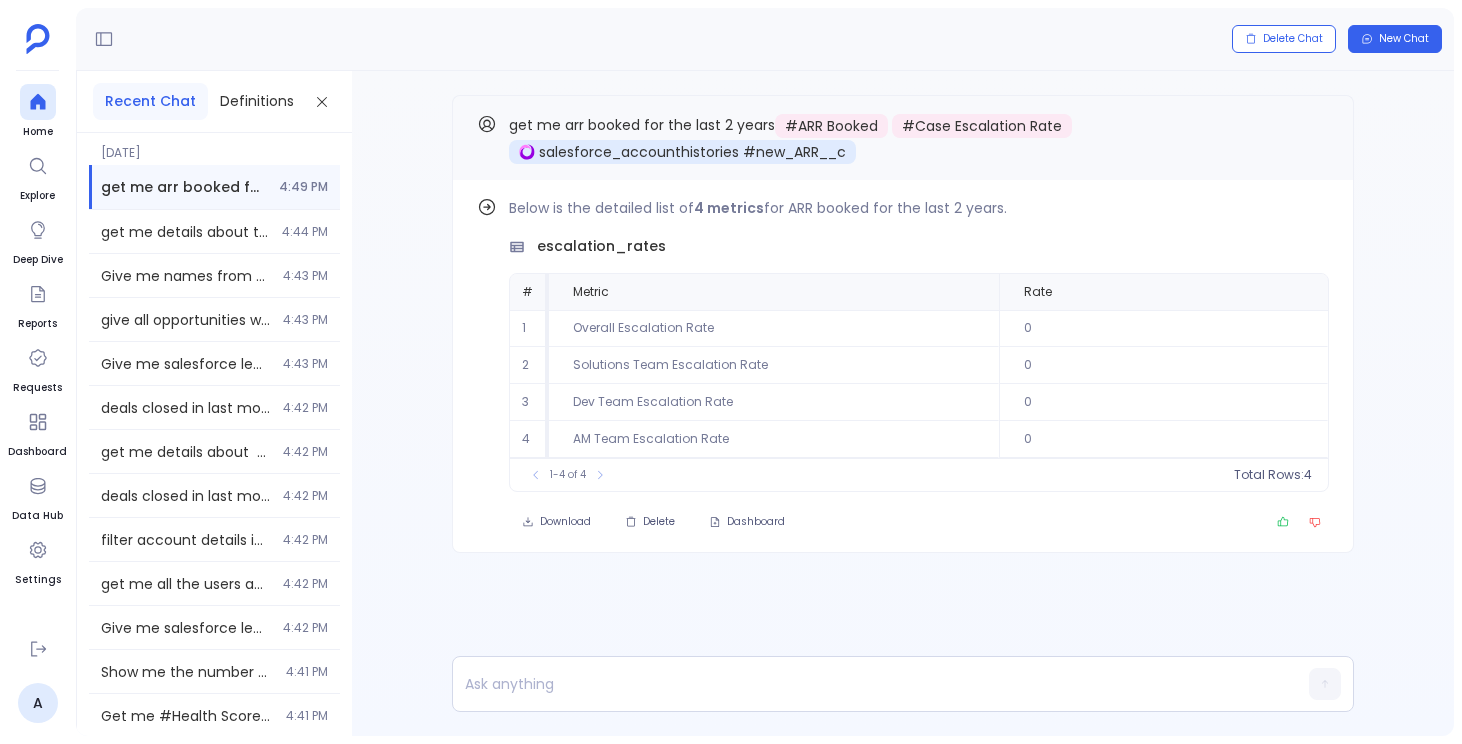 click on "# ARR Booked" at bounding box center [831, 126] 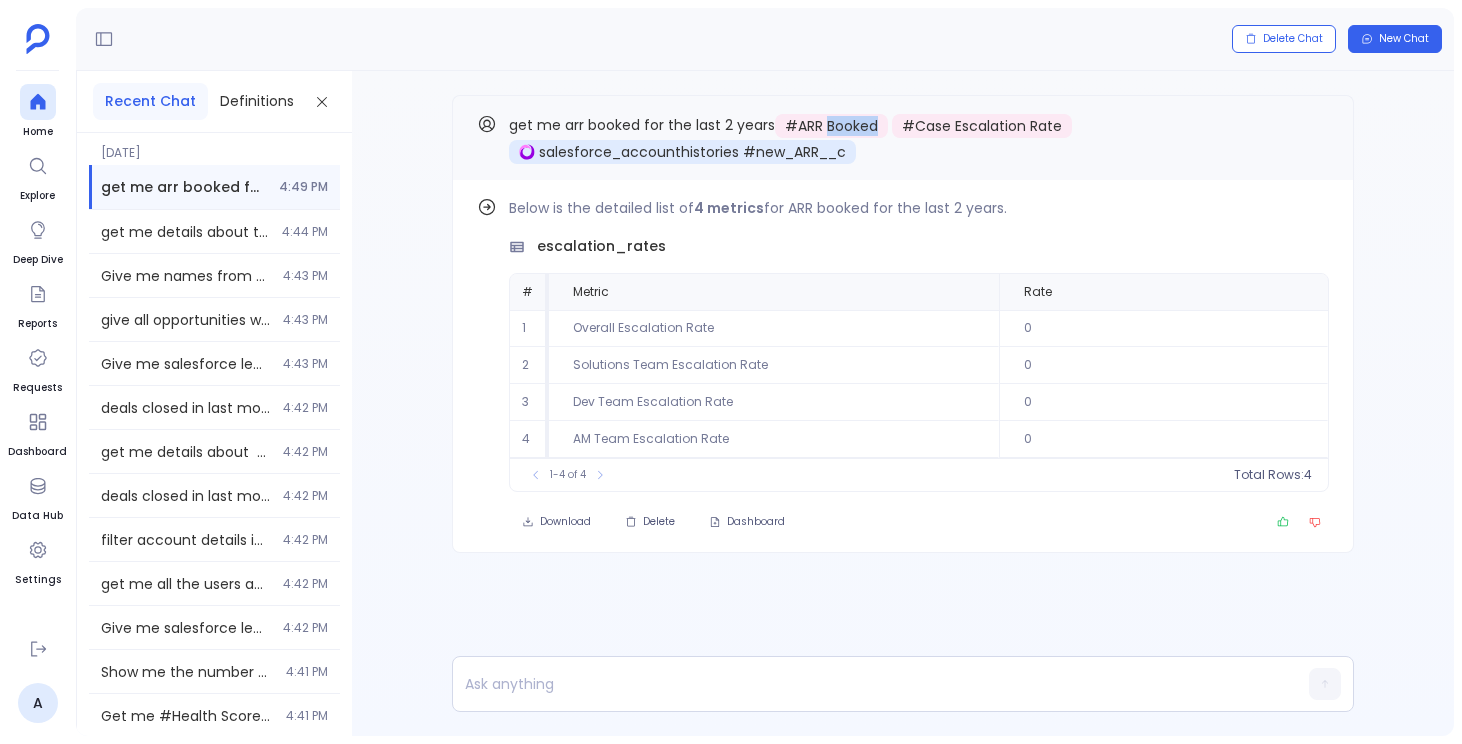 click on "# ARR Booked" at bounding box center (831, 126) 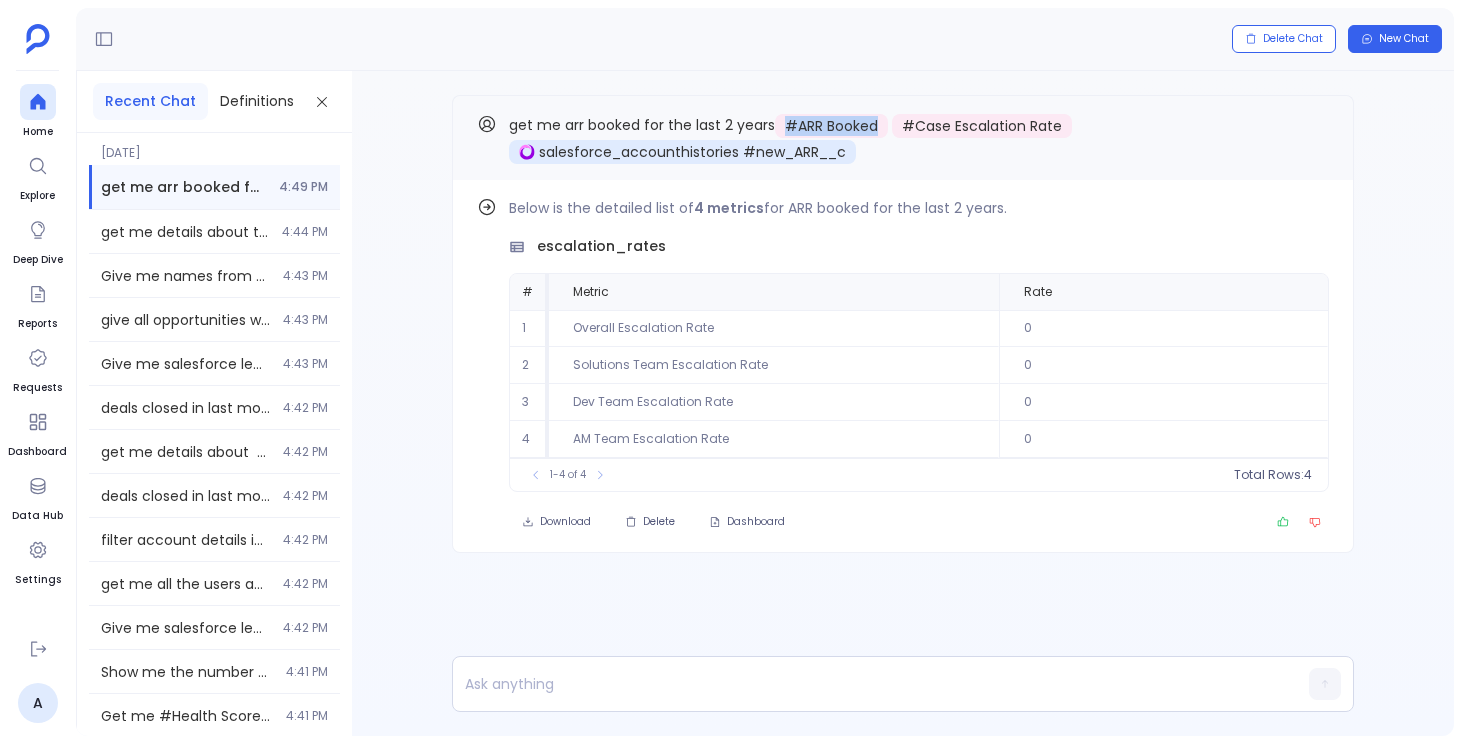 click on "# ARR Booked" at bounding box center (831, 126) 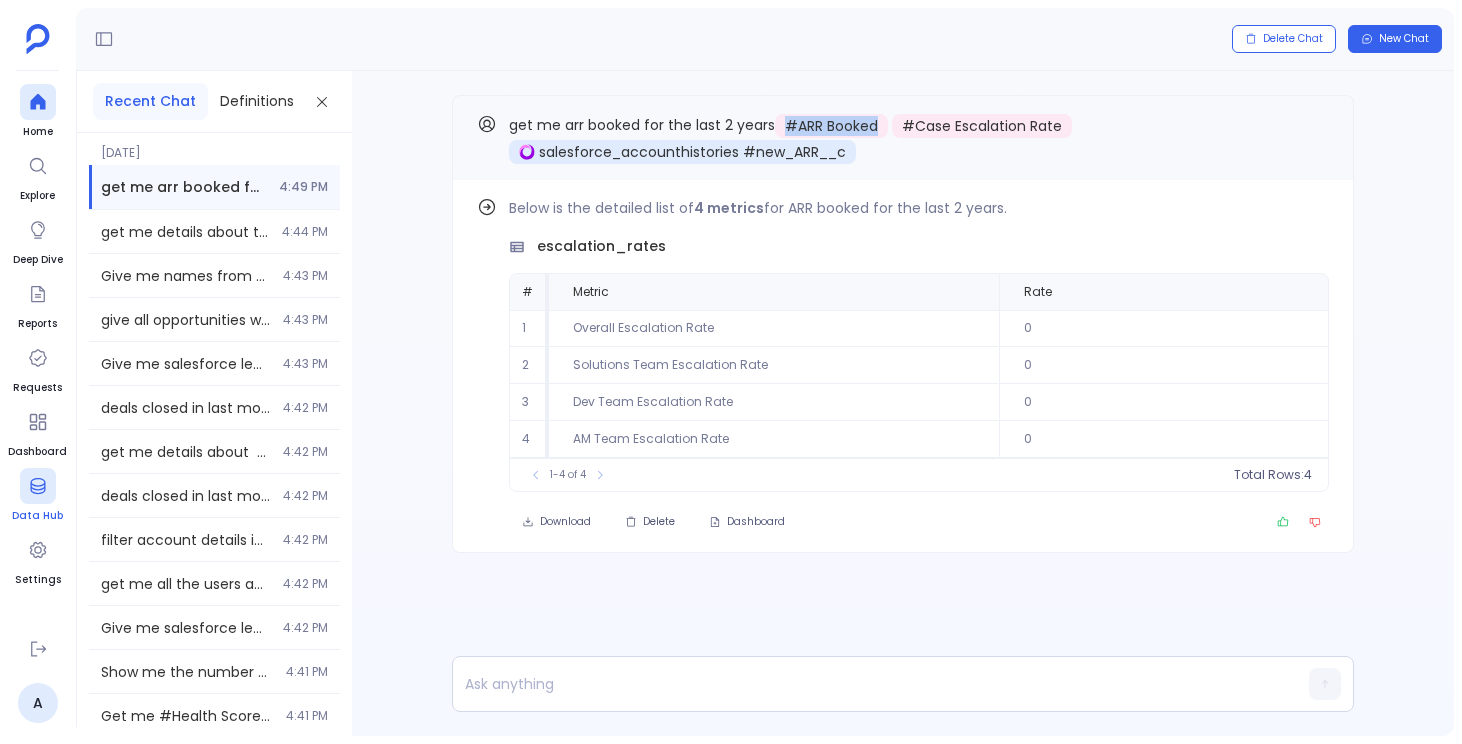 click at bounding box center (38, 486) 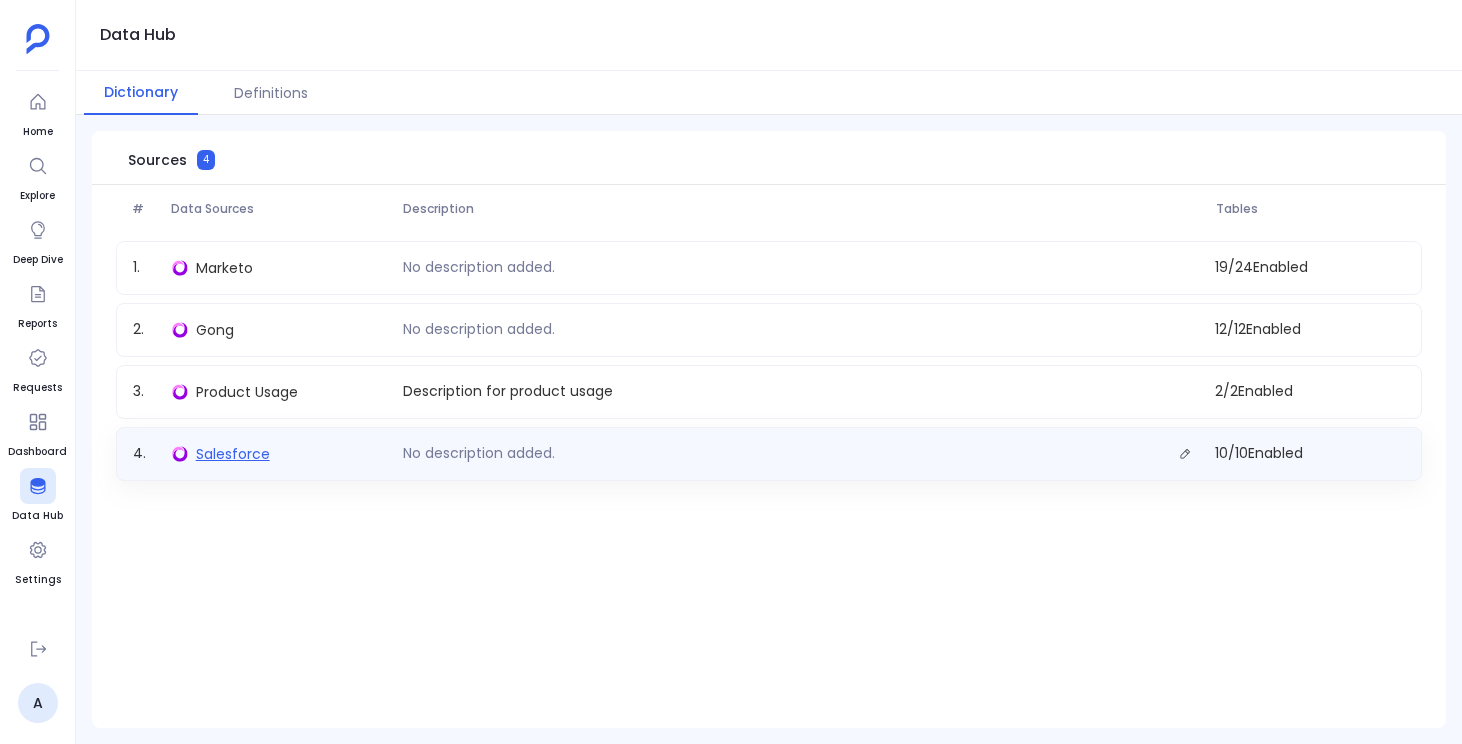click on "Salesforce" at bounding box center [233, 454] 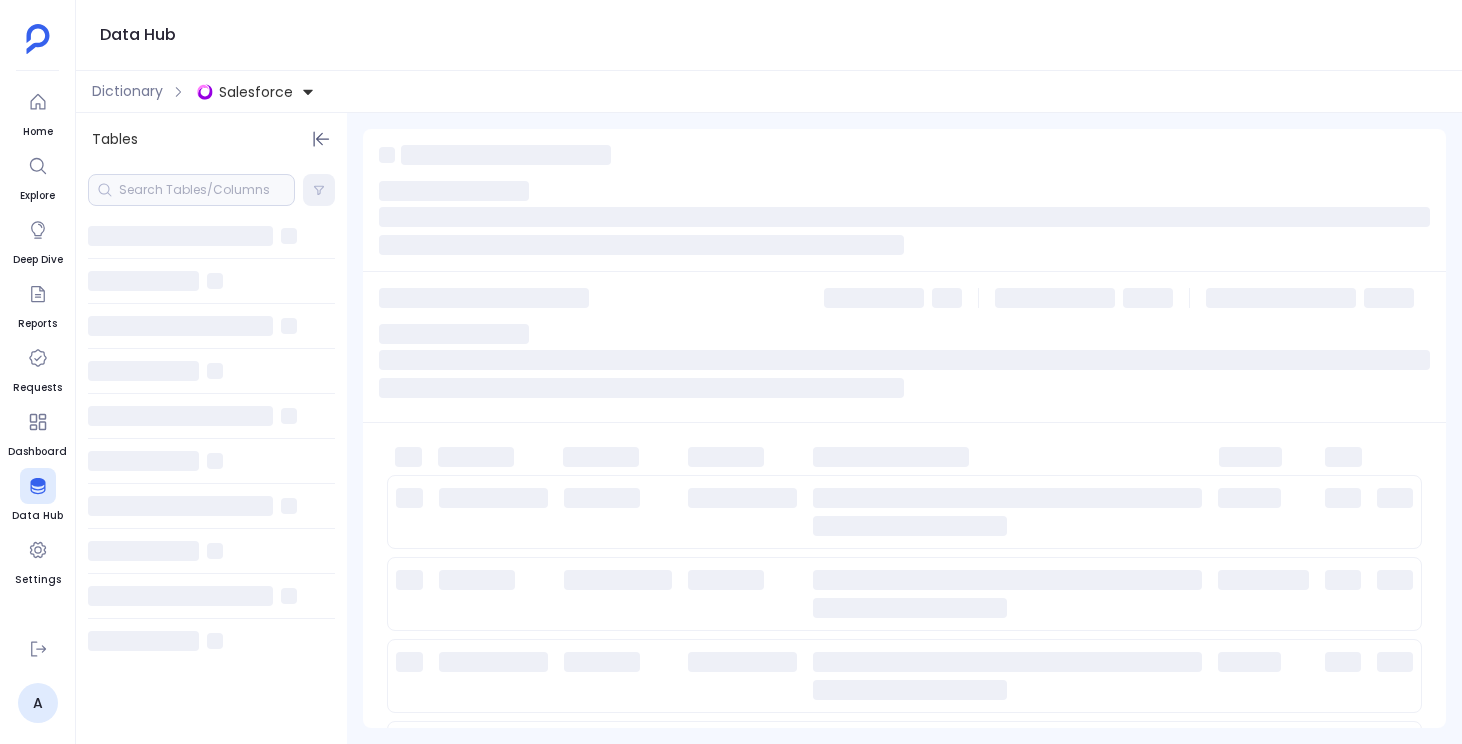 click at bounding box center (191, 190) 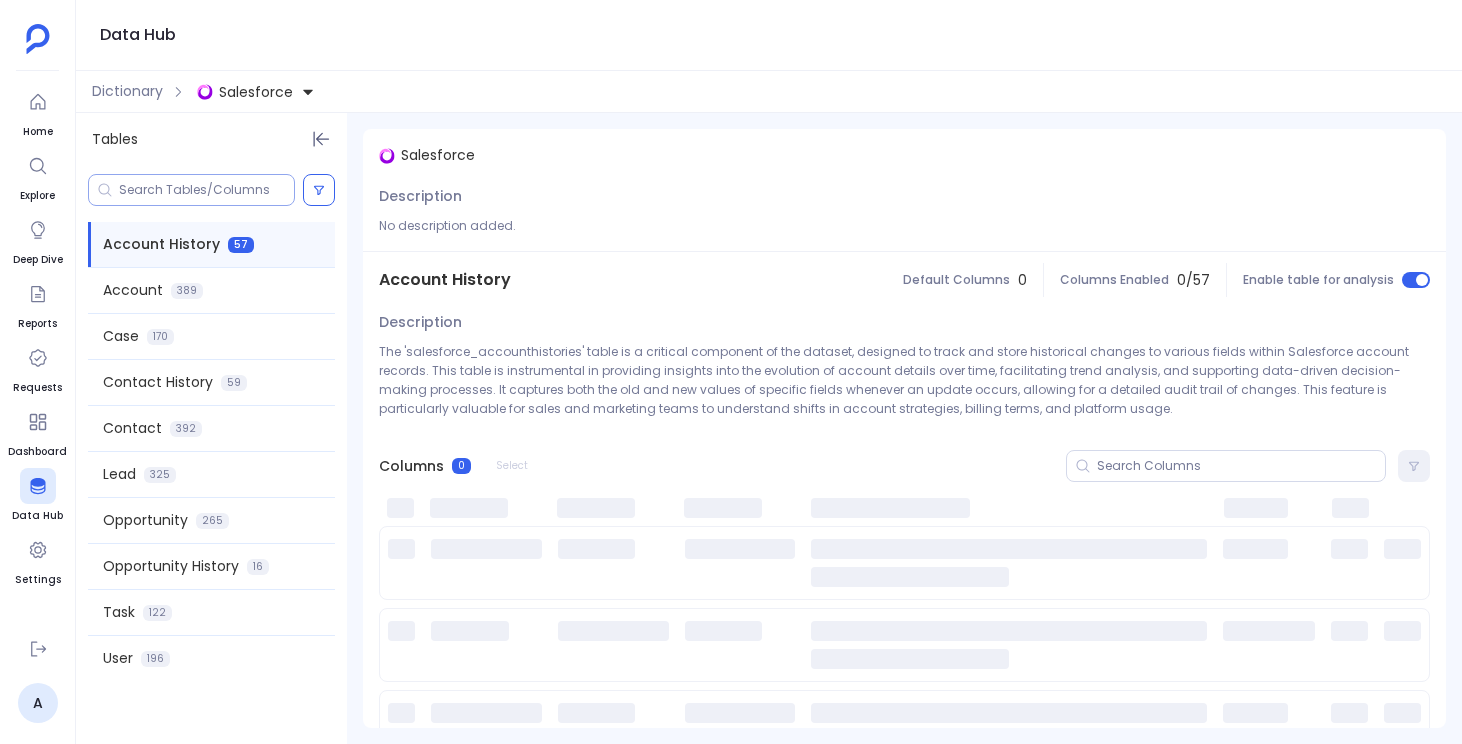 click at bounding box center [206, 190] 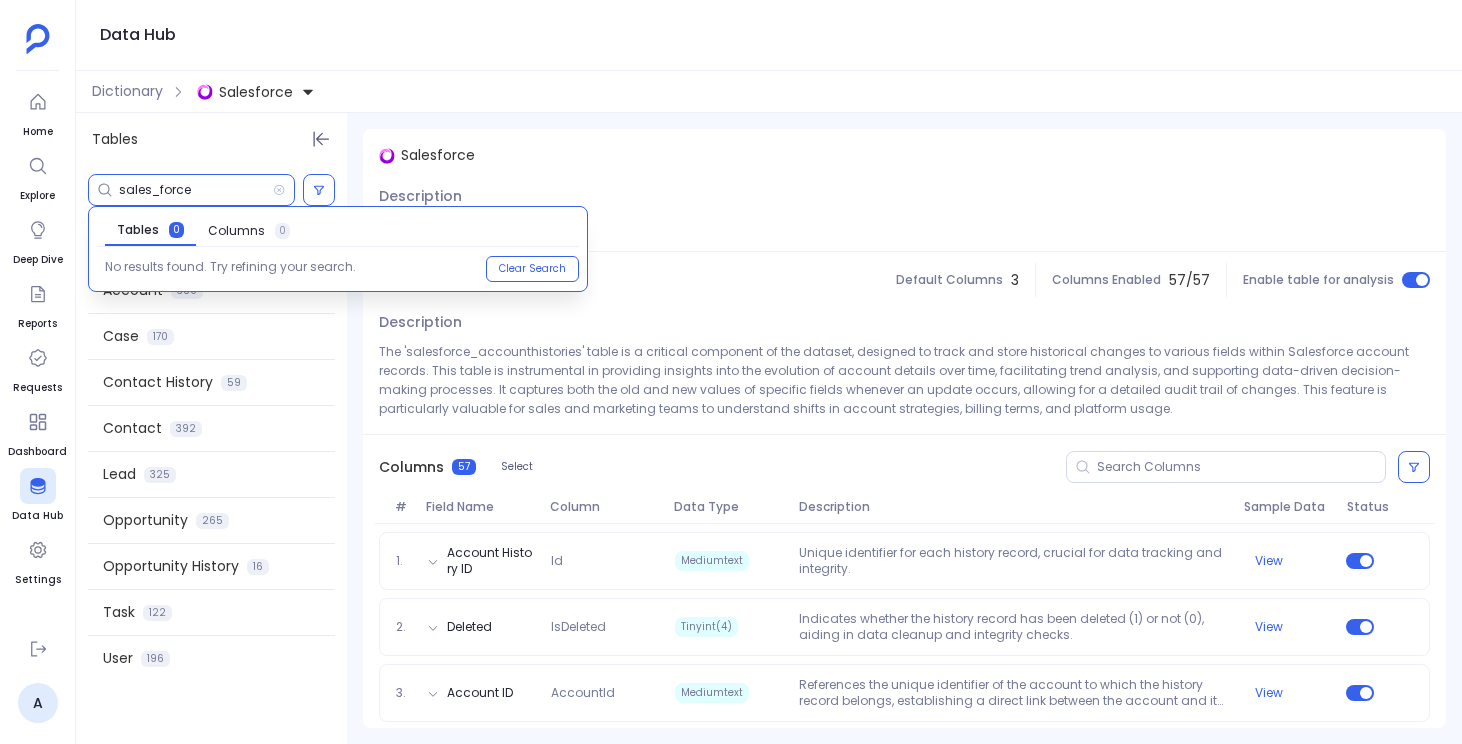 type on "sales_force" 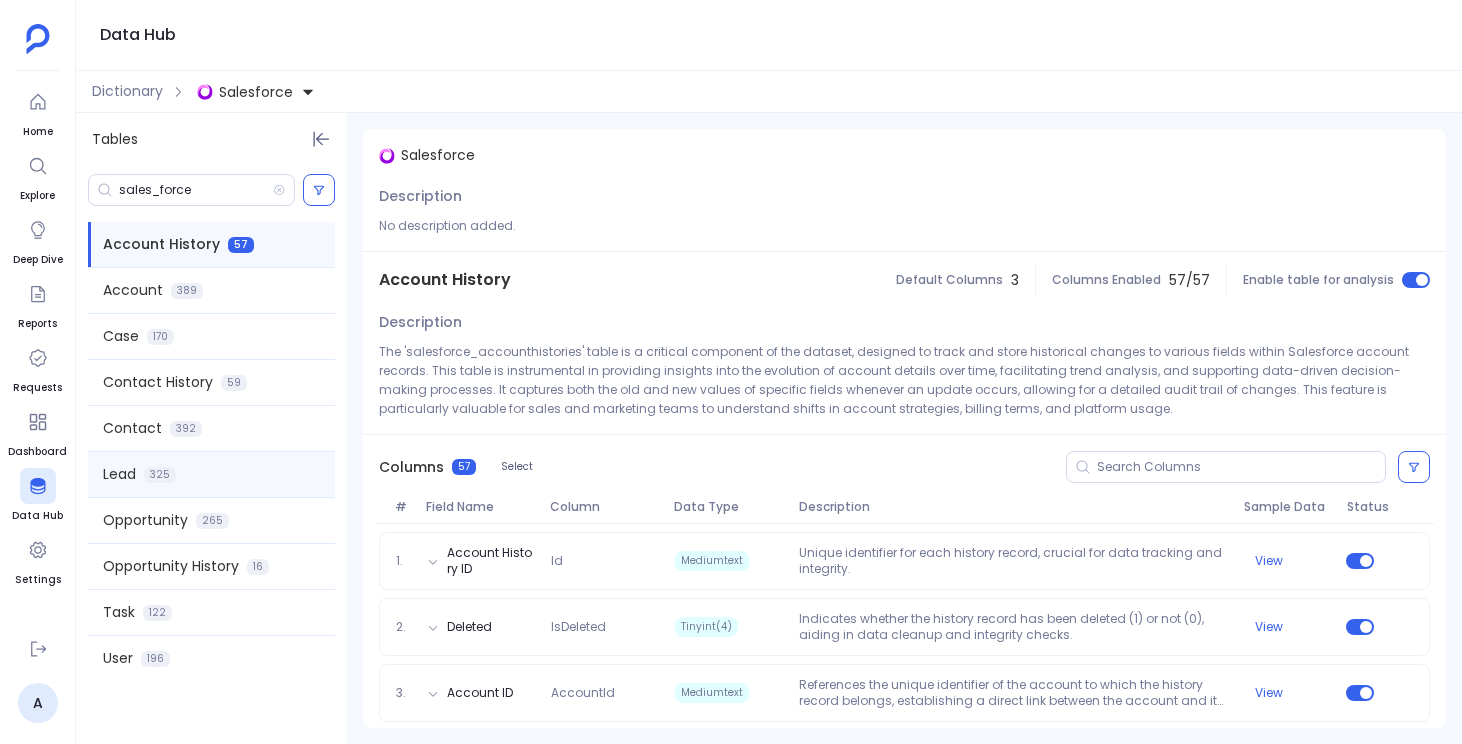 click on "Lead 325" at bounding box center (211, 474) 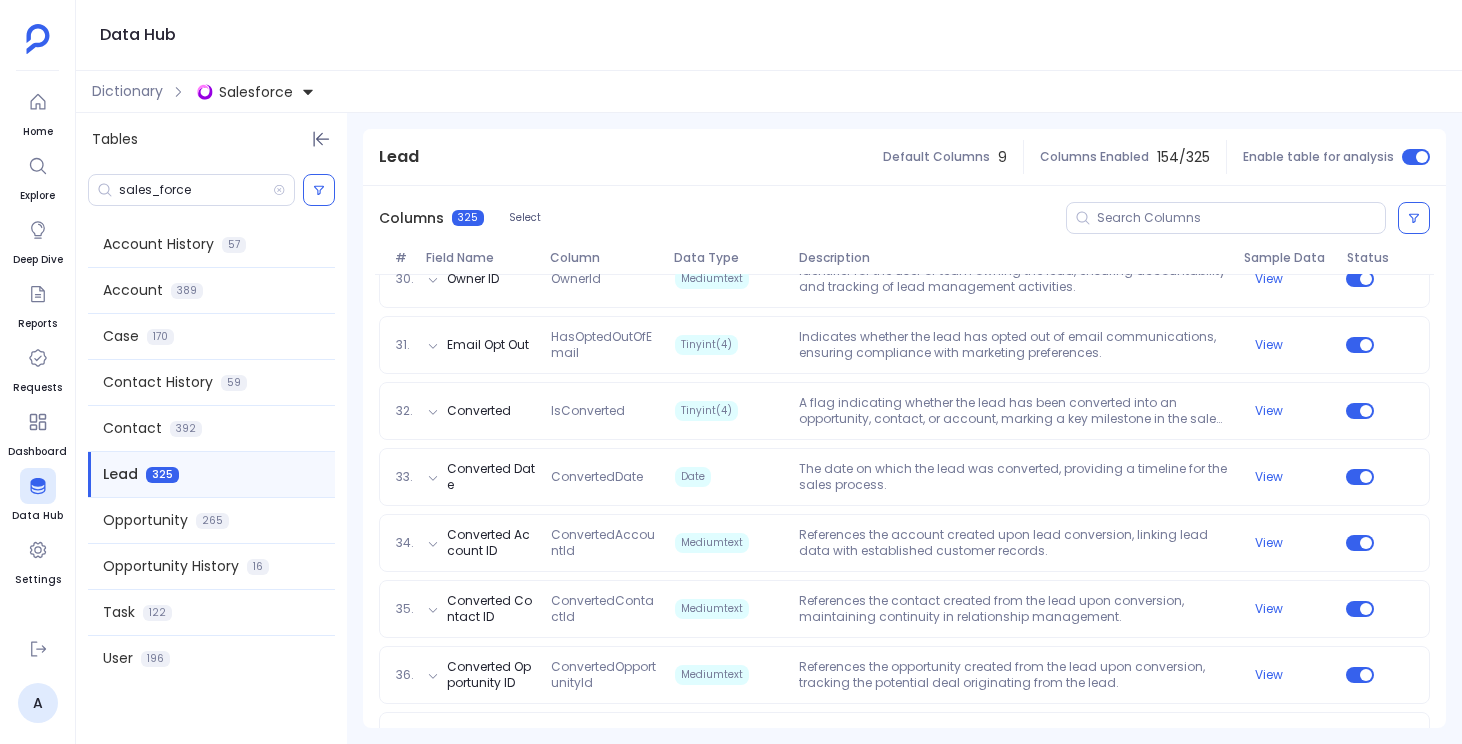scroll, scrollTop: 2220, scrollLeft: 0, axis: vertical 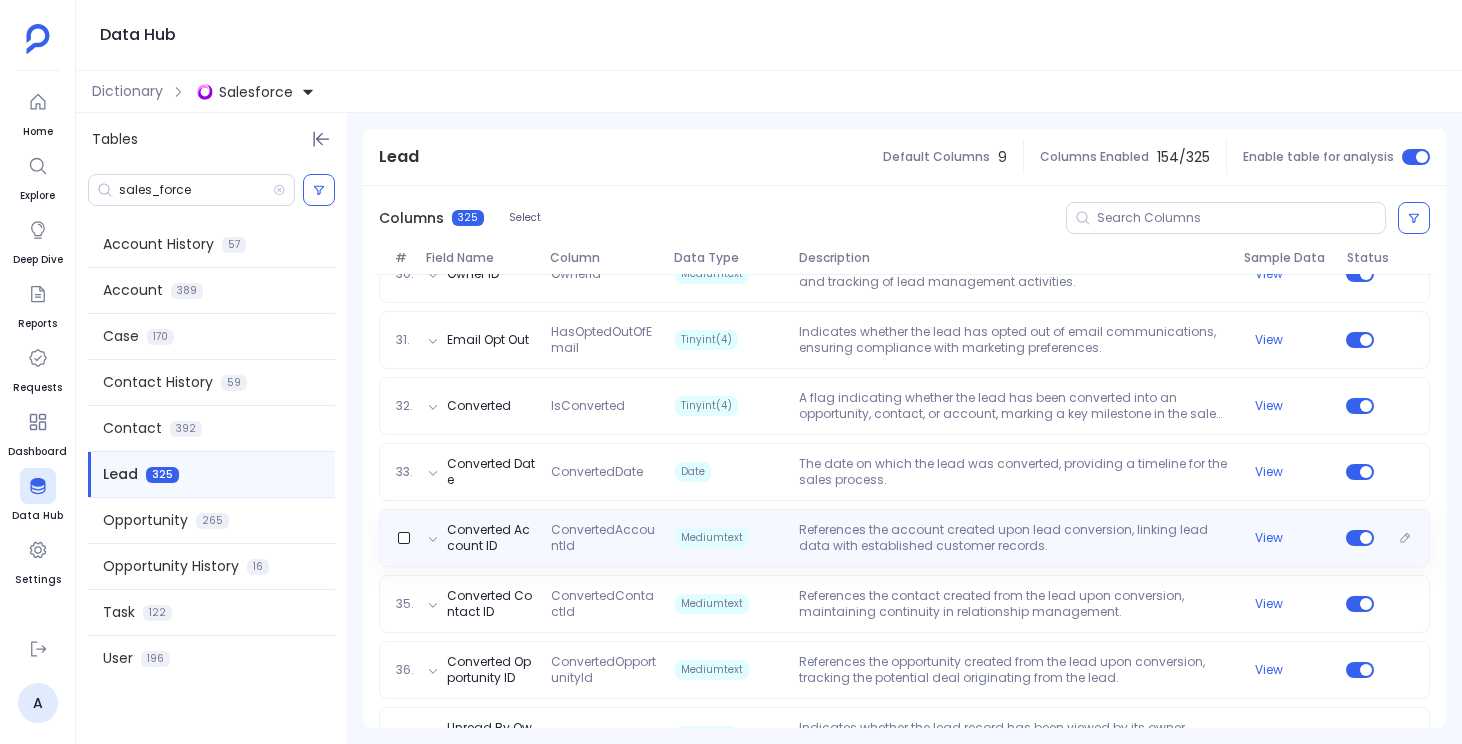 click 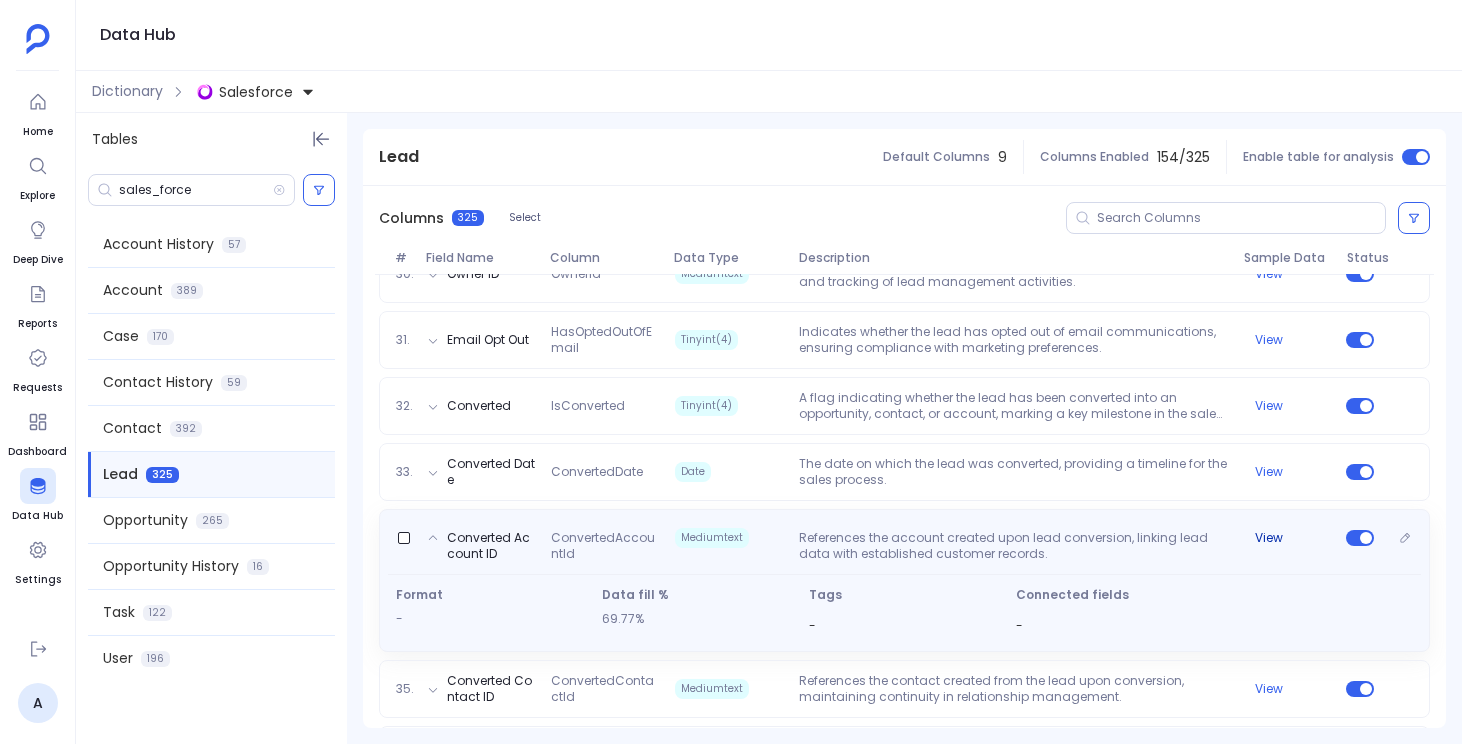 click on "View" at bounding box center (1269, 538) 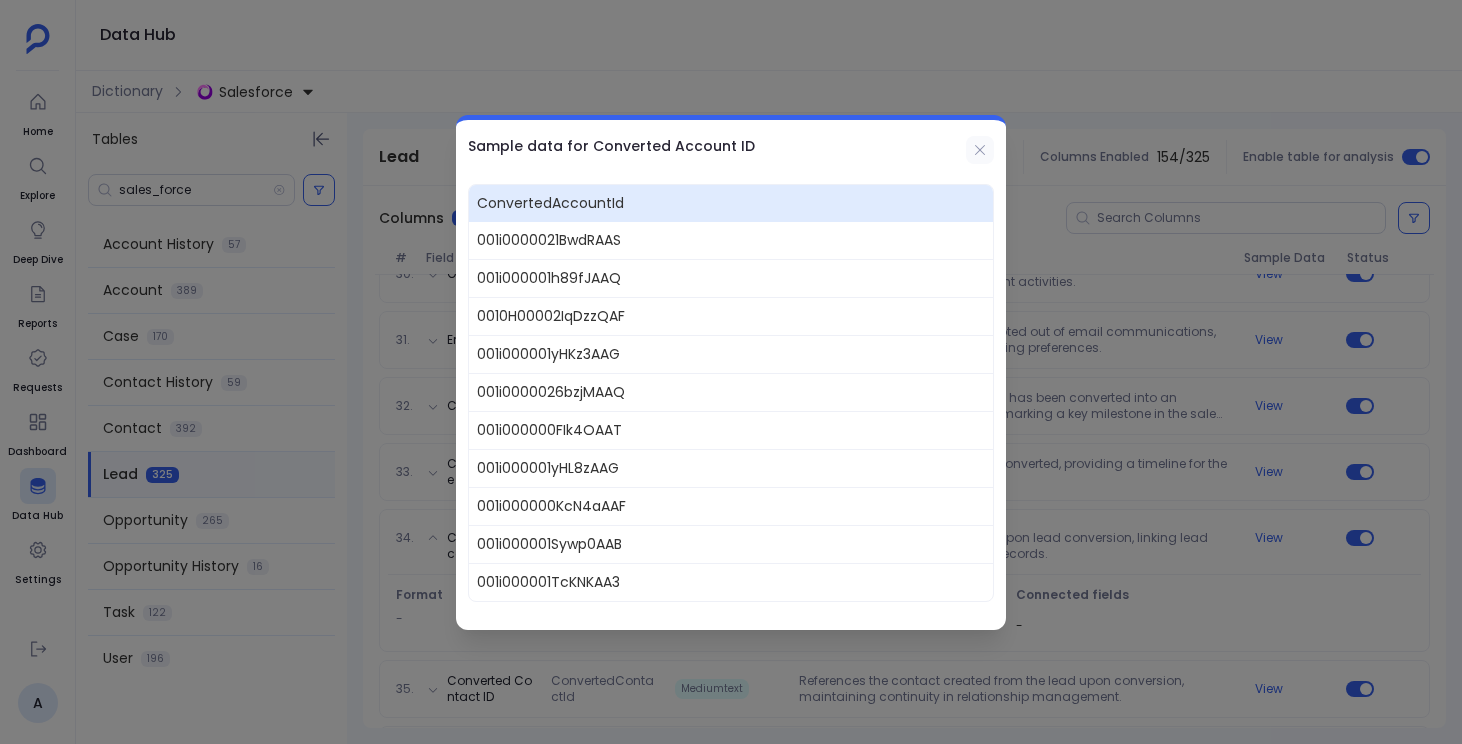 click 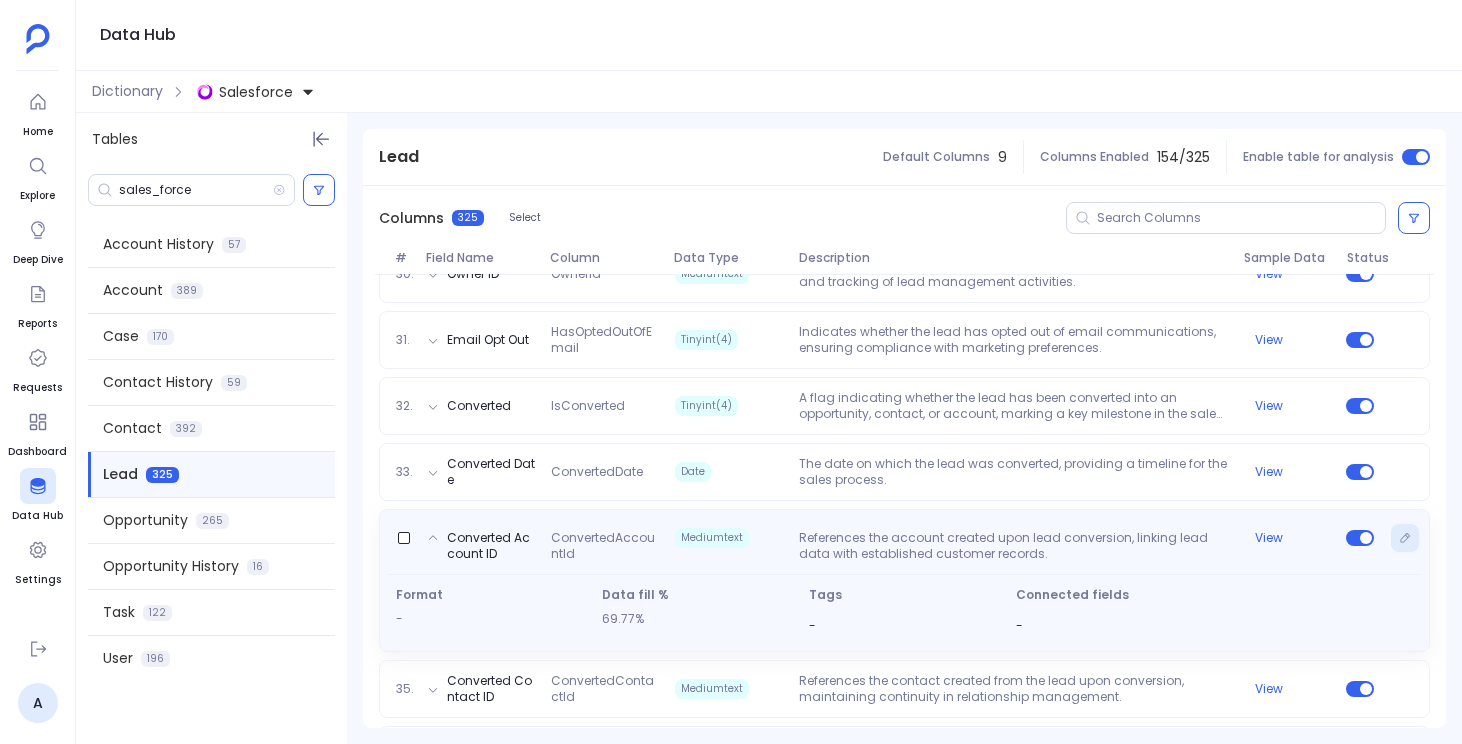 click 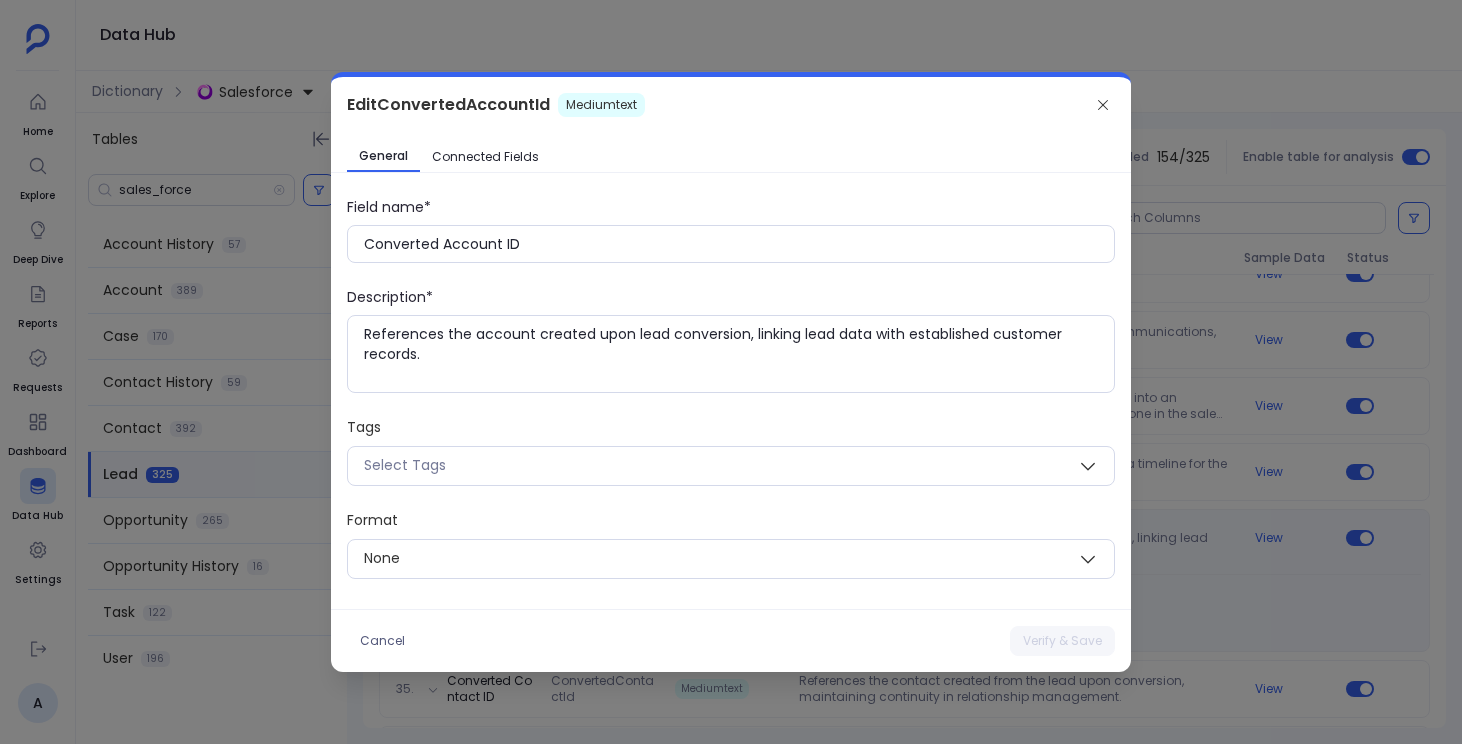 click on "Connected Fields" at bounding box center (485, 157) 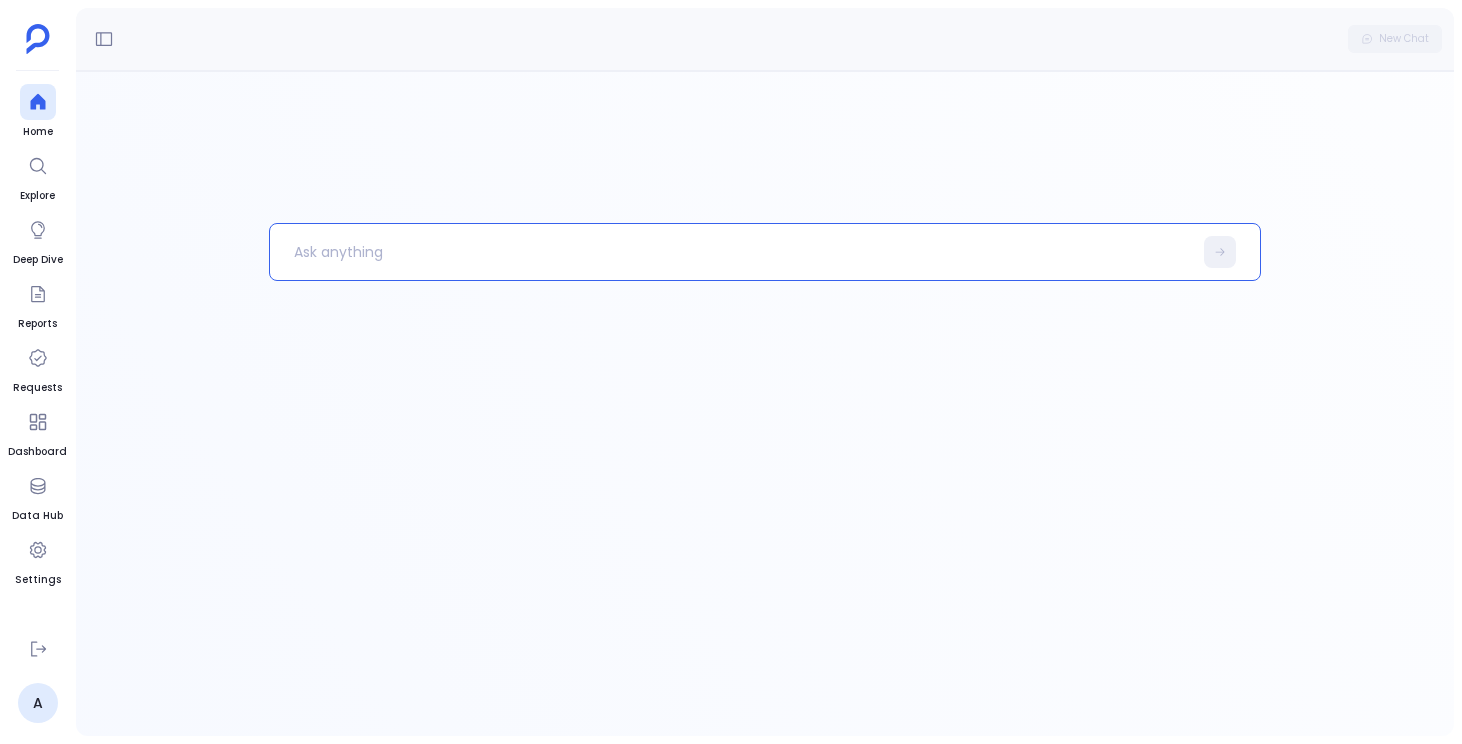 scroll, scrollTop: 0, scrollLeft: 0, axis: both 